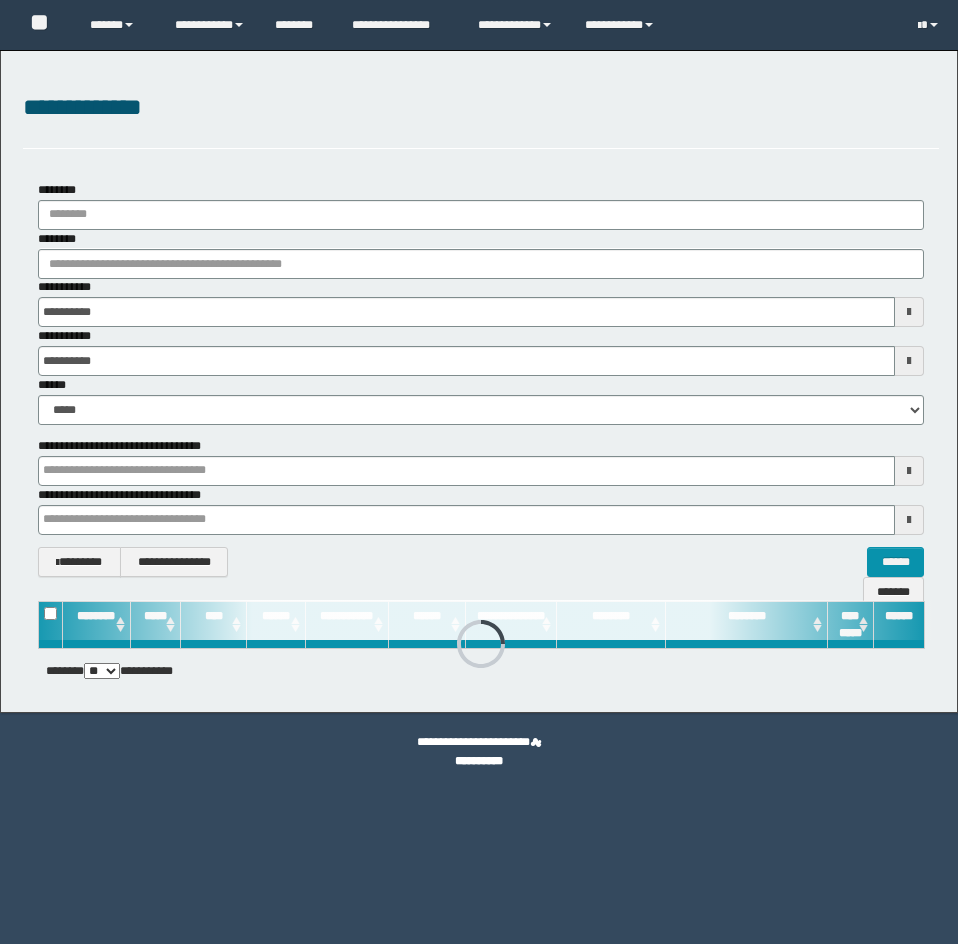 scroll, scrollTop: 0, scrollLeft: 0, axis: both 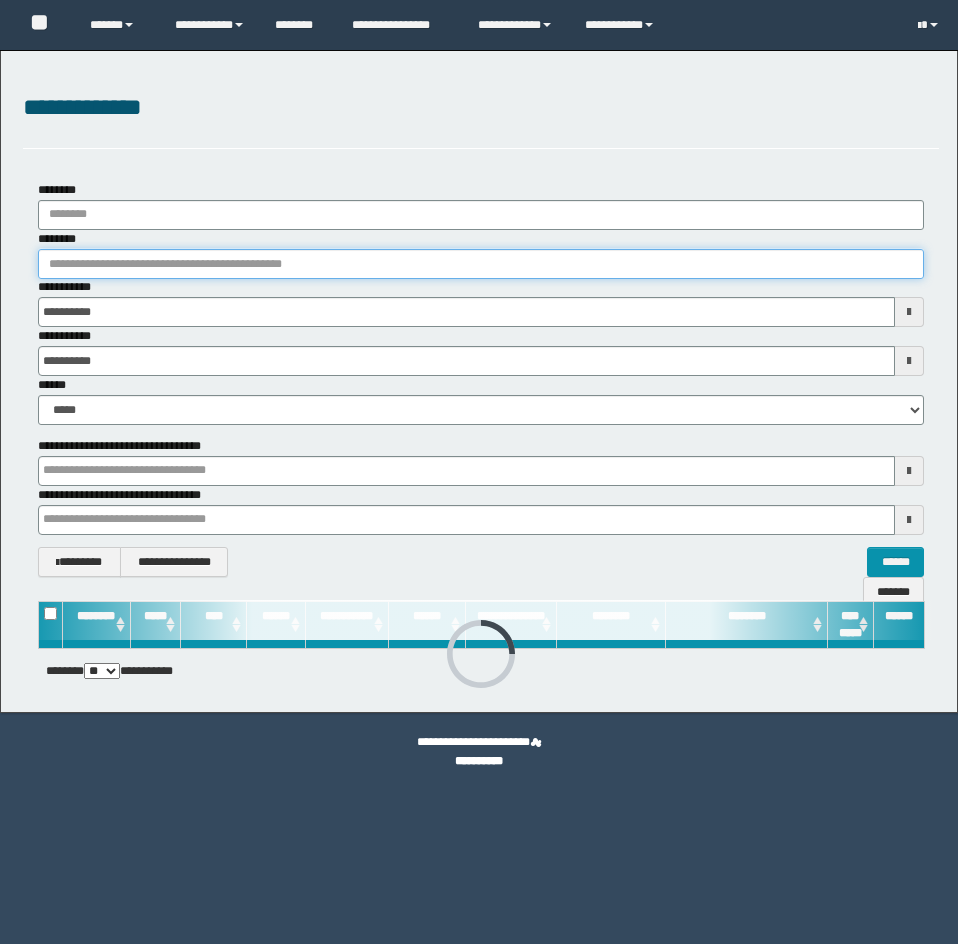 click on "********" at bounding box center [481, 264] 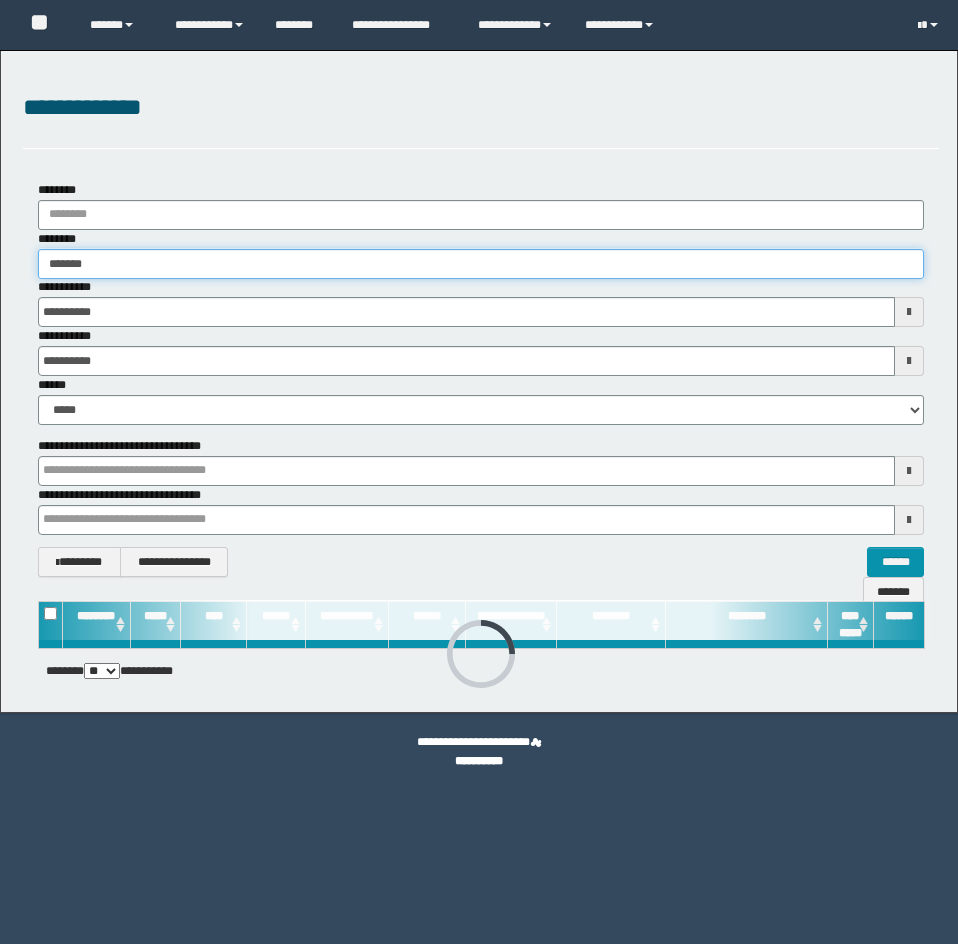 scroll, scrollTop: 0, scrollLeft: 0, axis: both 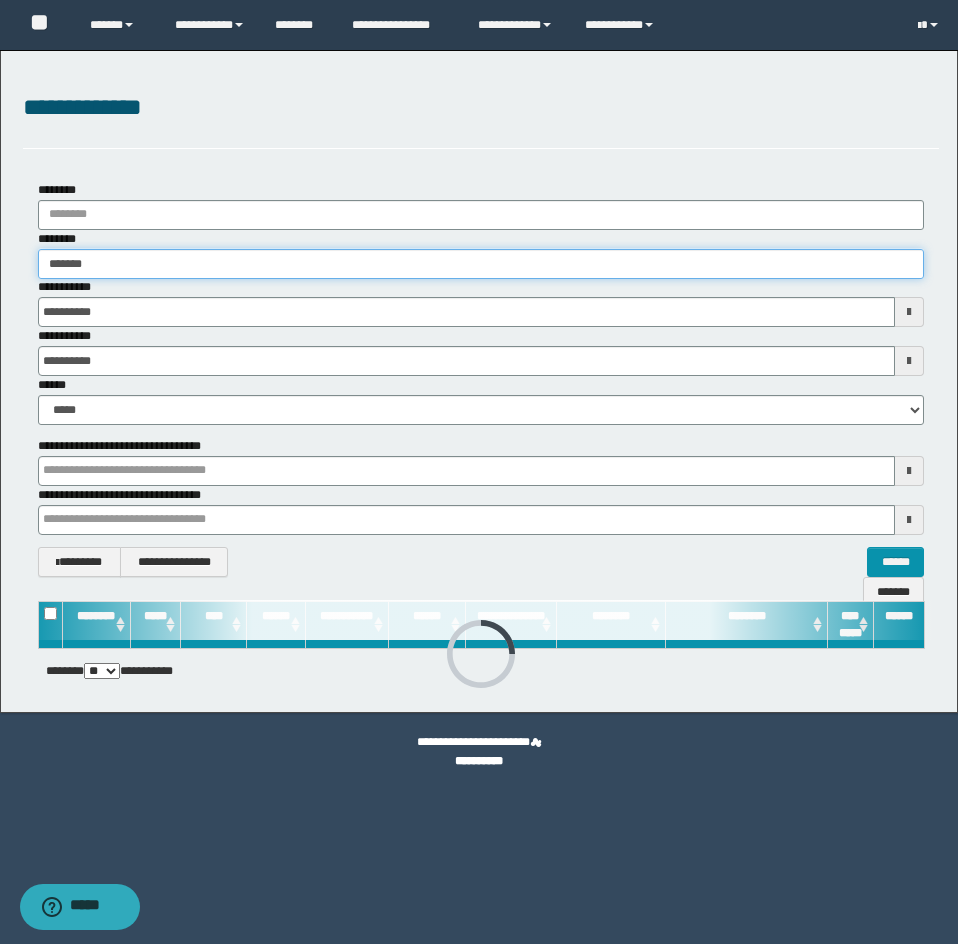 type on "*******" 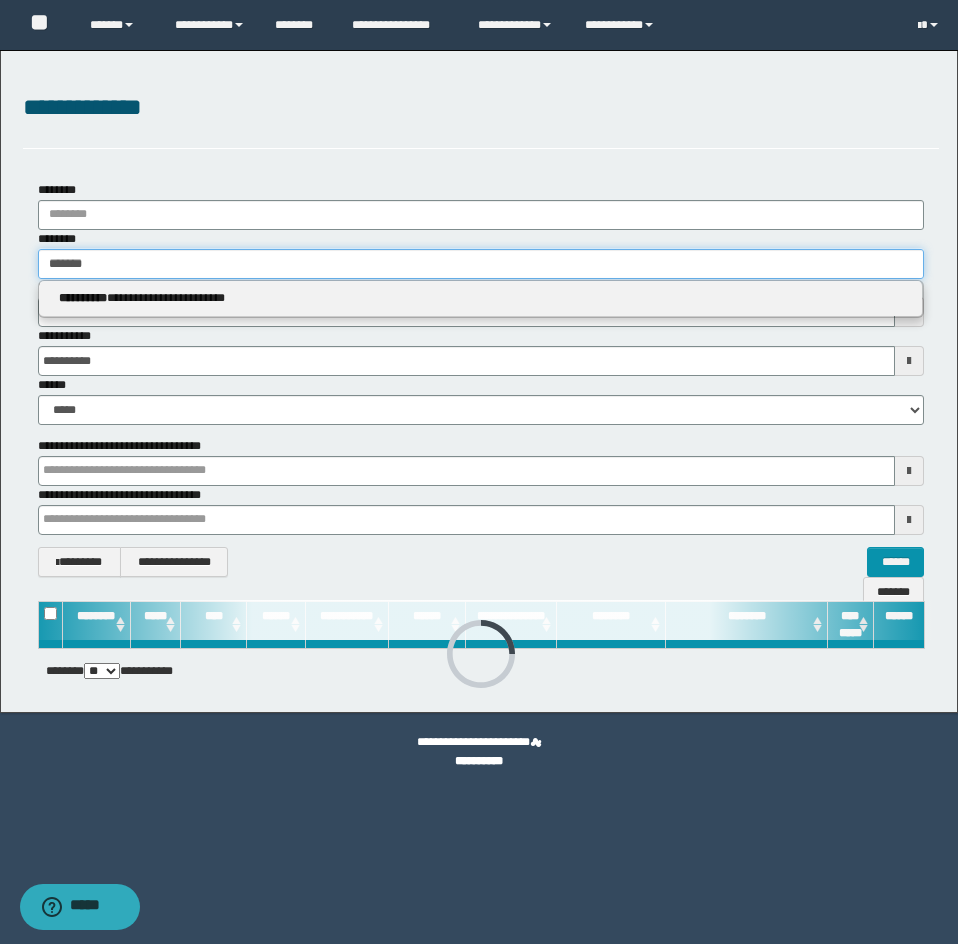 type on "*******" 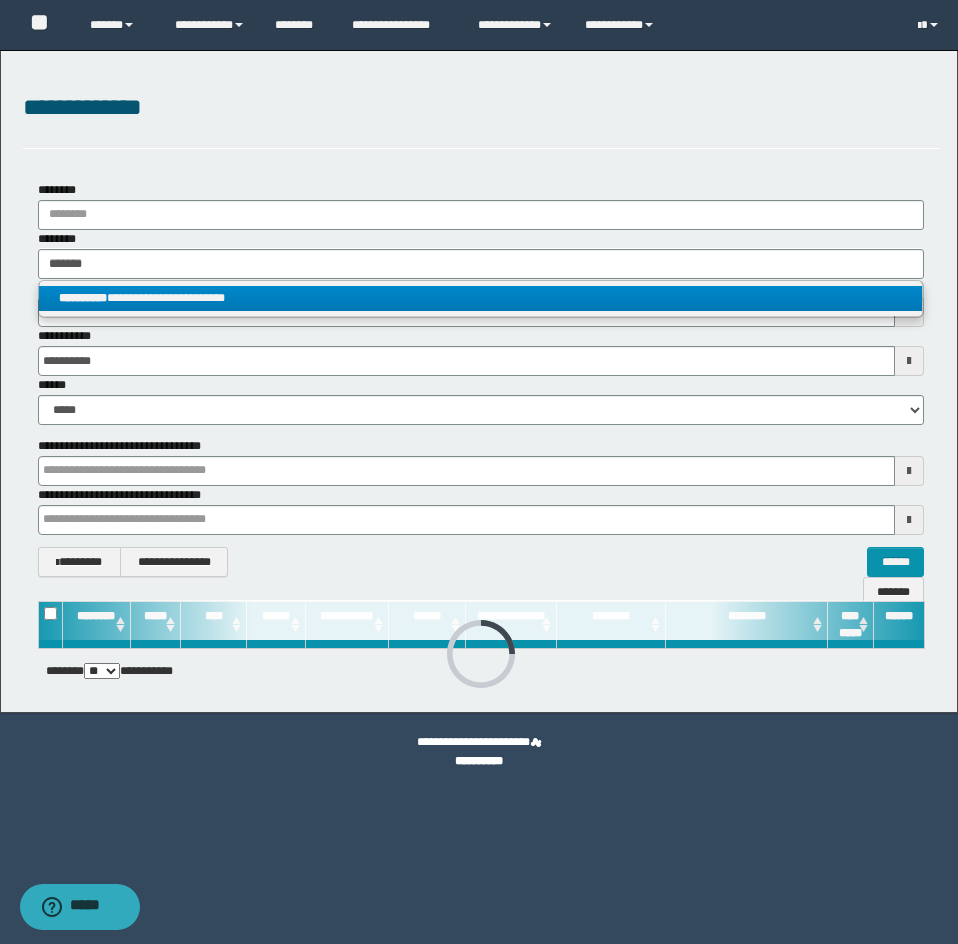click on "**********" at bounding box center (480, 298) 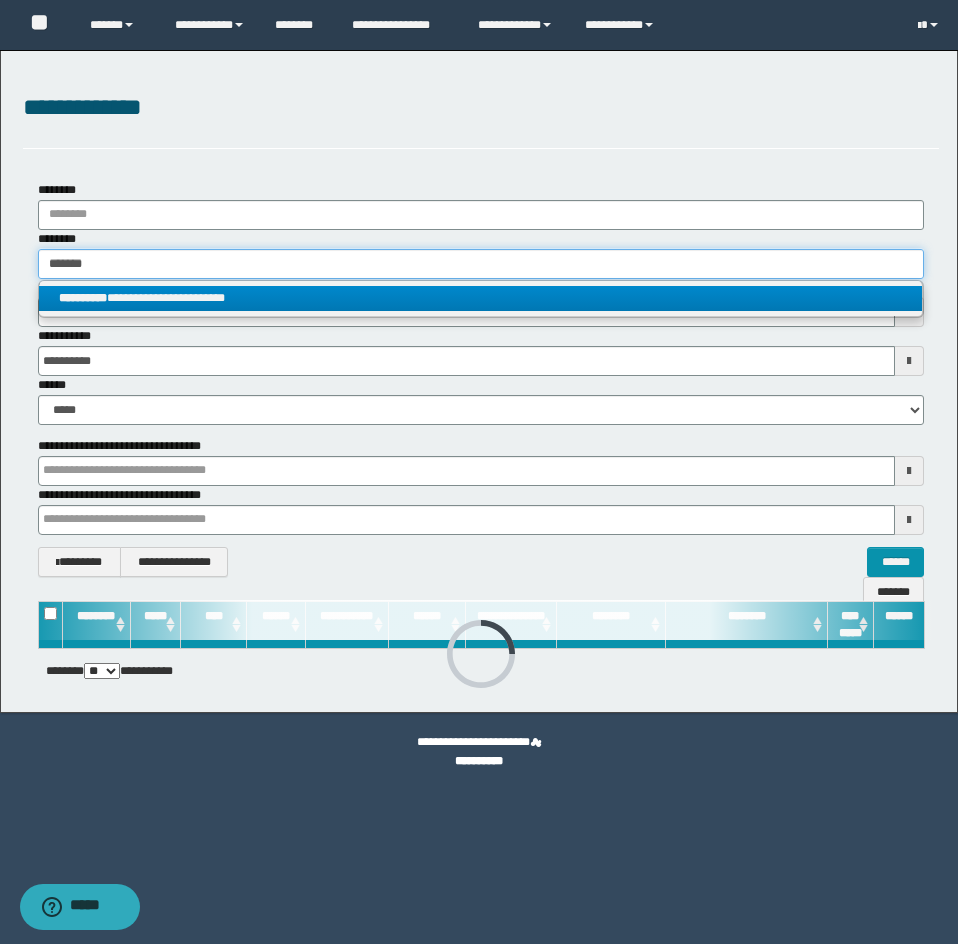 type 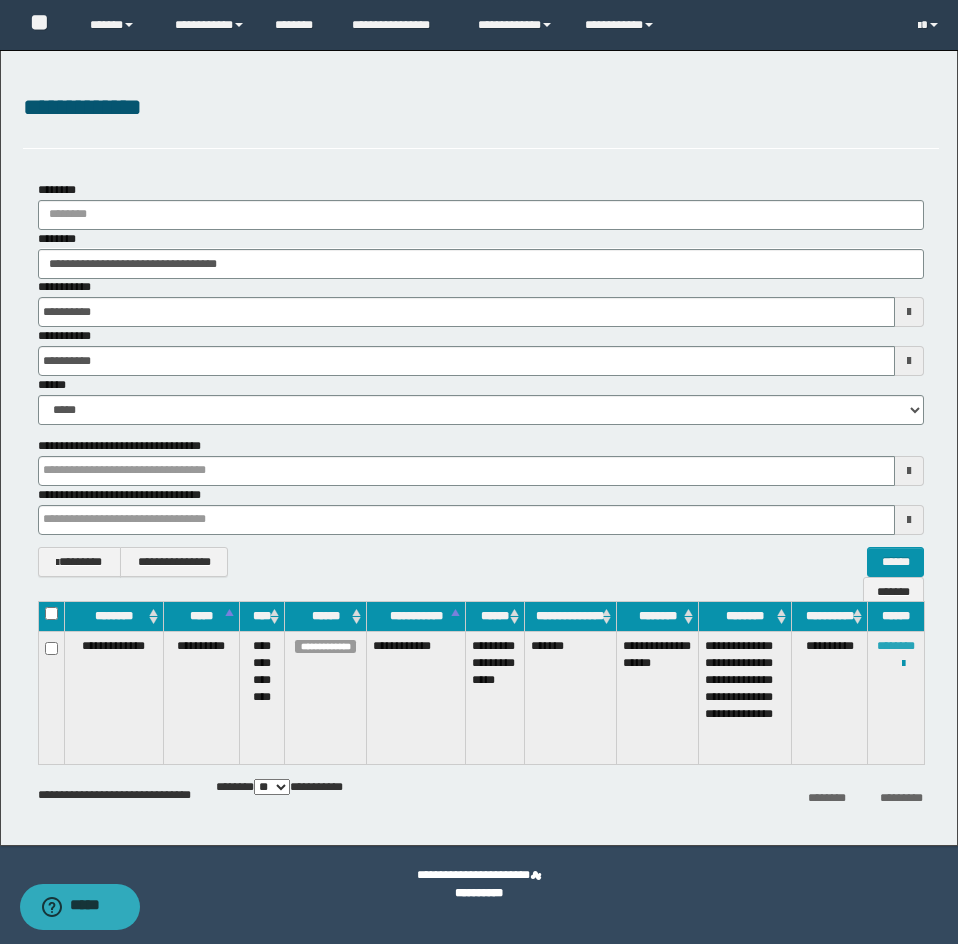 click on "********" at bounding box center (896, 646) 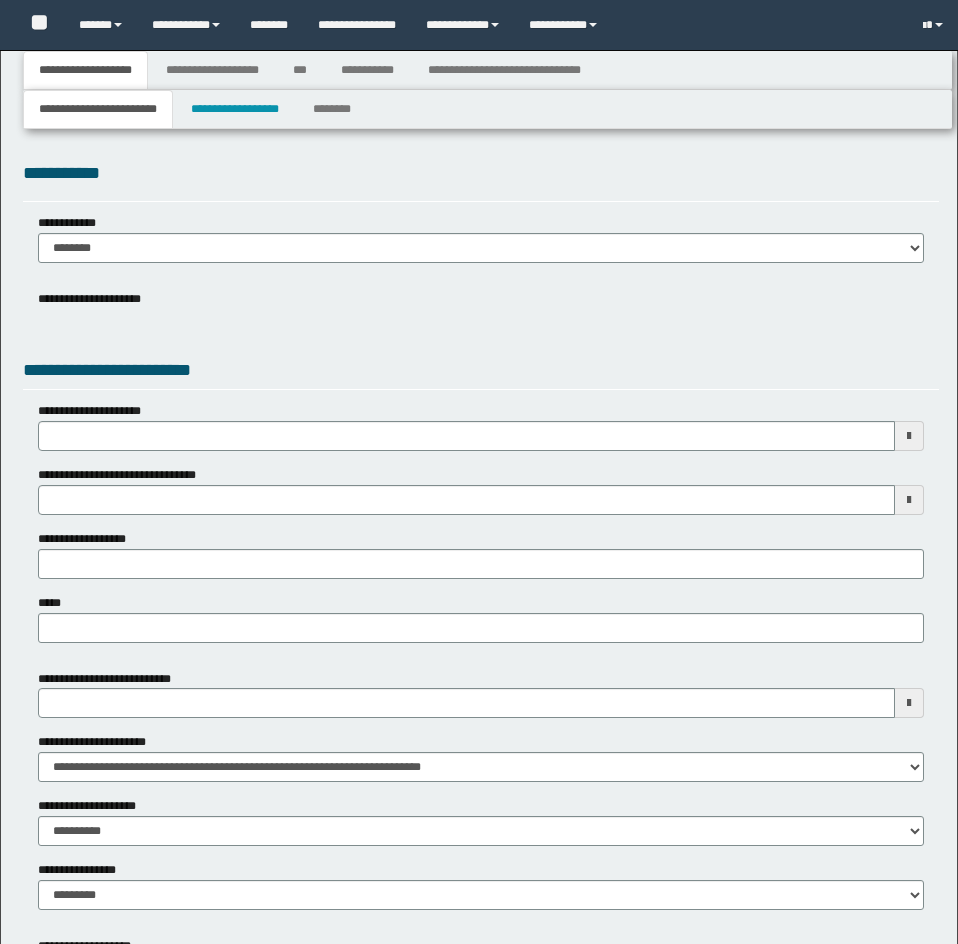 type 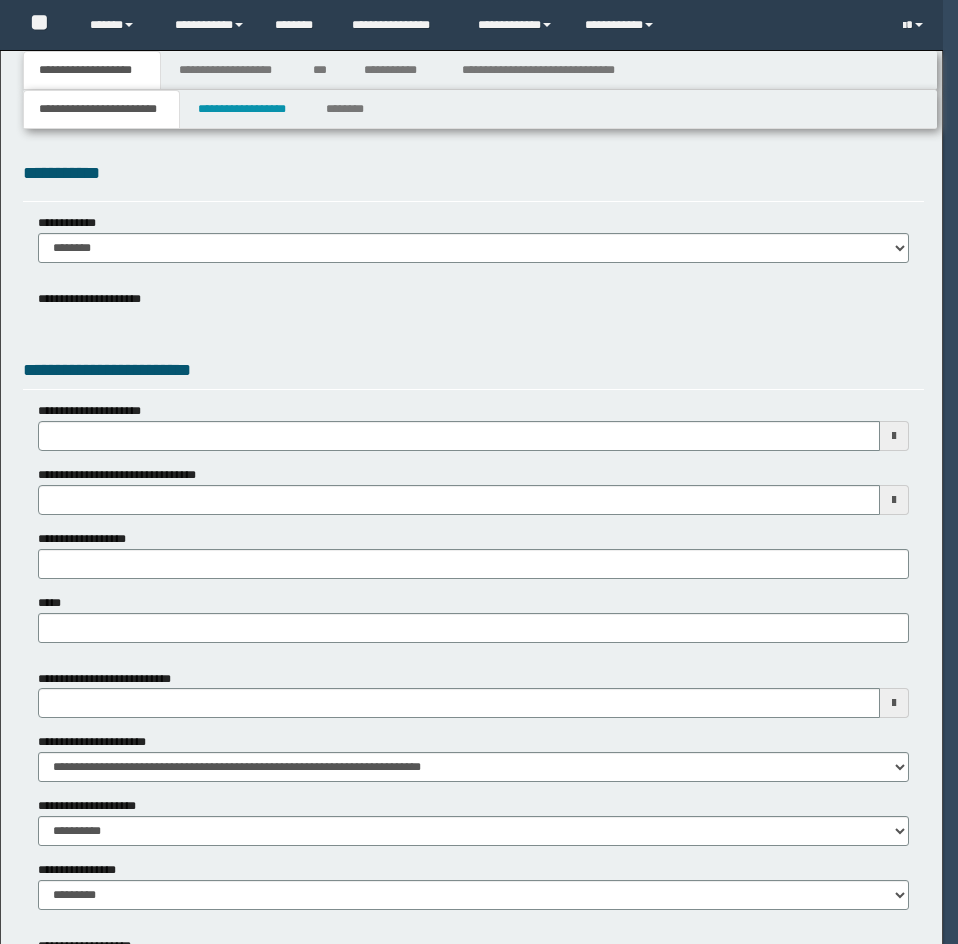 scroll, scrollTop: 0, scrollLeft: 0, axis: both 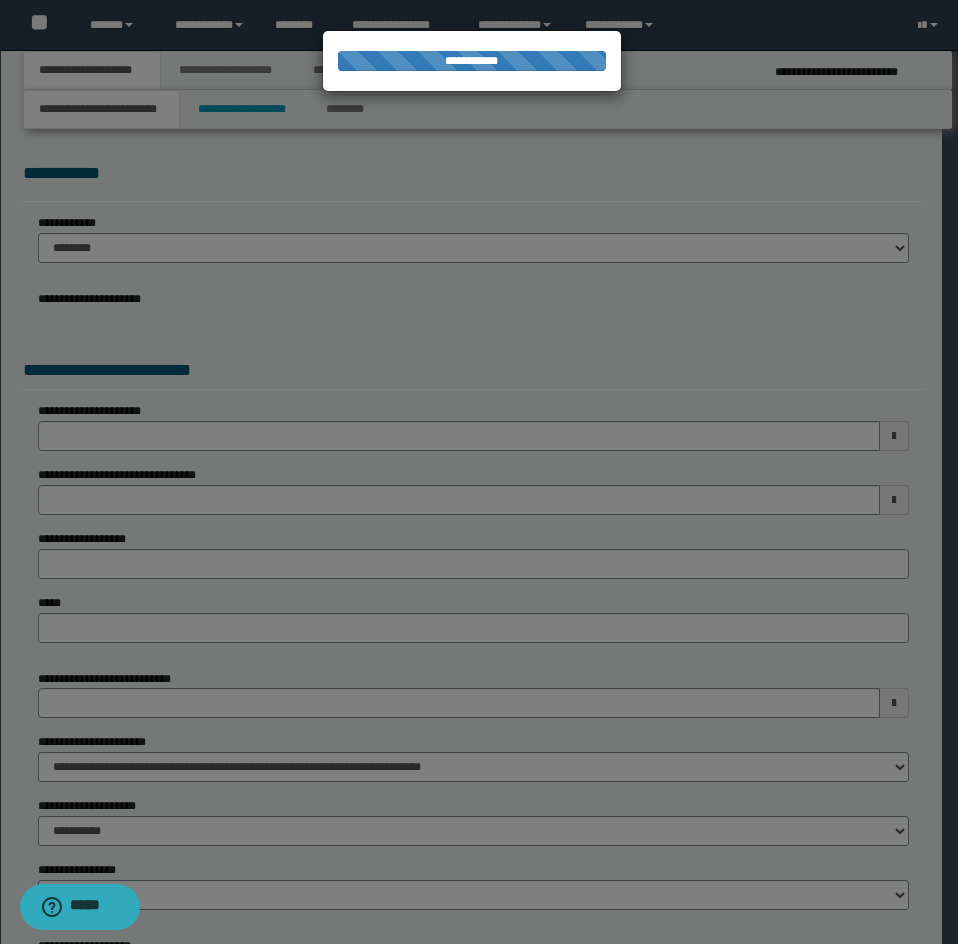 type on "**********" 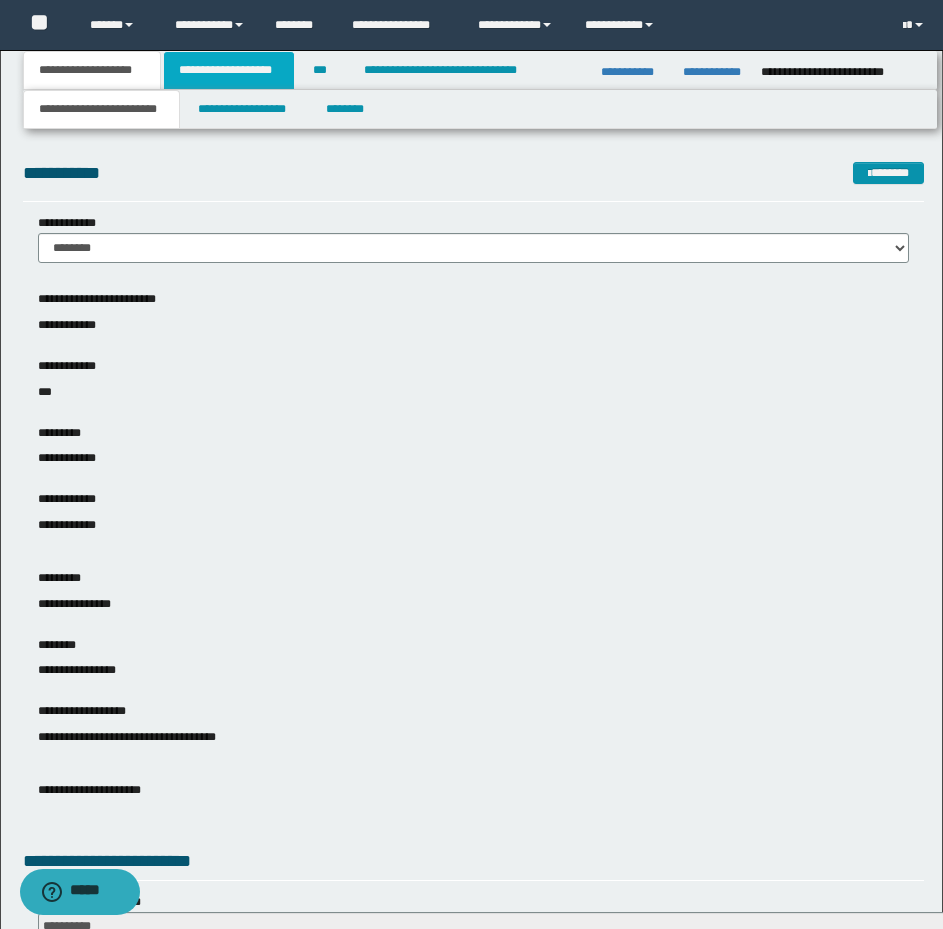 click on "**********" at bounding box center [229, 70] 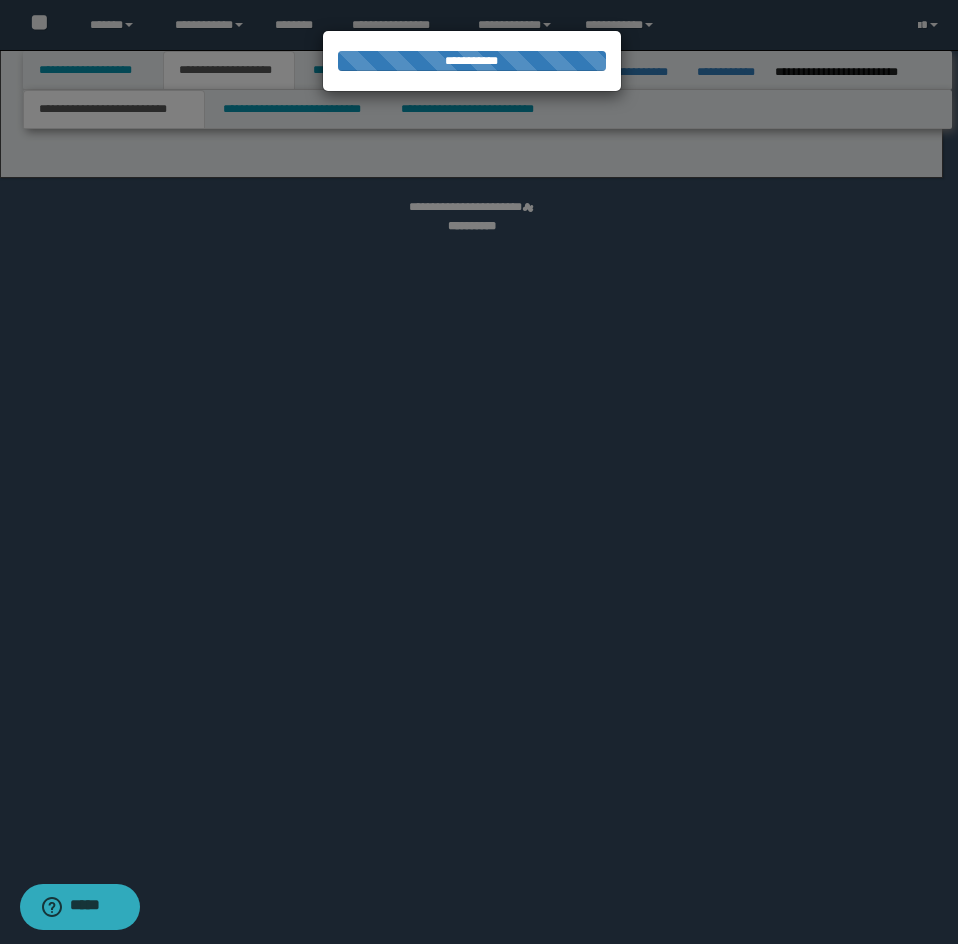 click at bounding box center (479, 472) 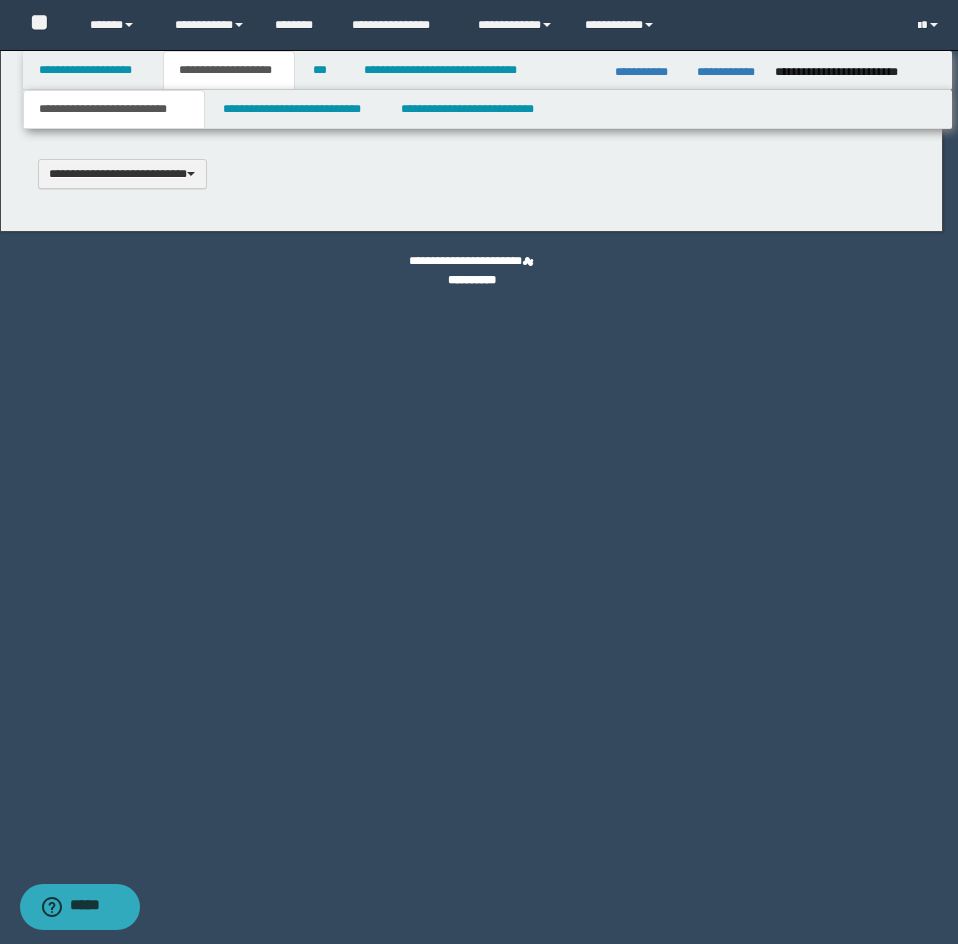 type 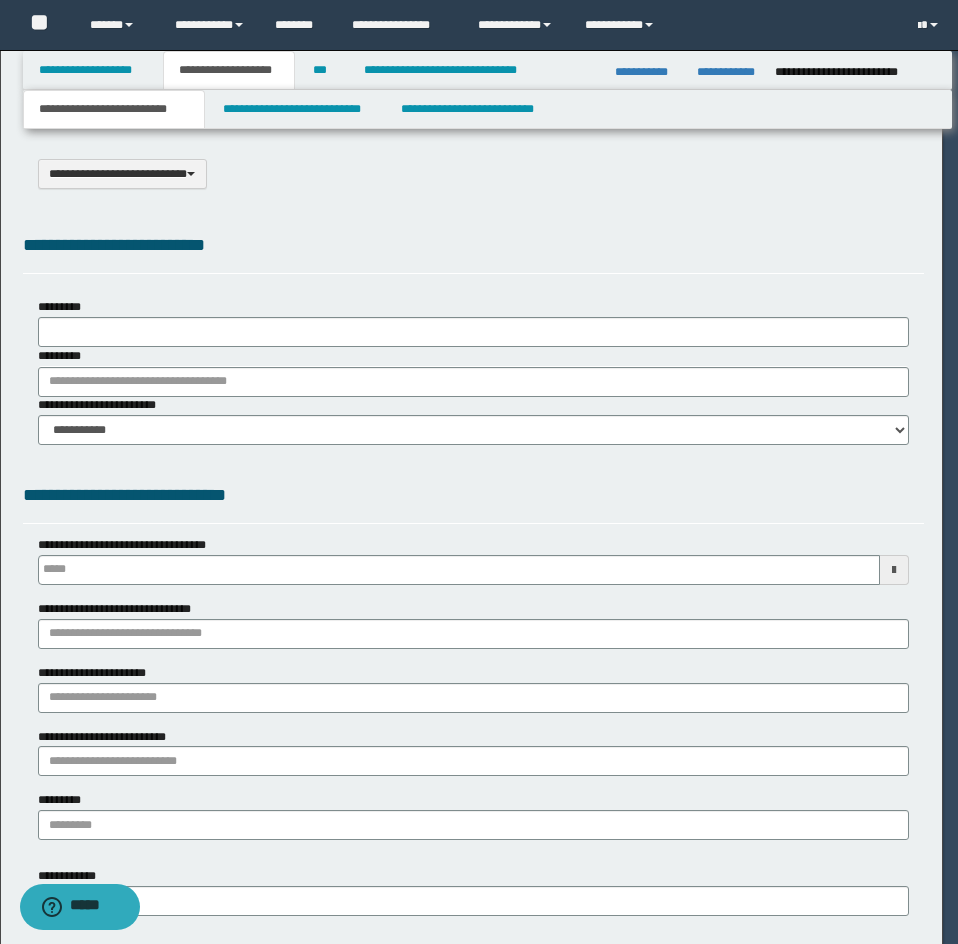 select on "*" 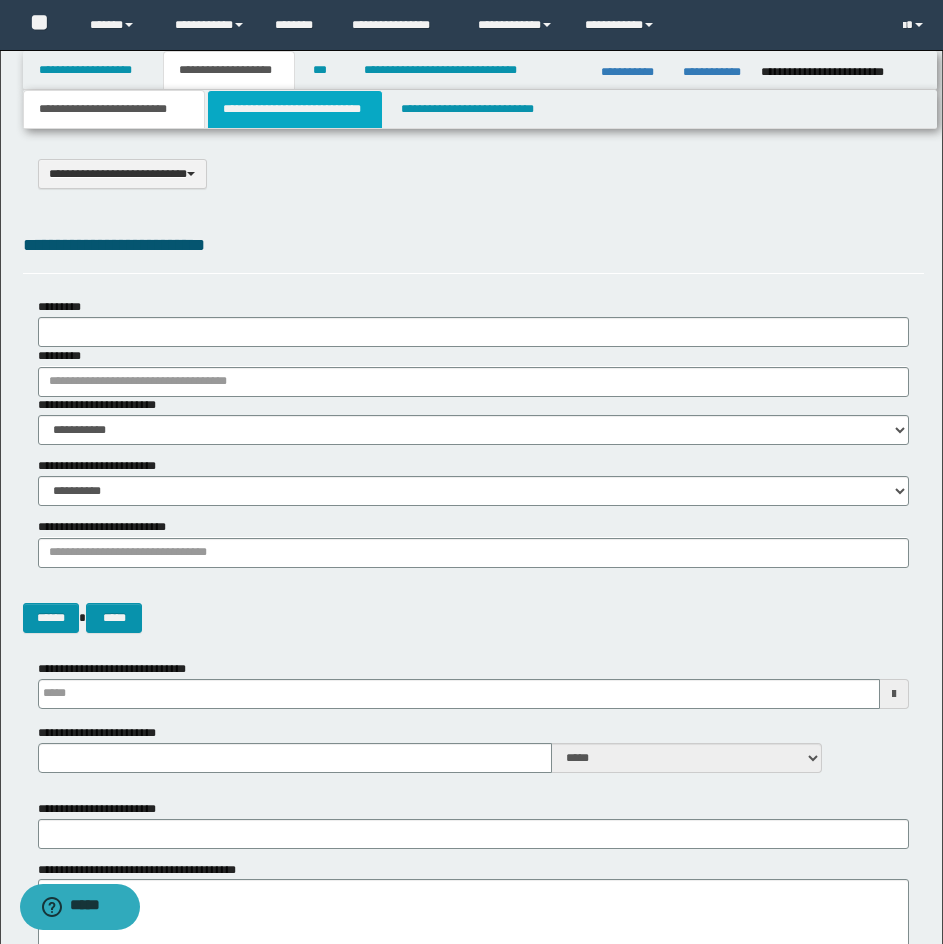 click on "**********" at bounding box center (295, 109) 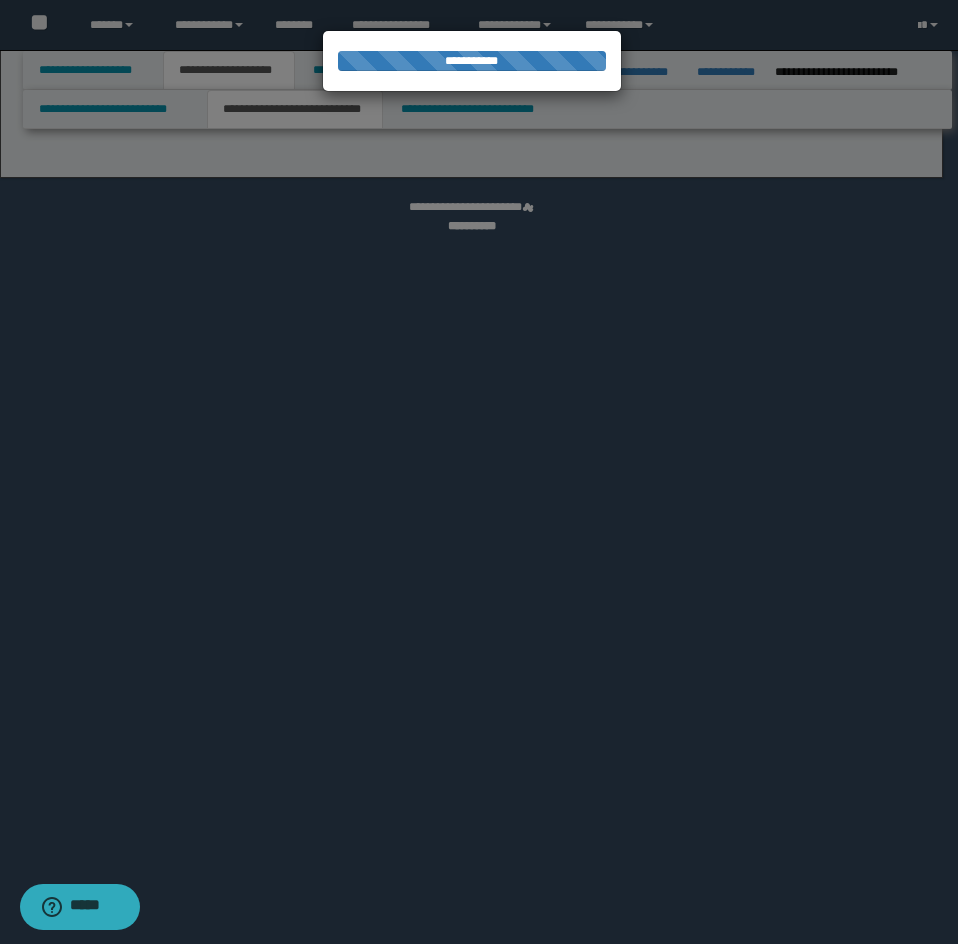 select on "*" 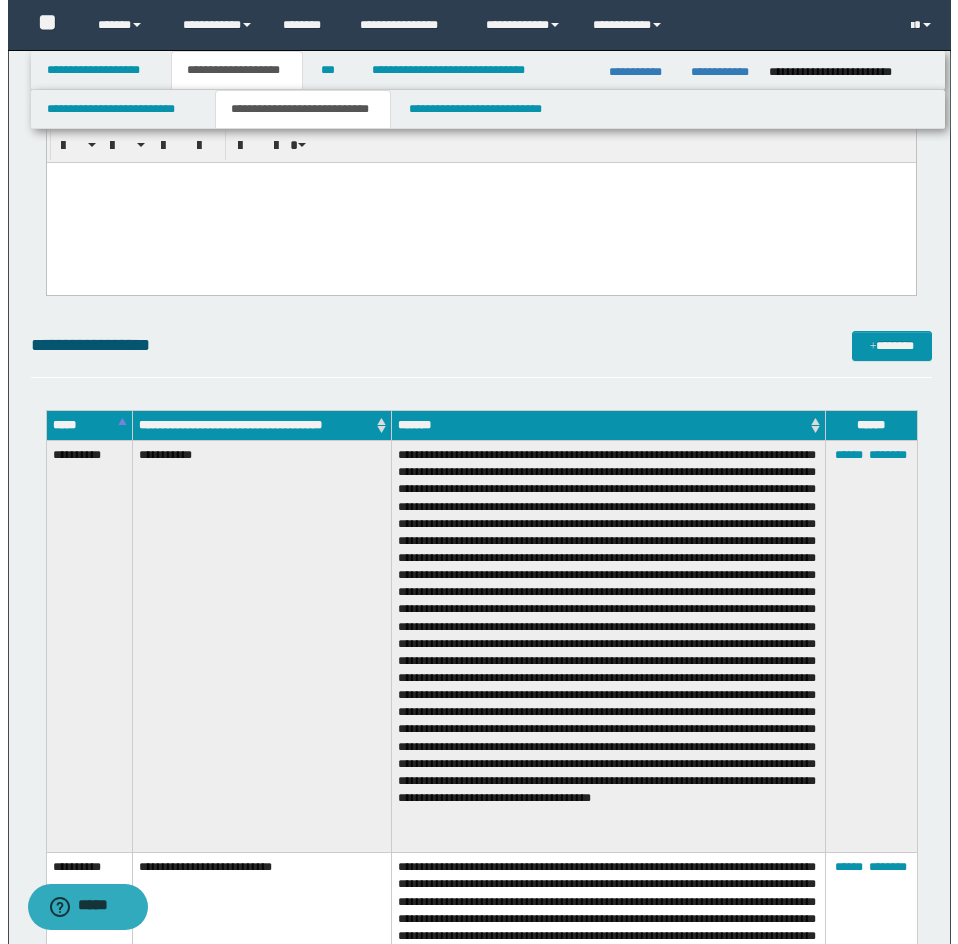 scroll, scrollTop: 1800, scrollLeft: 0, axis: vertical 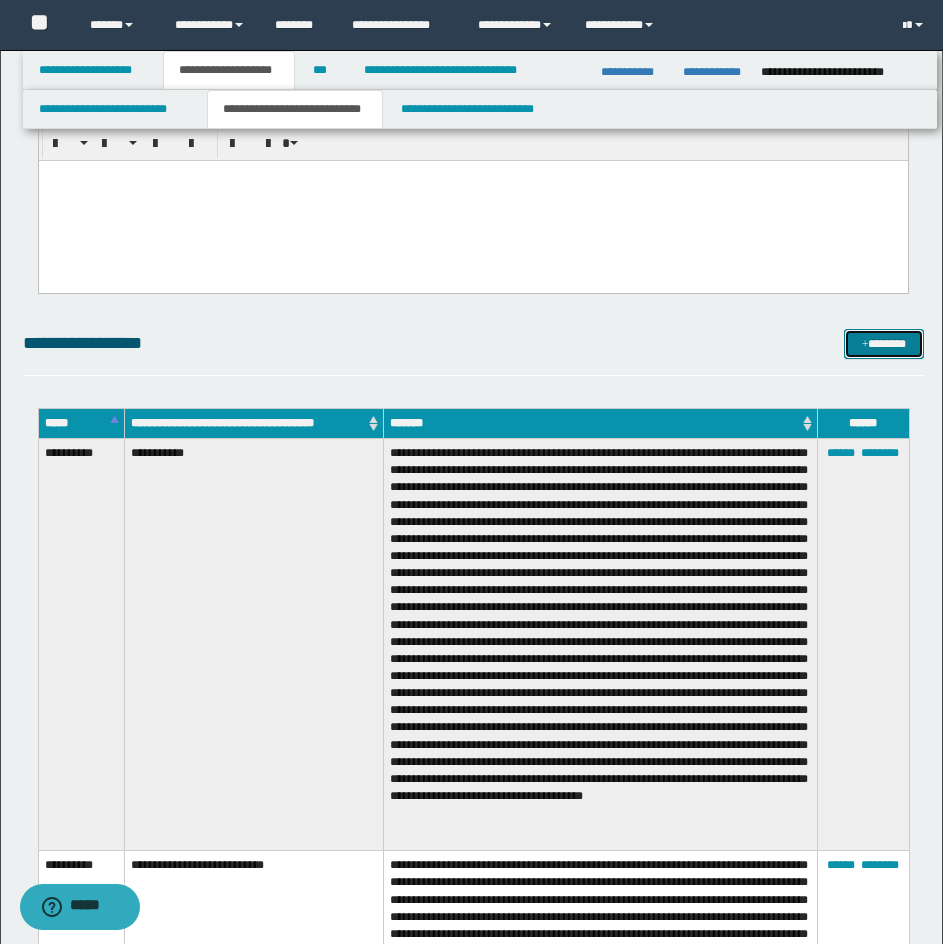 click on "*******" at bounding box center (884, 344) 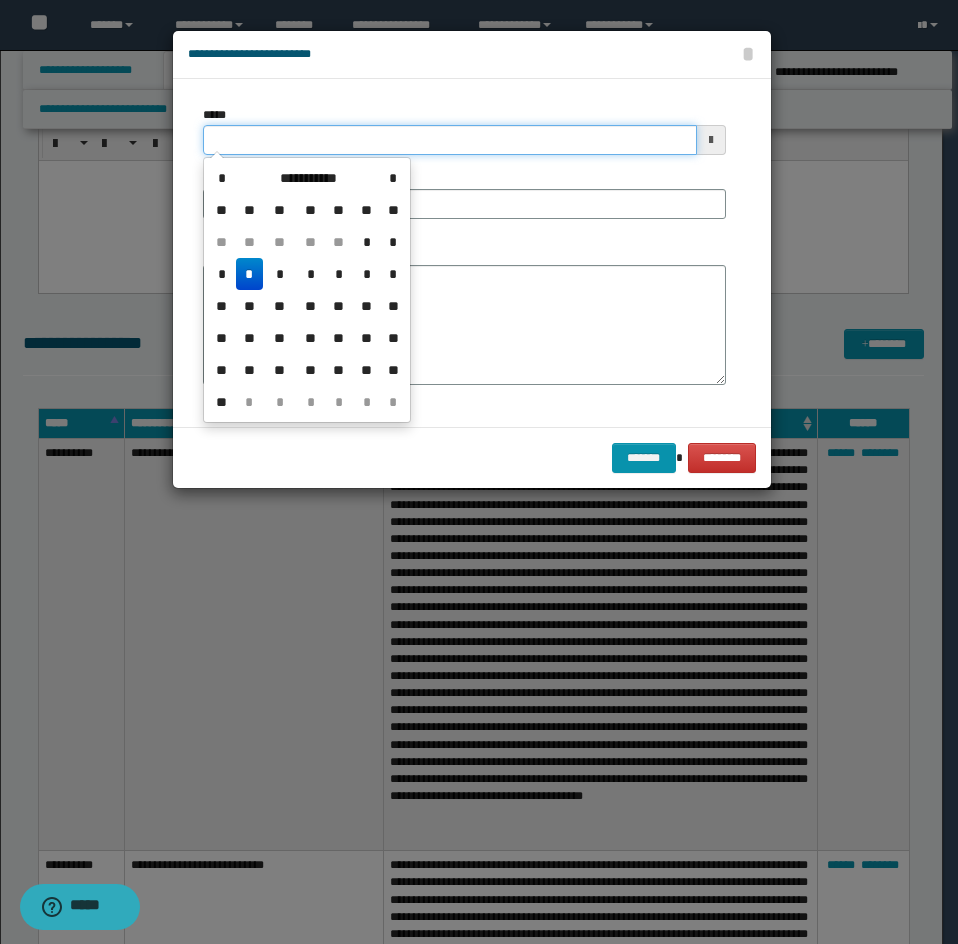 click on "*****" at bounding box center [450, 140] 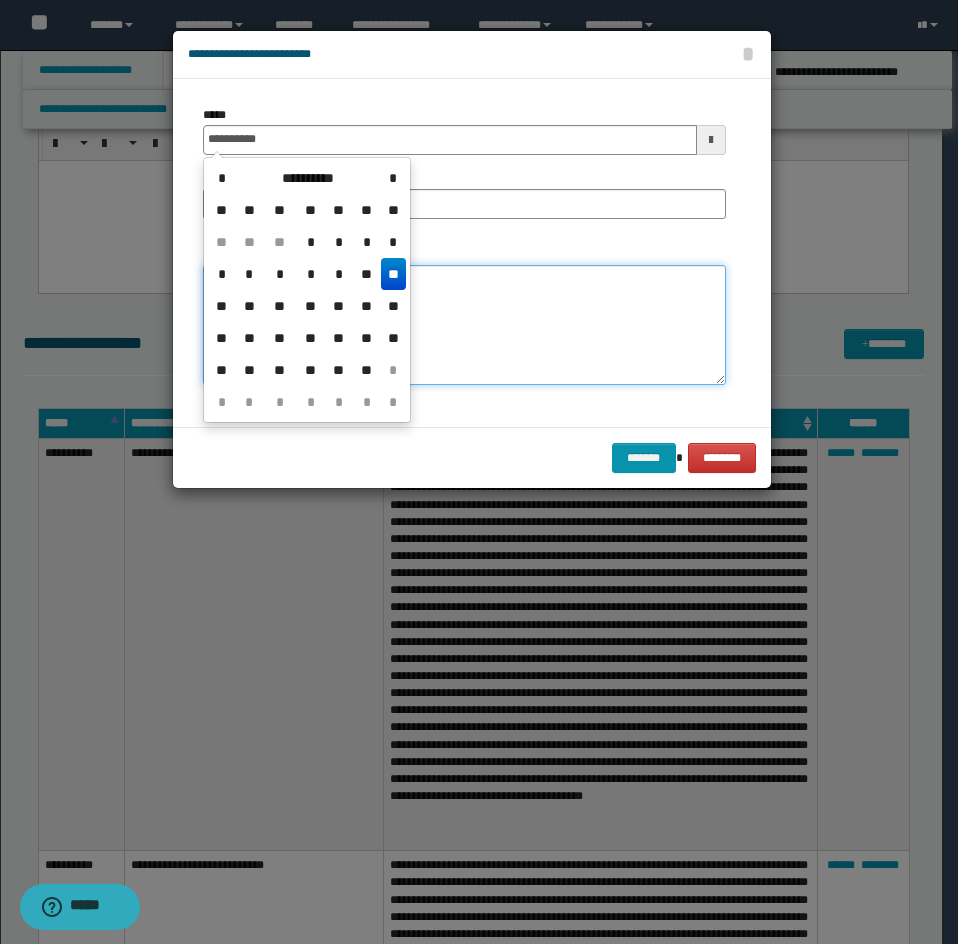 type on "**********" 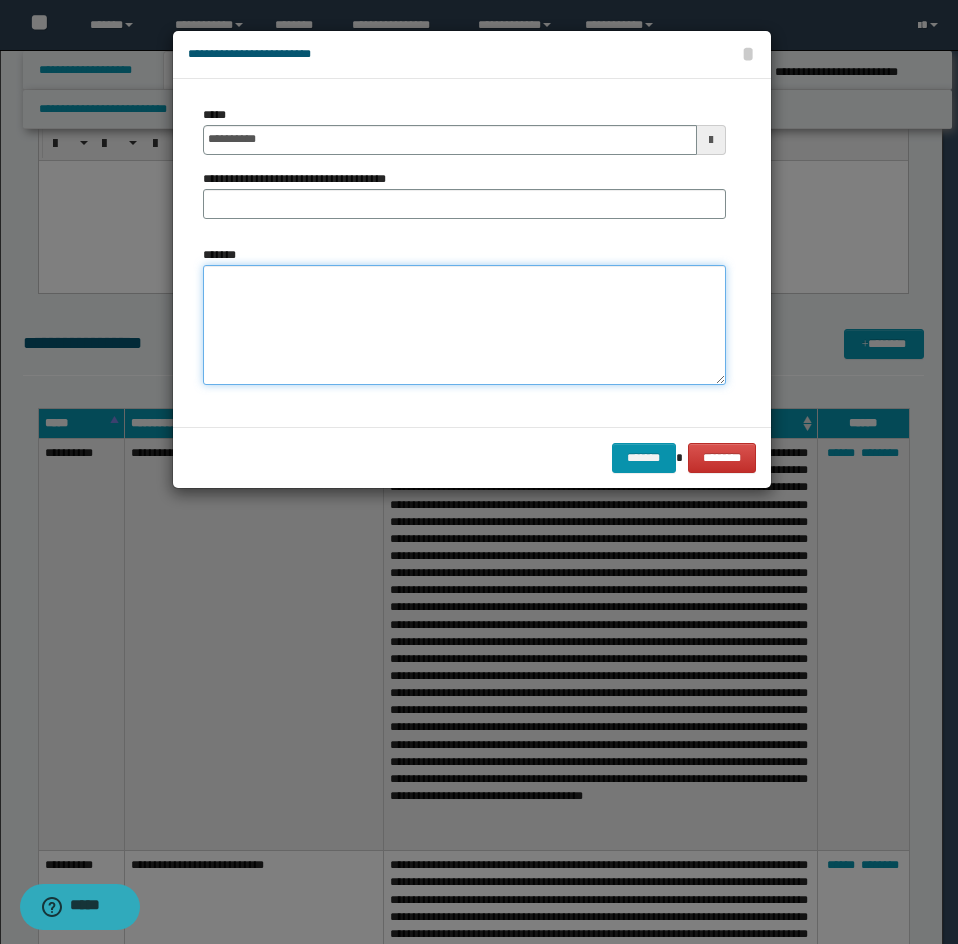 click on "*******" at bounding box center (464, 325) 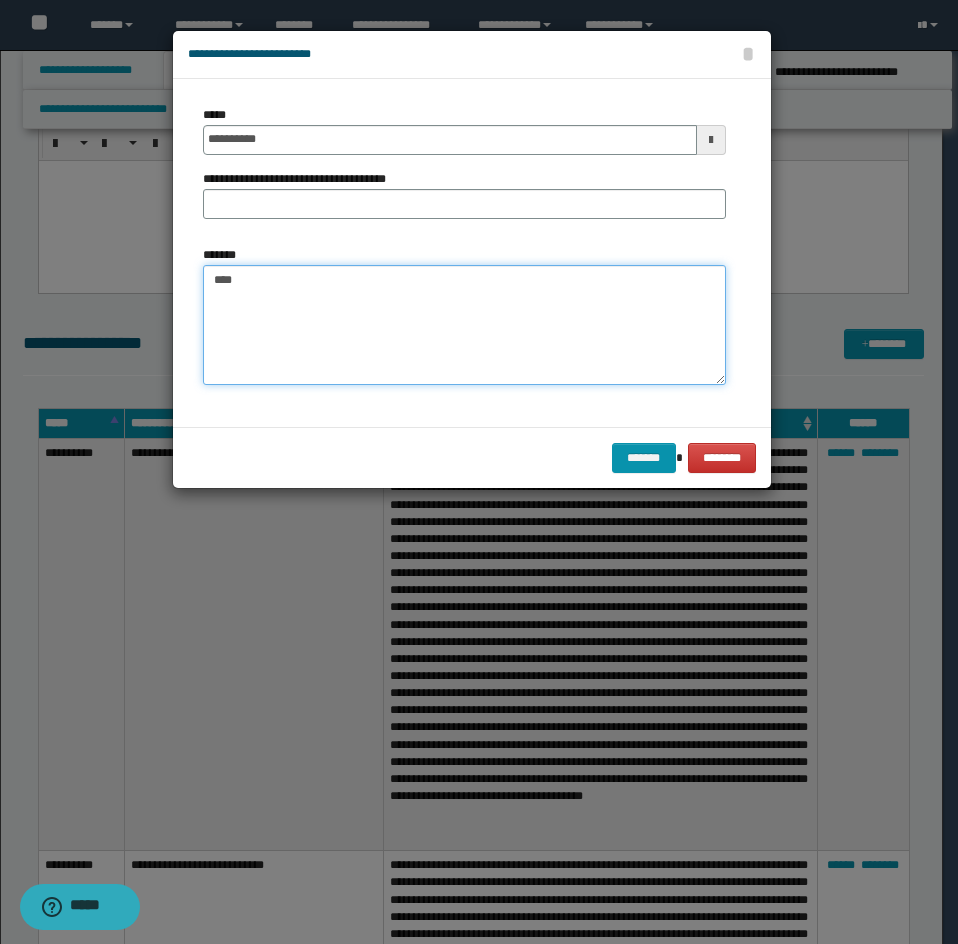 paste on "**********" 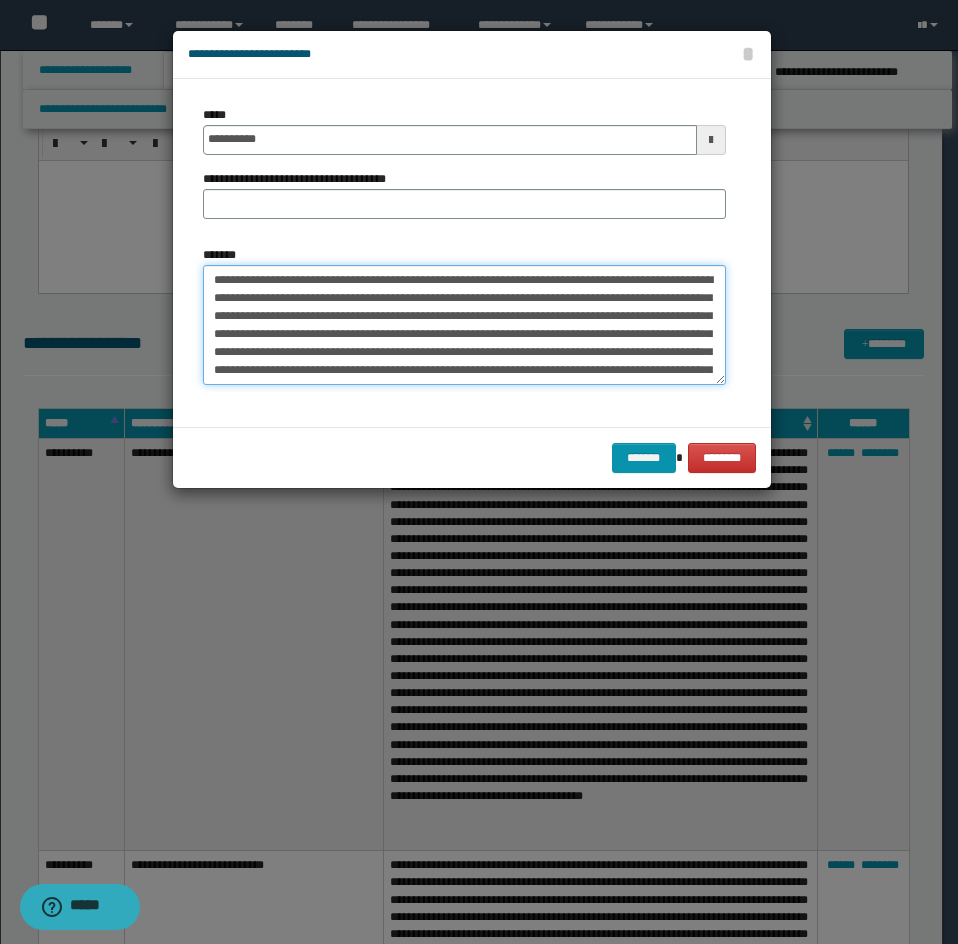 scroll, scrollTop: 48, scrollLeft: 0, axis: vertical 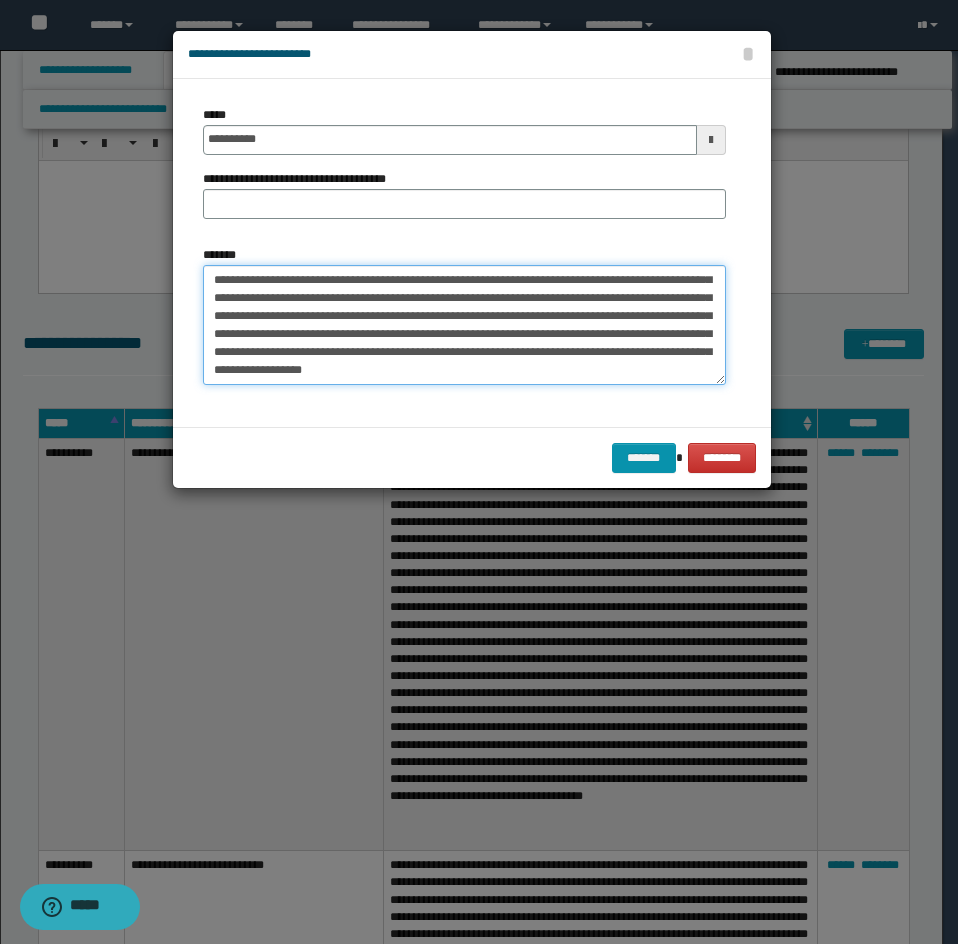type on "**********" 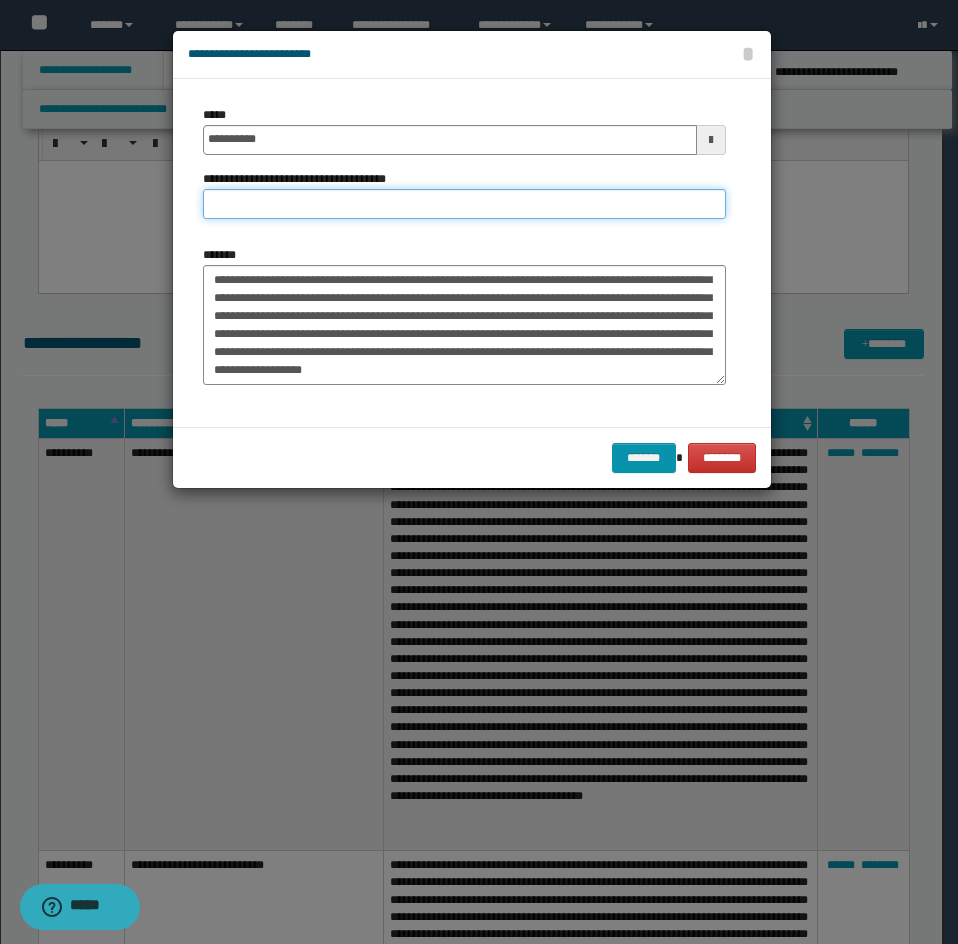 click on "**********" at bounding box center [464, 204] 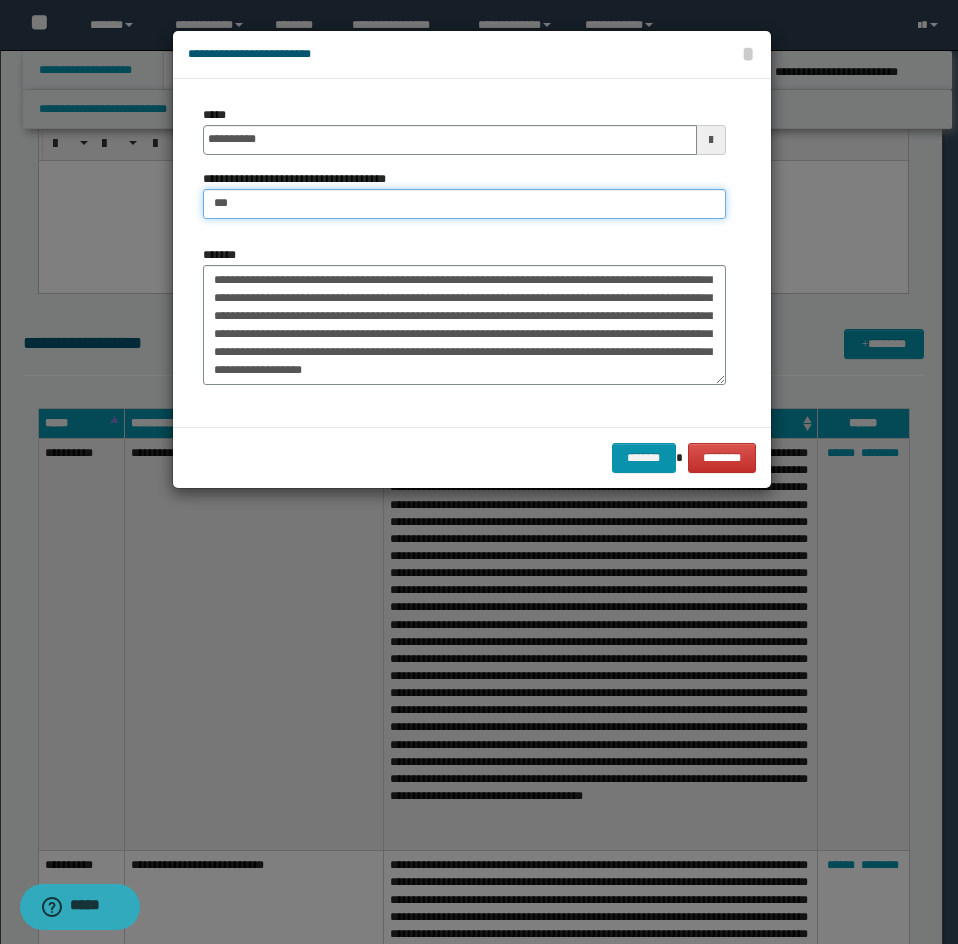 type on "**********" 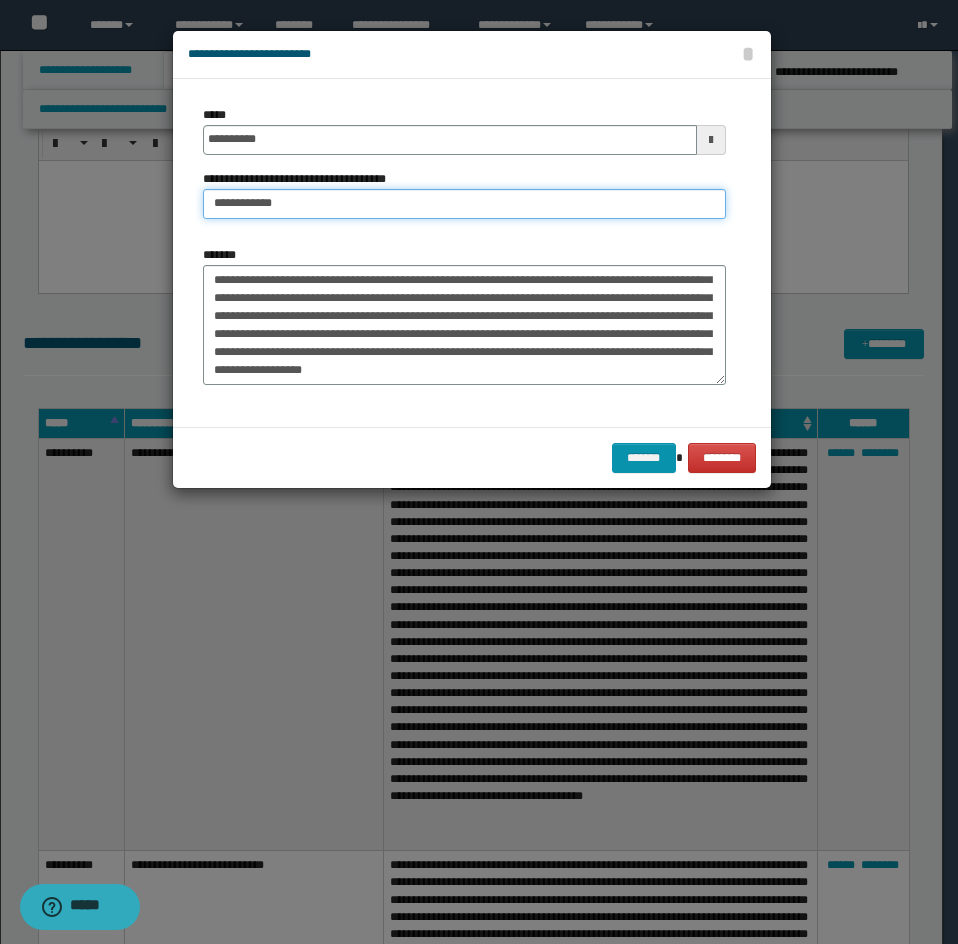 scroll, scrollTop: 54, scrollLeft: 0, axis: vertical 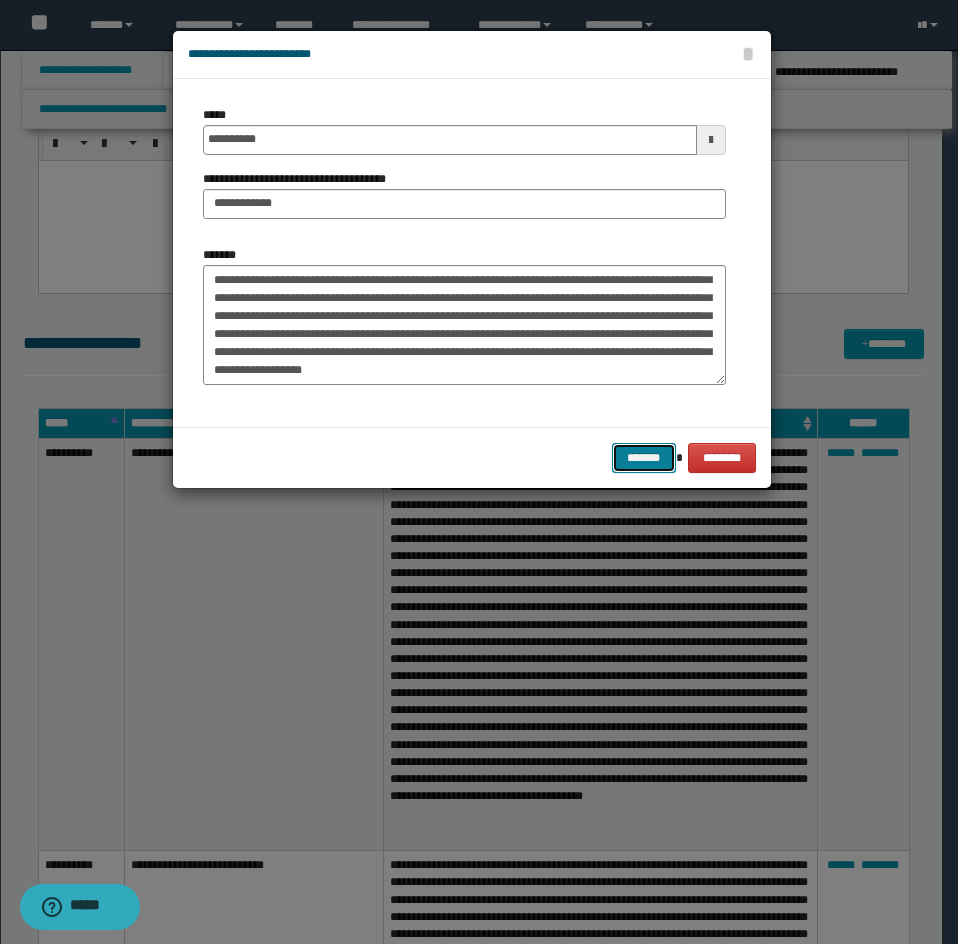 click on "*******" at bounding box center [644, 458] 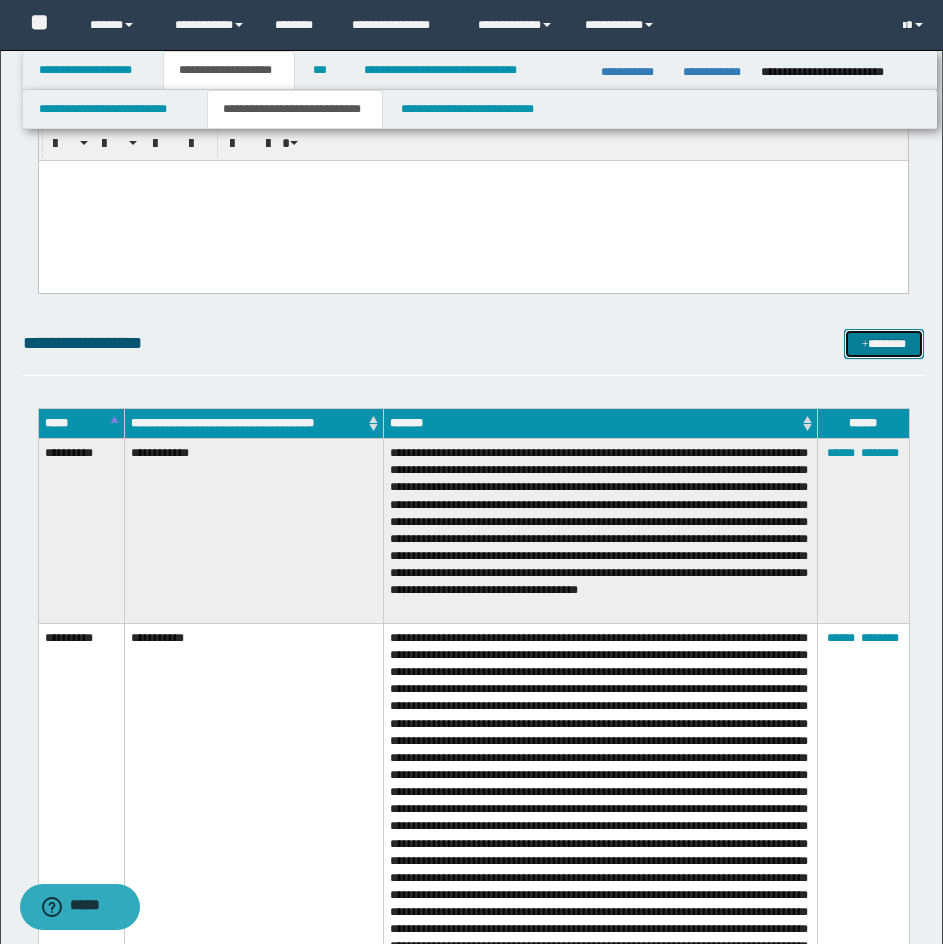 click on "*******" at bounding box center (884, 344) 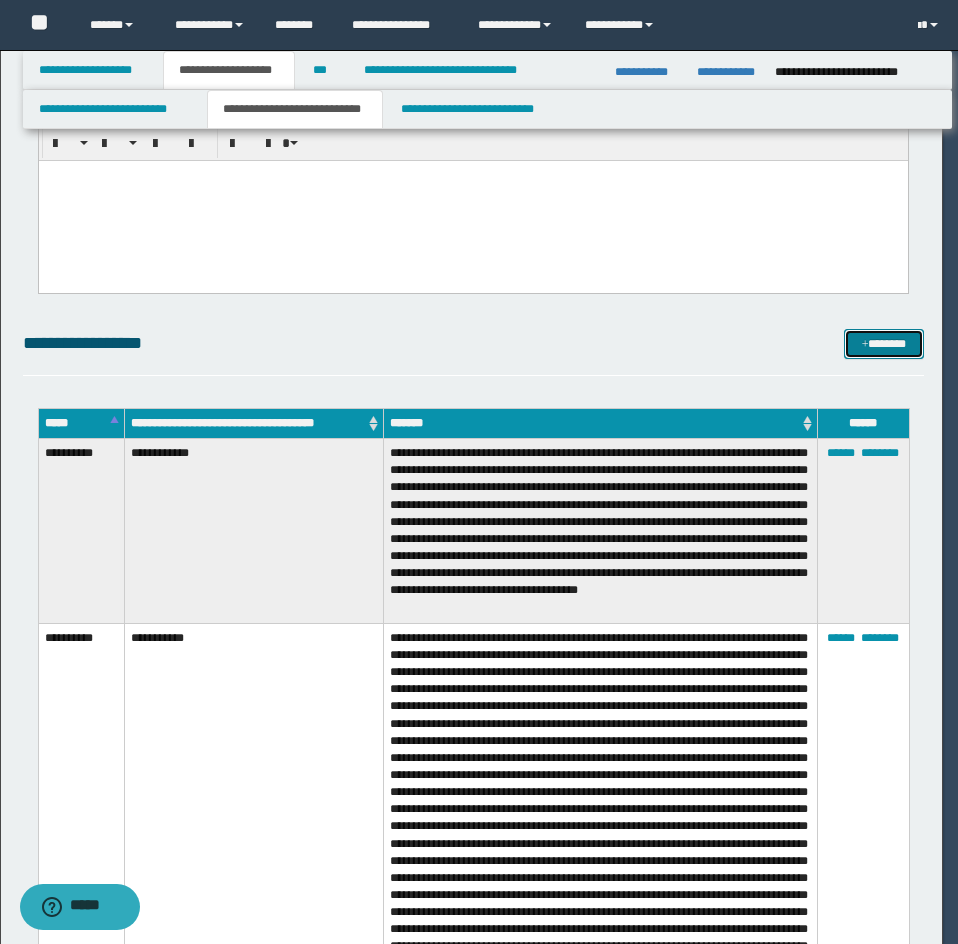 scroll, scrollTop: 0, scrollLeft: 0, axis: both 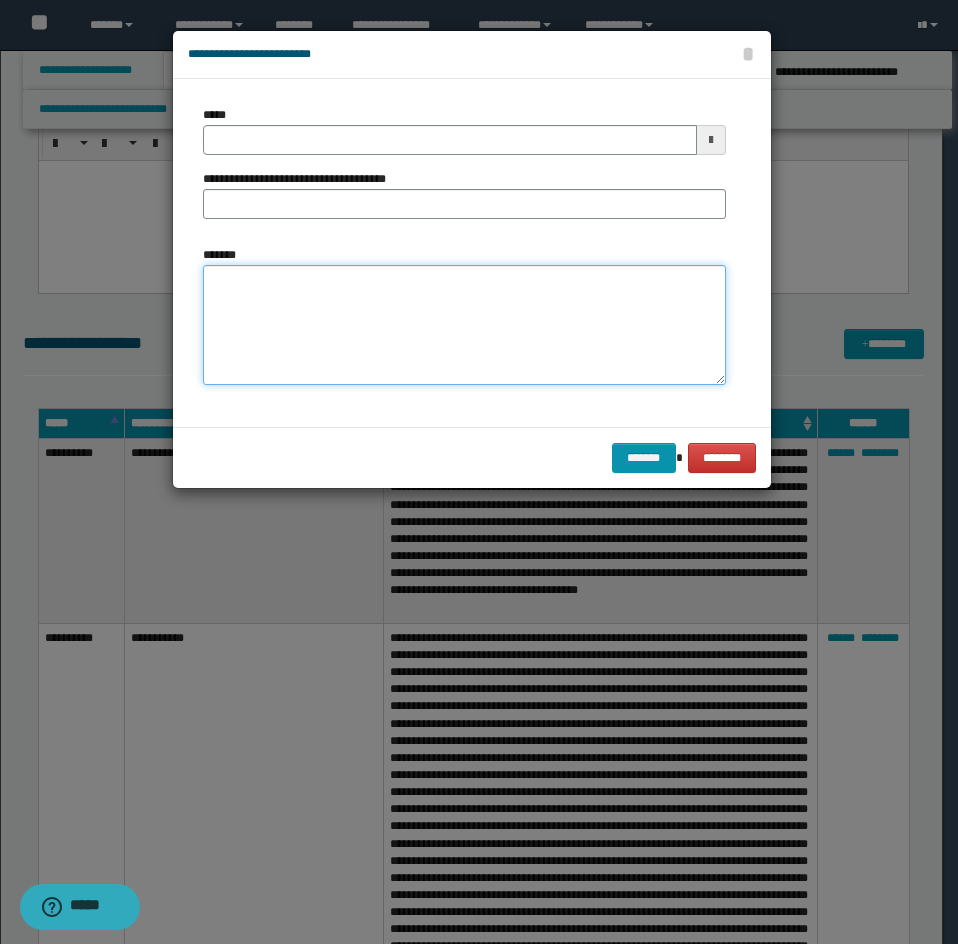 click on "*******" at bounding box center (464, 325) 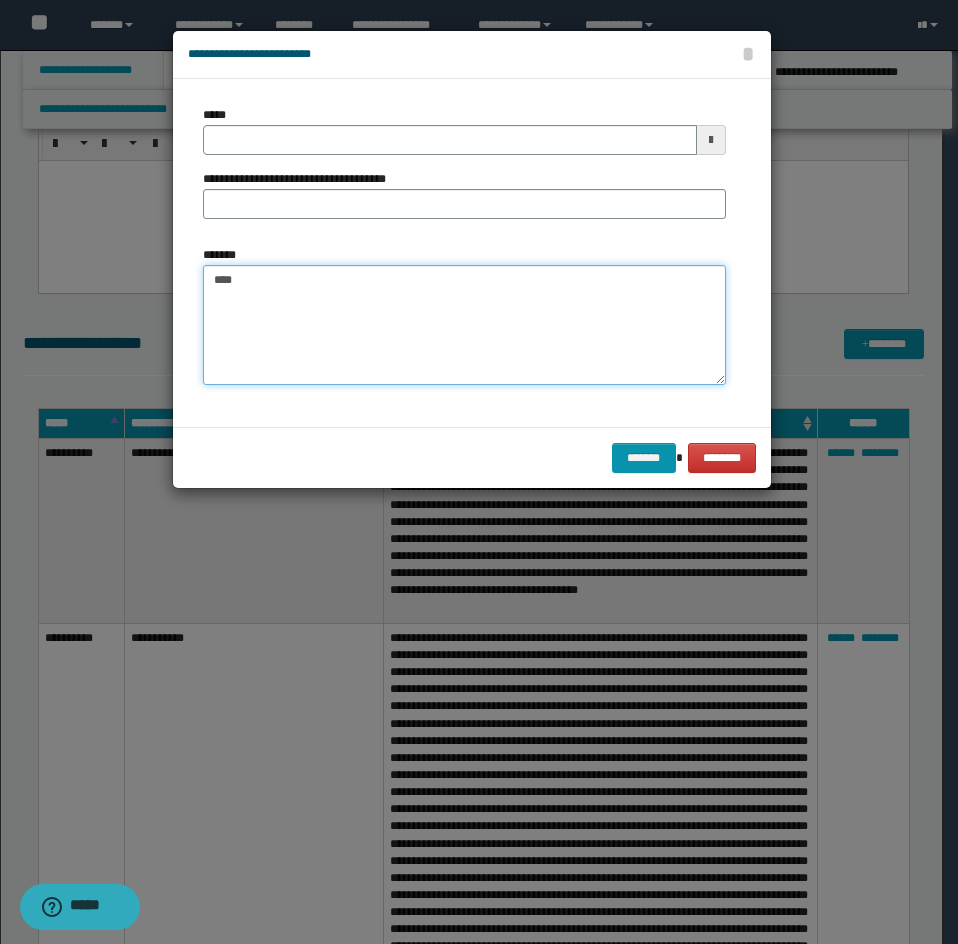 paste on "**********" 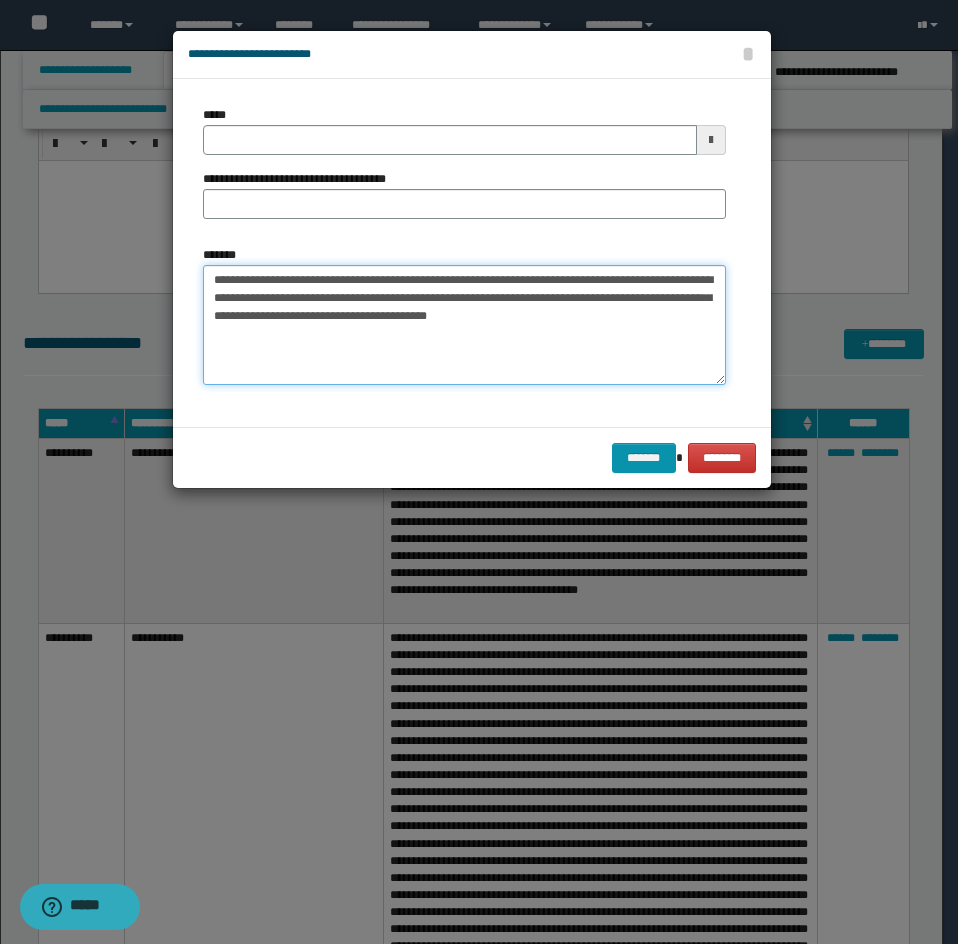 type on "**********" 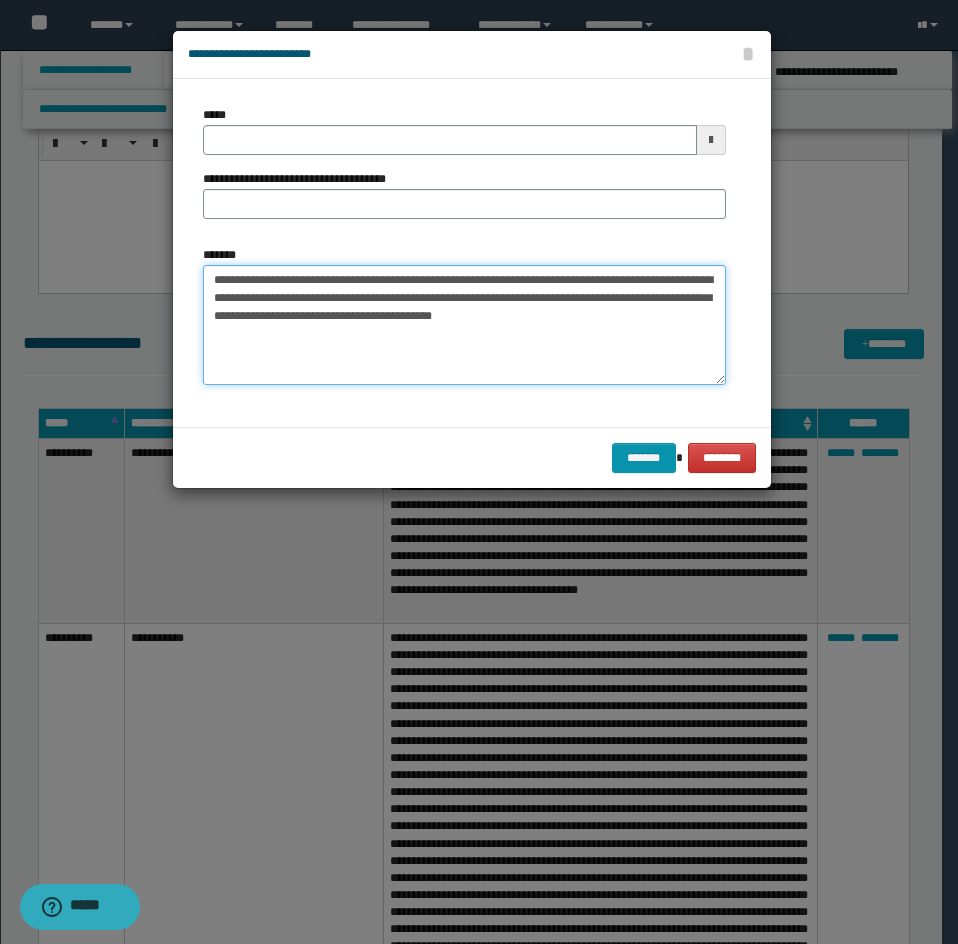 type 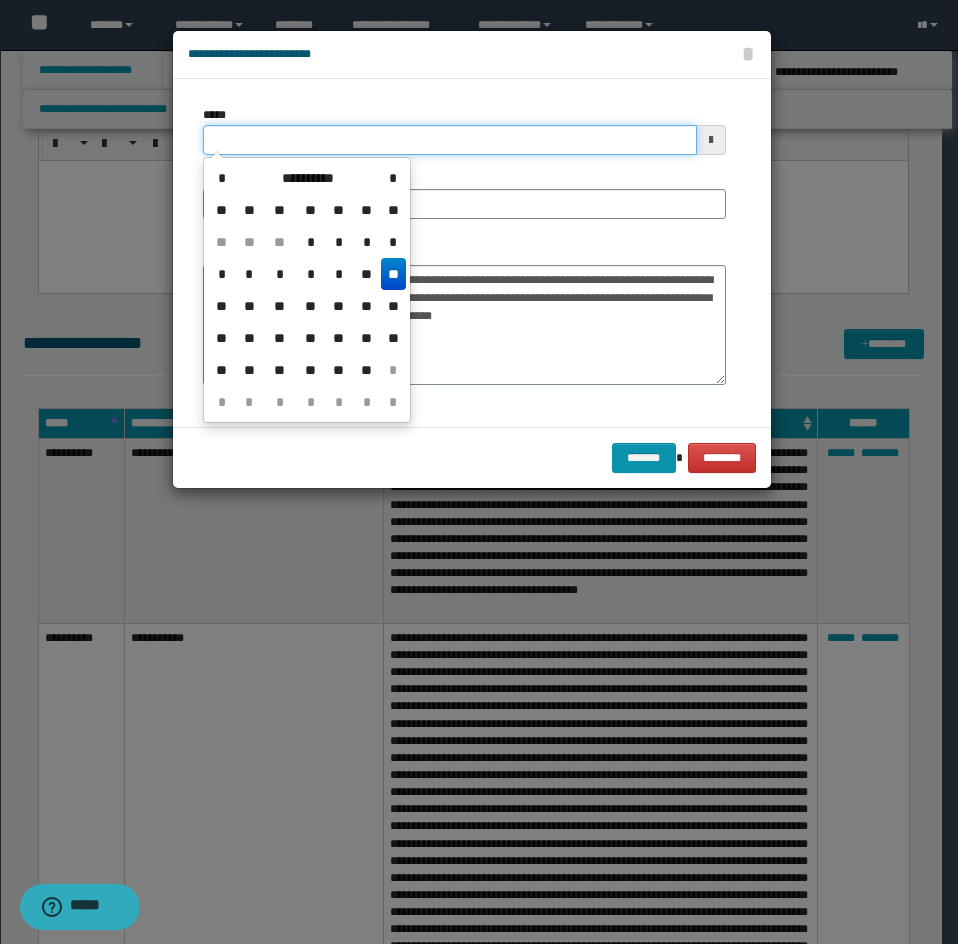 click on "*****" at bounding box center (450, 140) 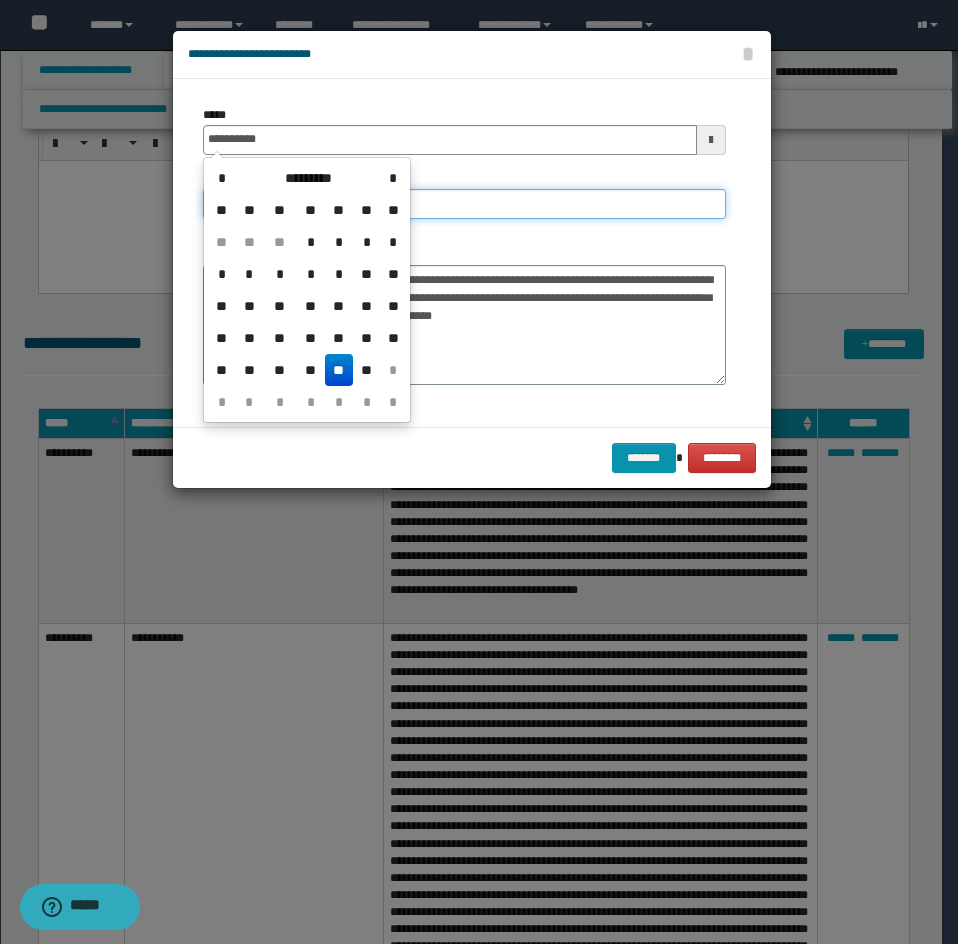 type on "**********" 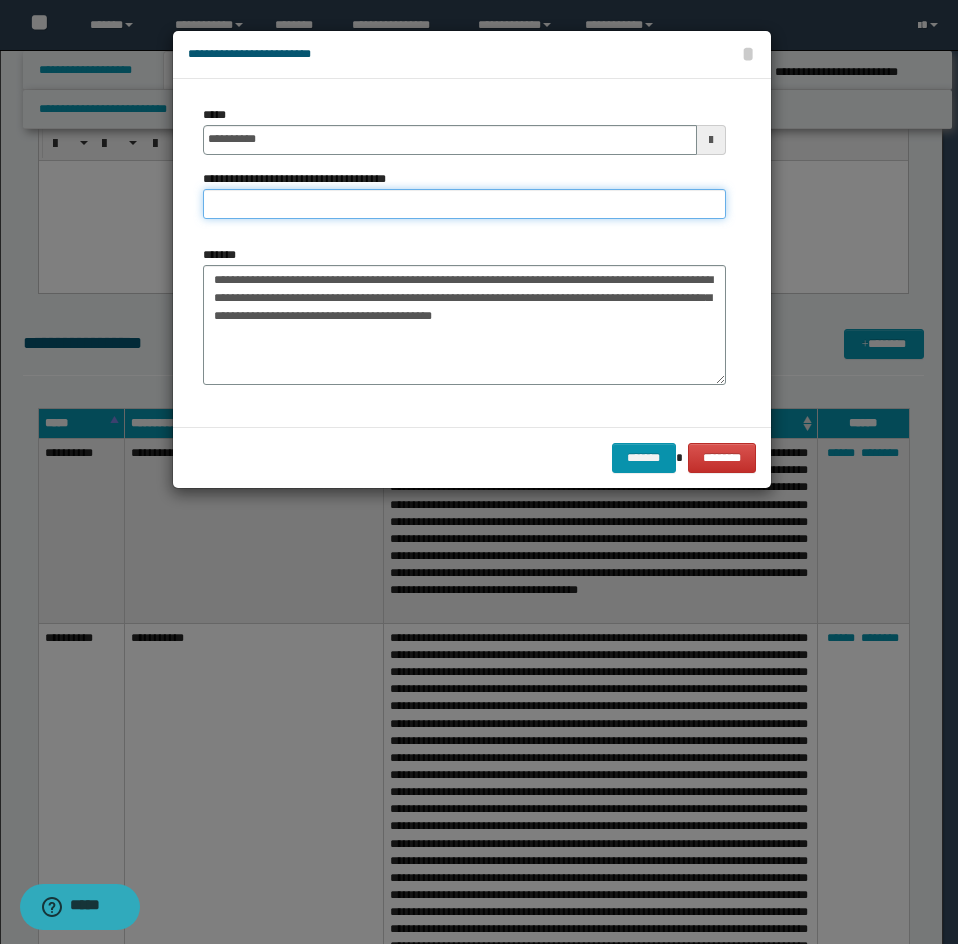 click on "**********" at bounding box center [464, 204] 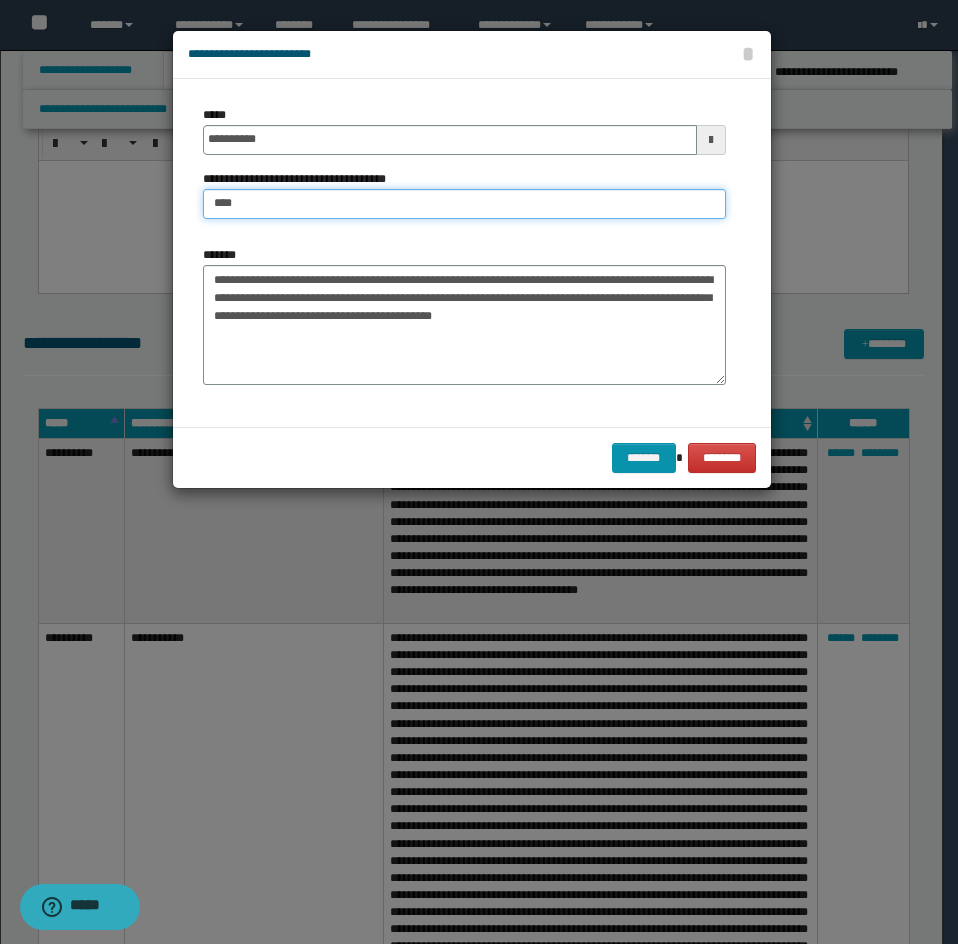 type on "*********" 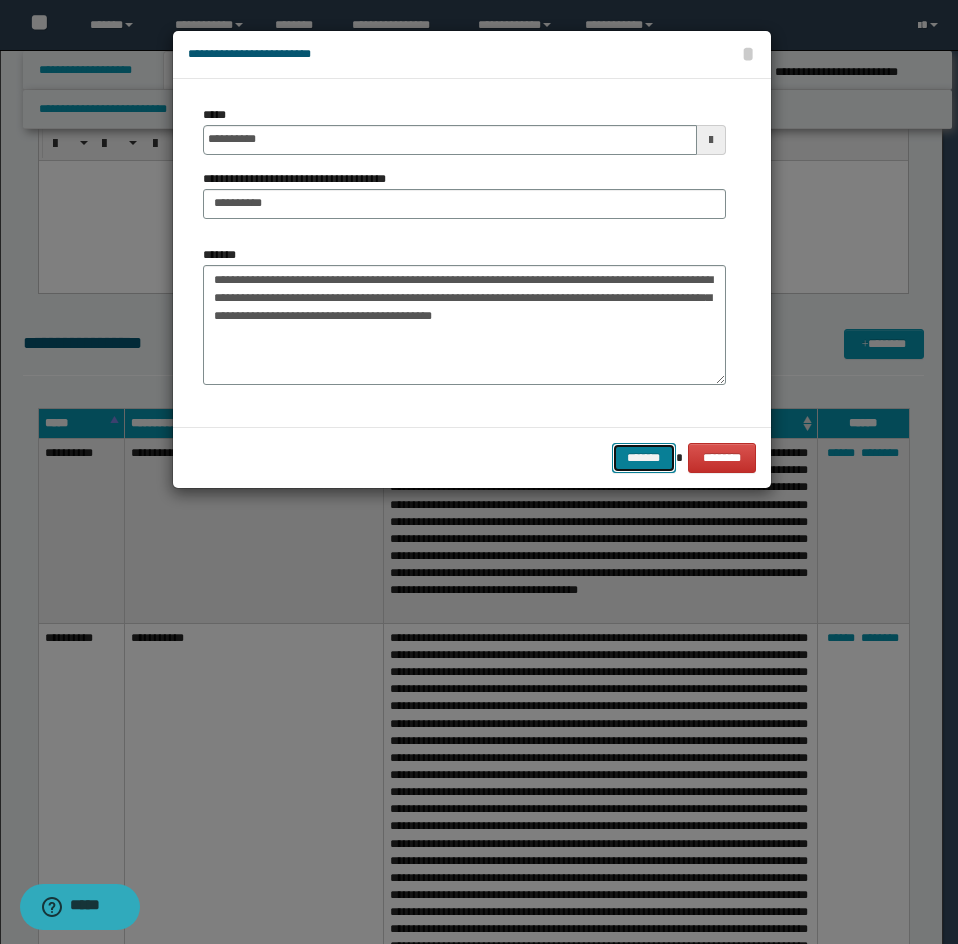 click on "*******" at bounding box center [644, 458] 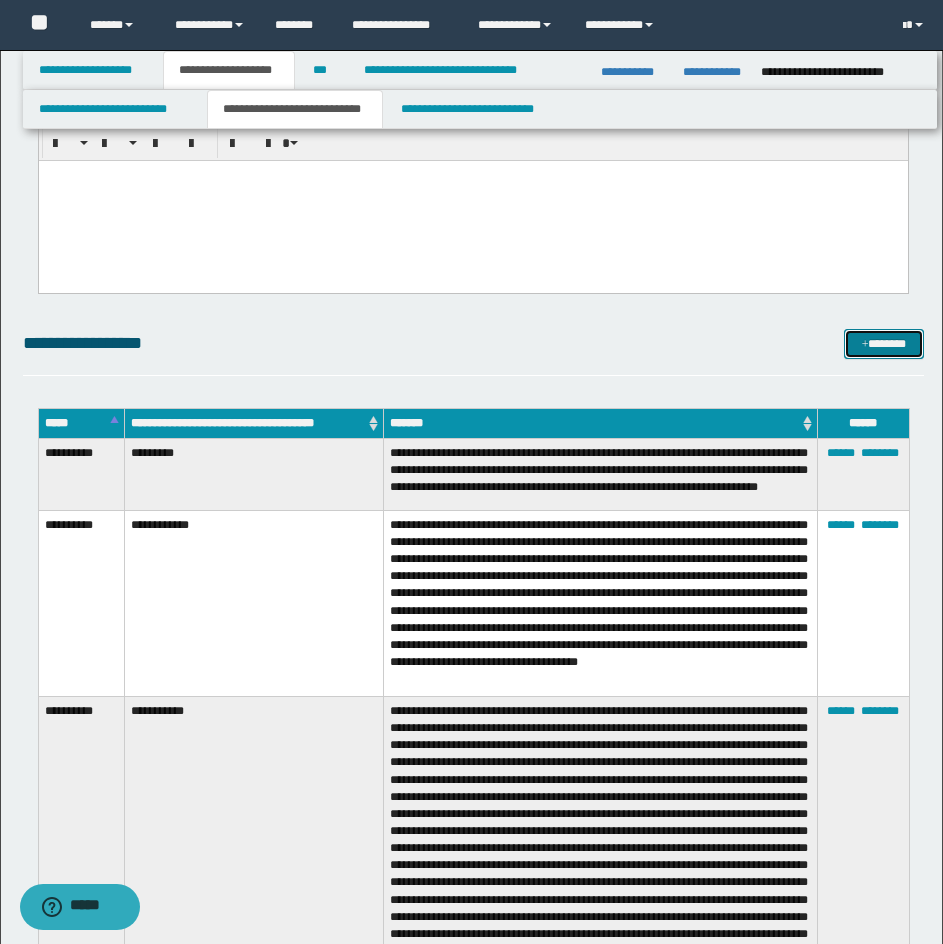 click on "*******" at bounding box center (884, 344) 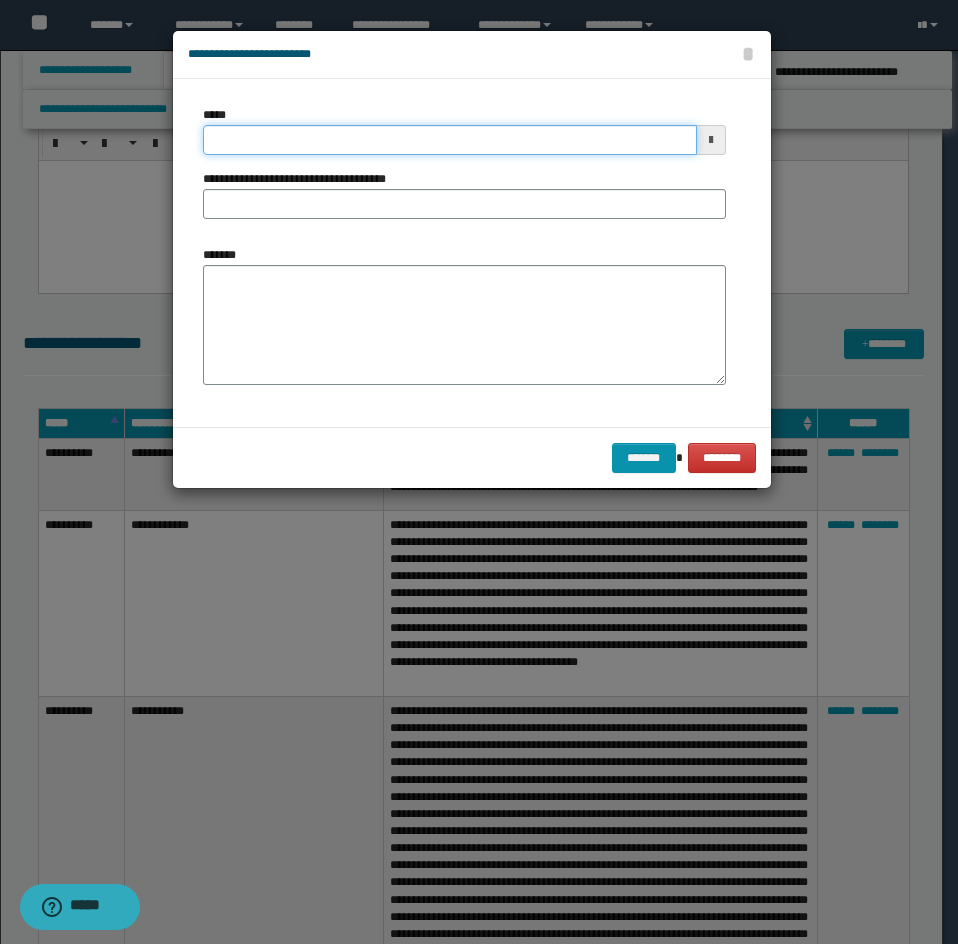 click on "*****" at bounding box center (450, 140) 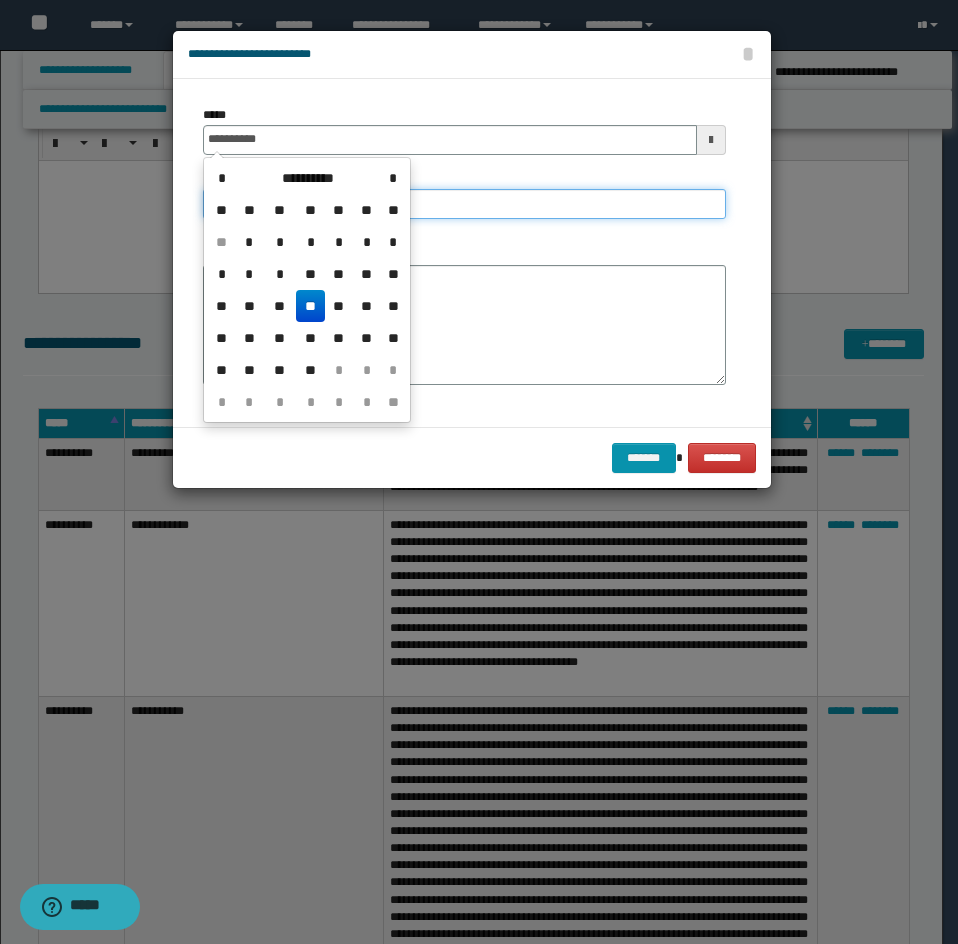 type on "**********" 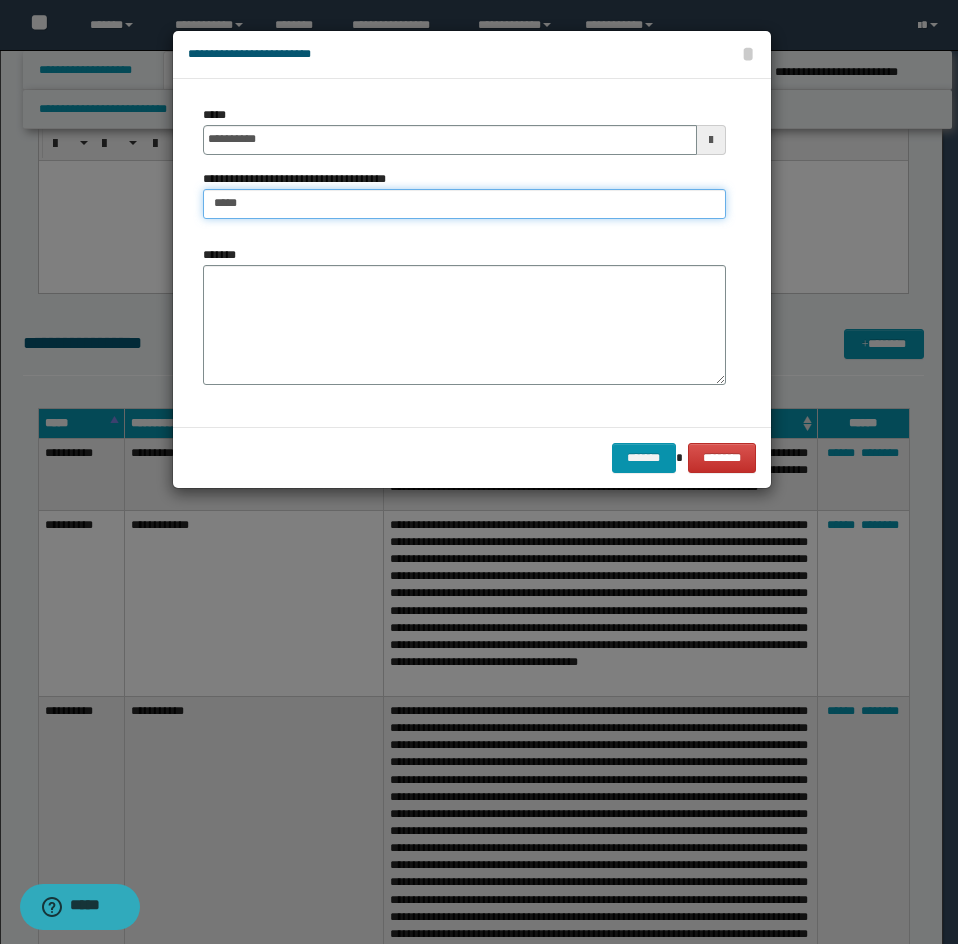 type on "**********" 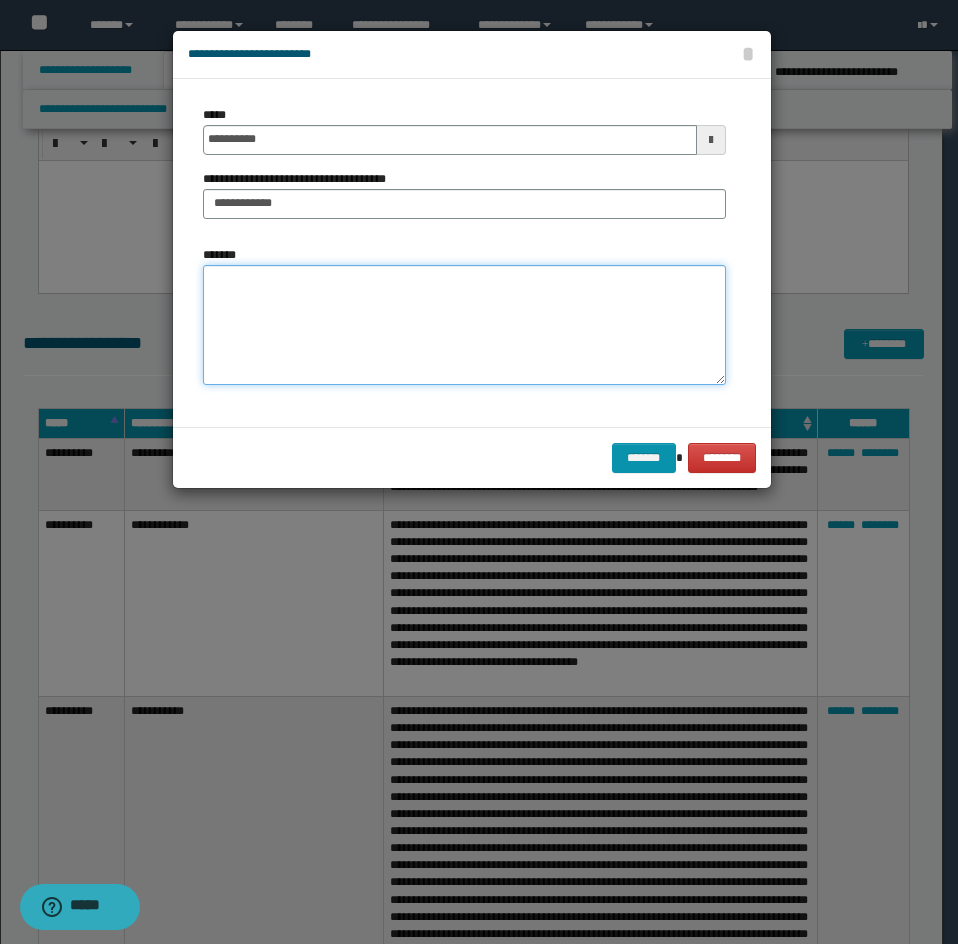 click on "*******" at bounding box center [464, 325] 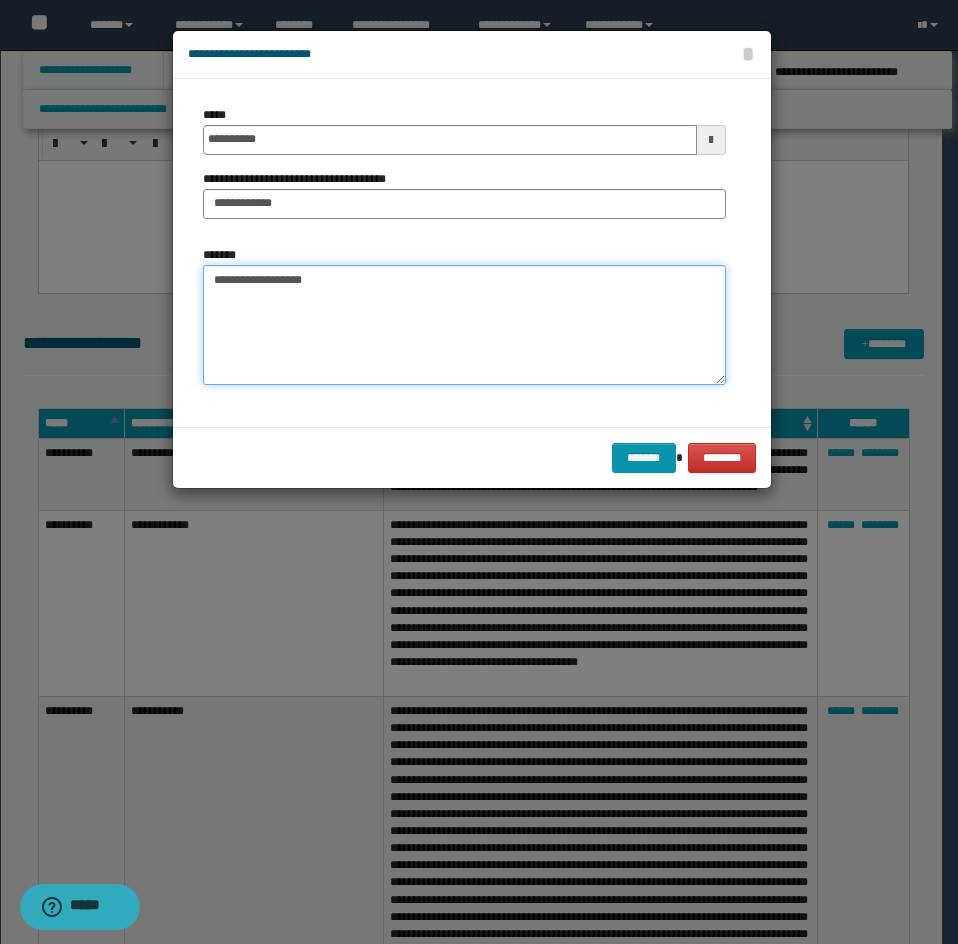 drag, startPoint x: 227, startPoint y: 281, endPoint x: 256, endPoint y: 302, distance: 35.805027 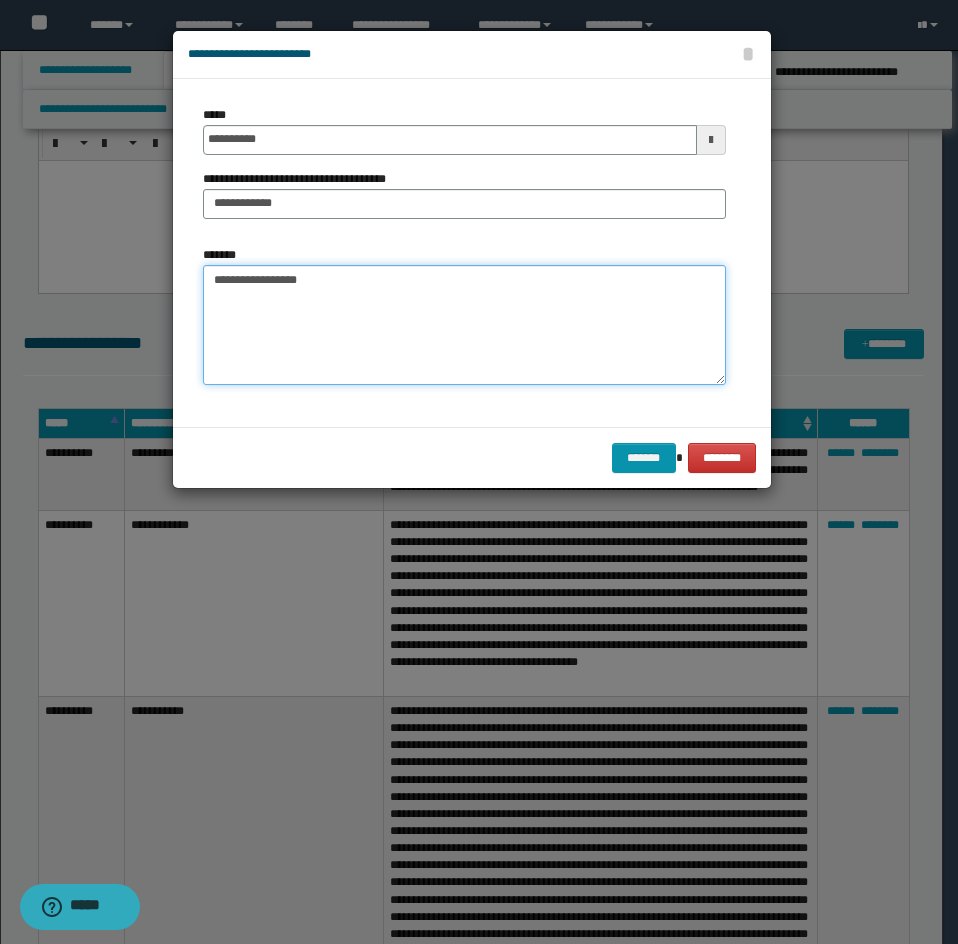 paste on "**********" 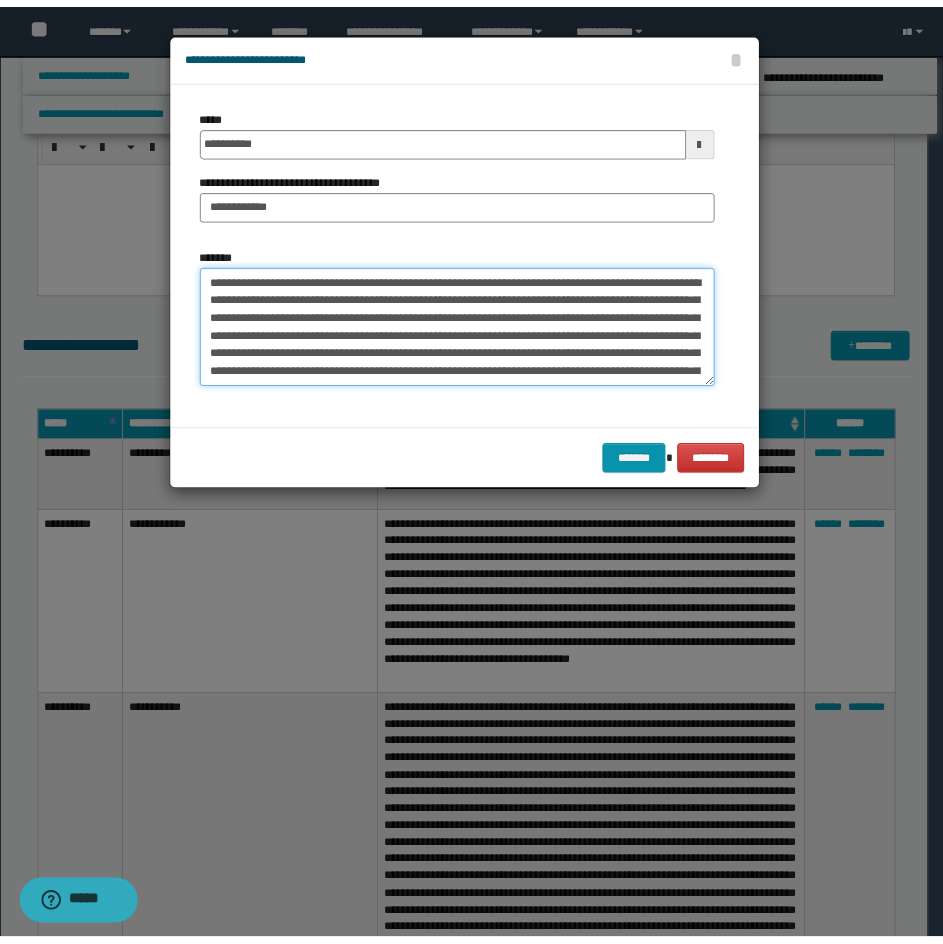 scroll, scrollTop: 108, scrollLeft: 0, axis: vertical 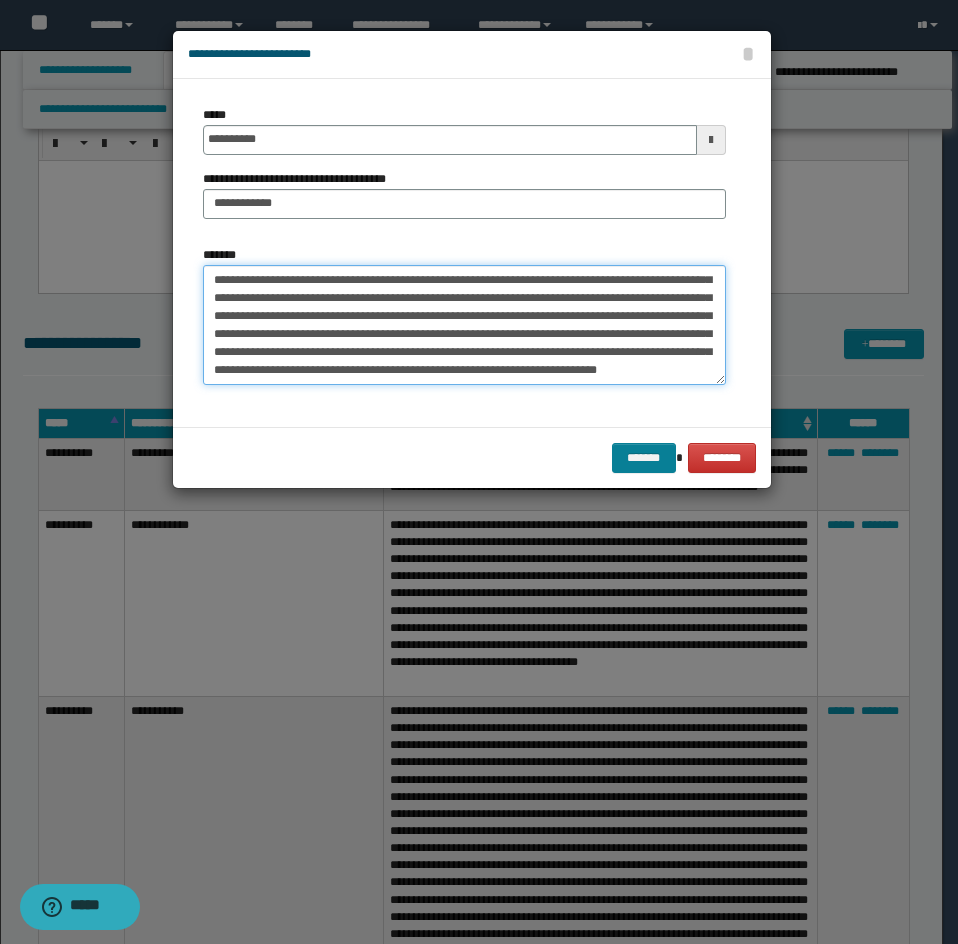 type on "**********" 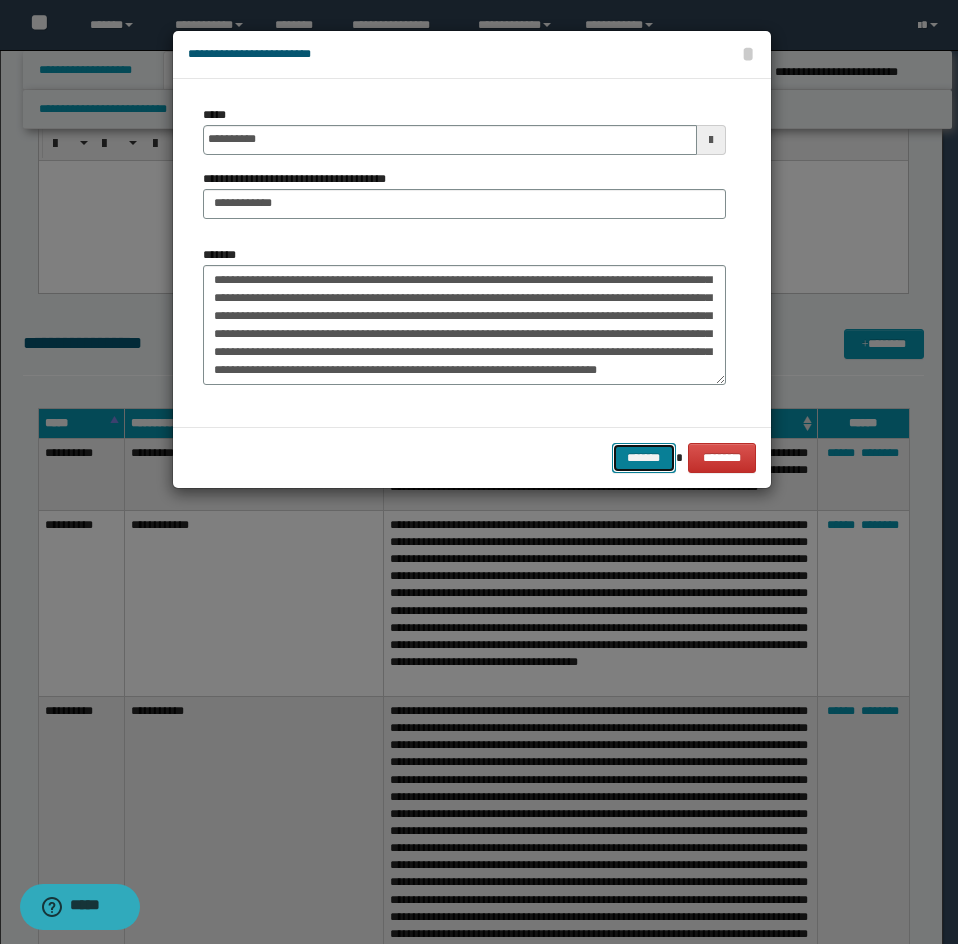 click on "*******" at bounding box center [644, 458] 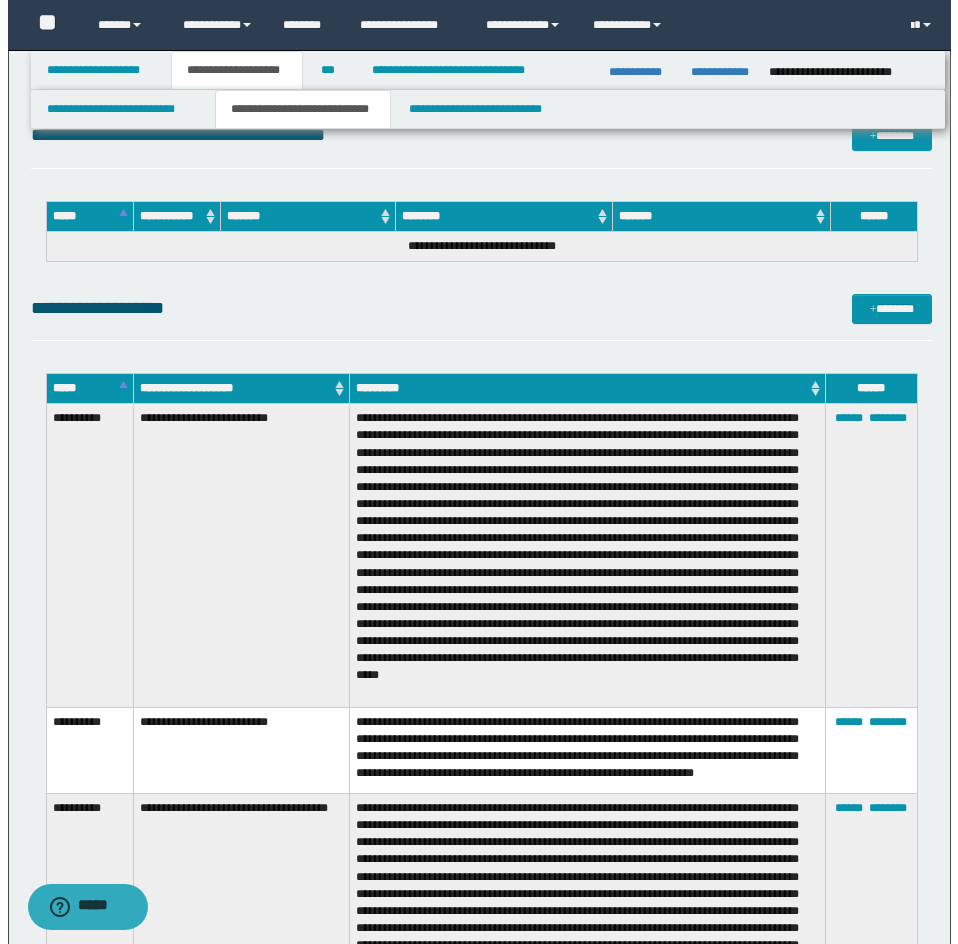 scroll, scrollTop: 3800, scrollLeft: 0, axis: vertical 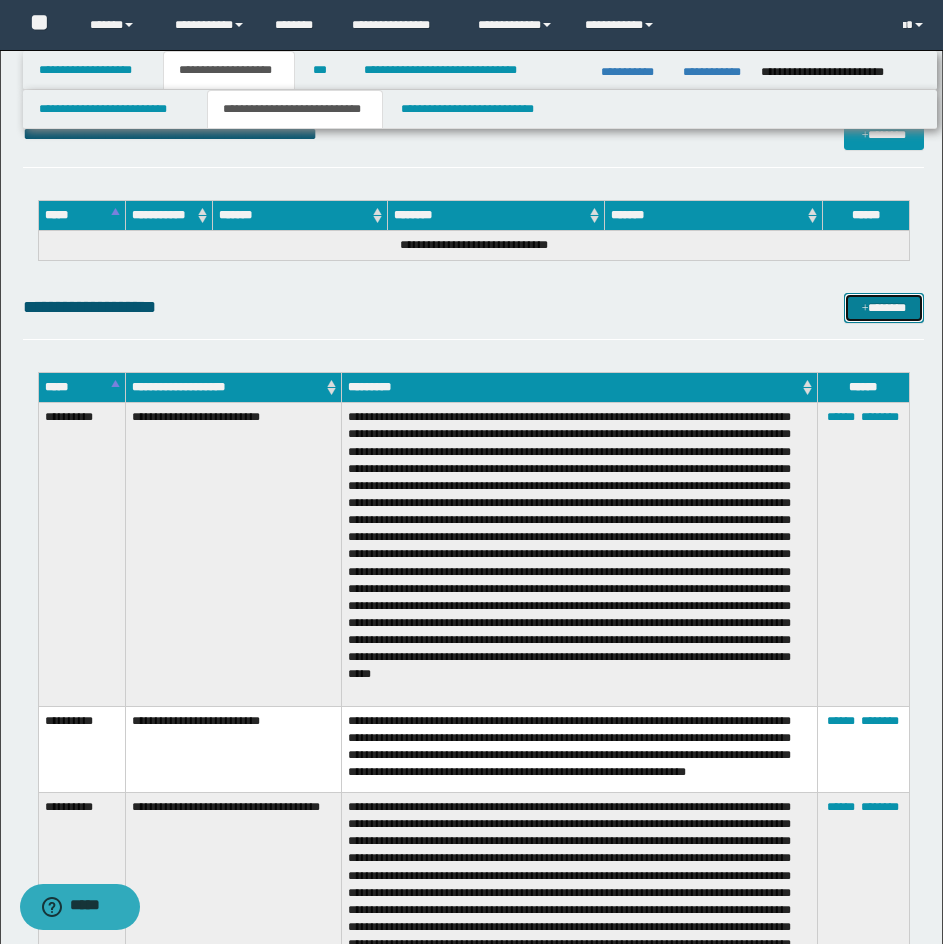click on "*******" at bounding box center (884, 308) 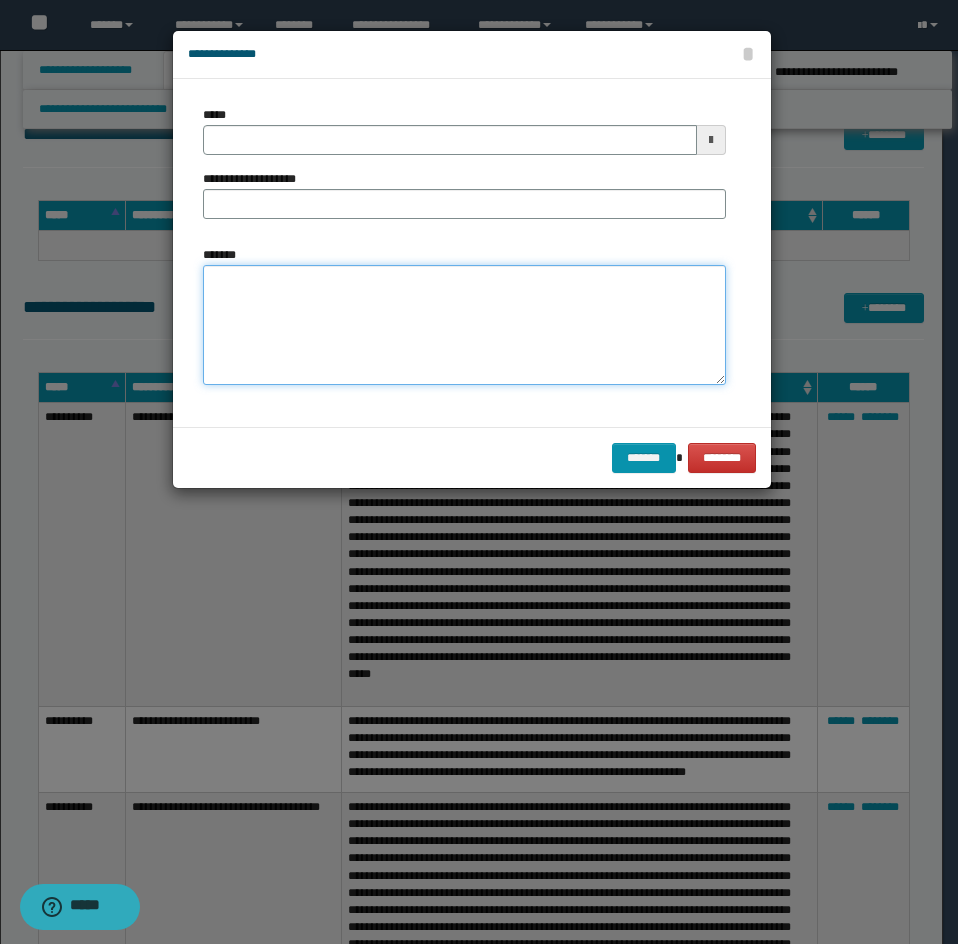 click on "*******" at bounding box center (464, 325) 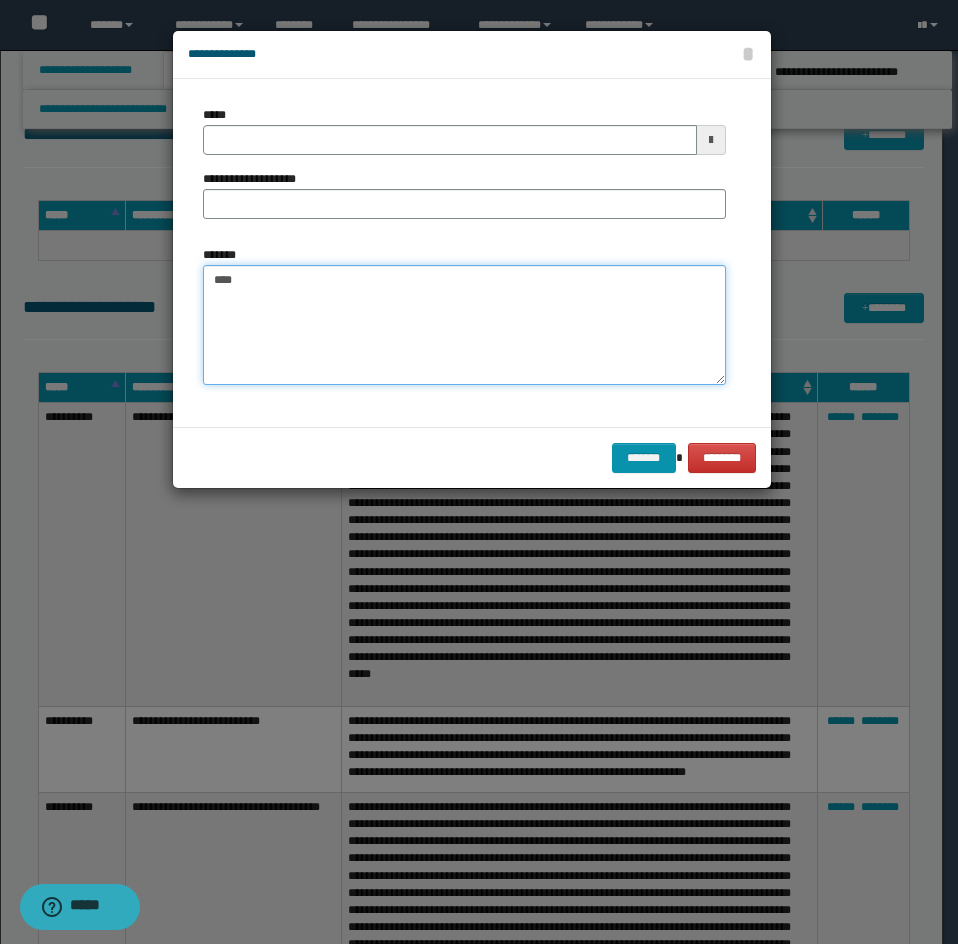 paste on "**********" 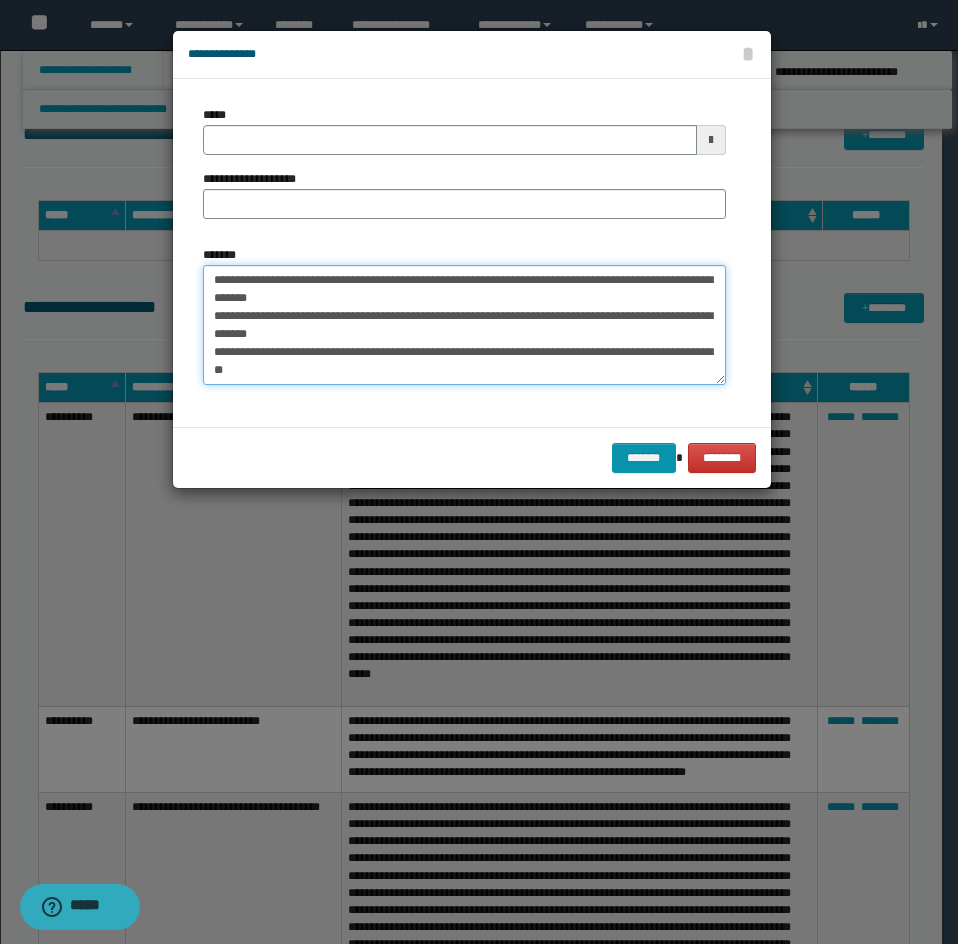 scroll, scrollTop: 336, scrollLeft: 0, axis: vertical 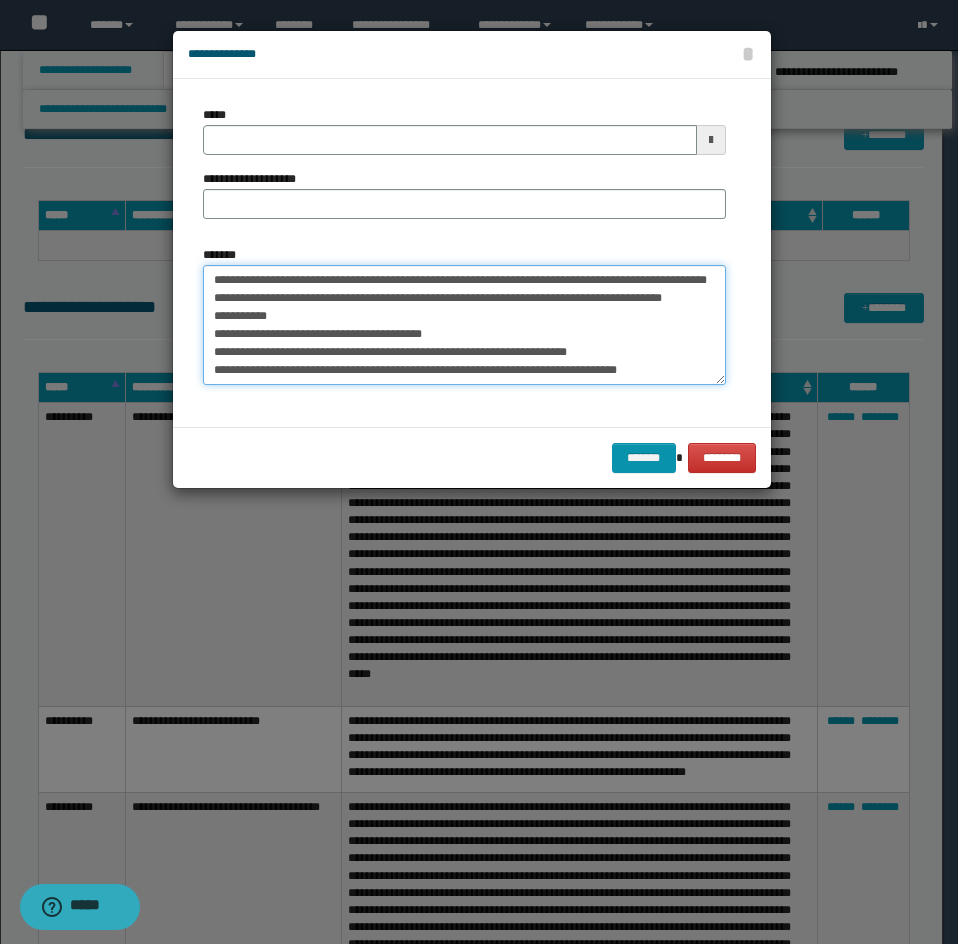 drag, startPoint x: 338, startPoint y: 357, endPoint x: 211, endPoint y: 287, distance: 145.0138 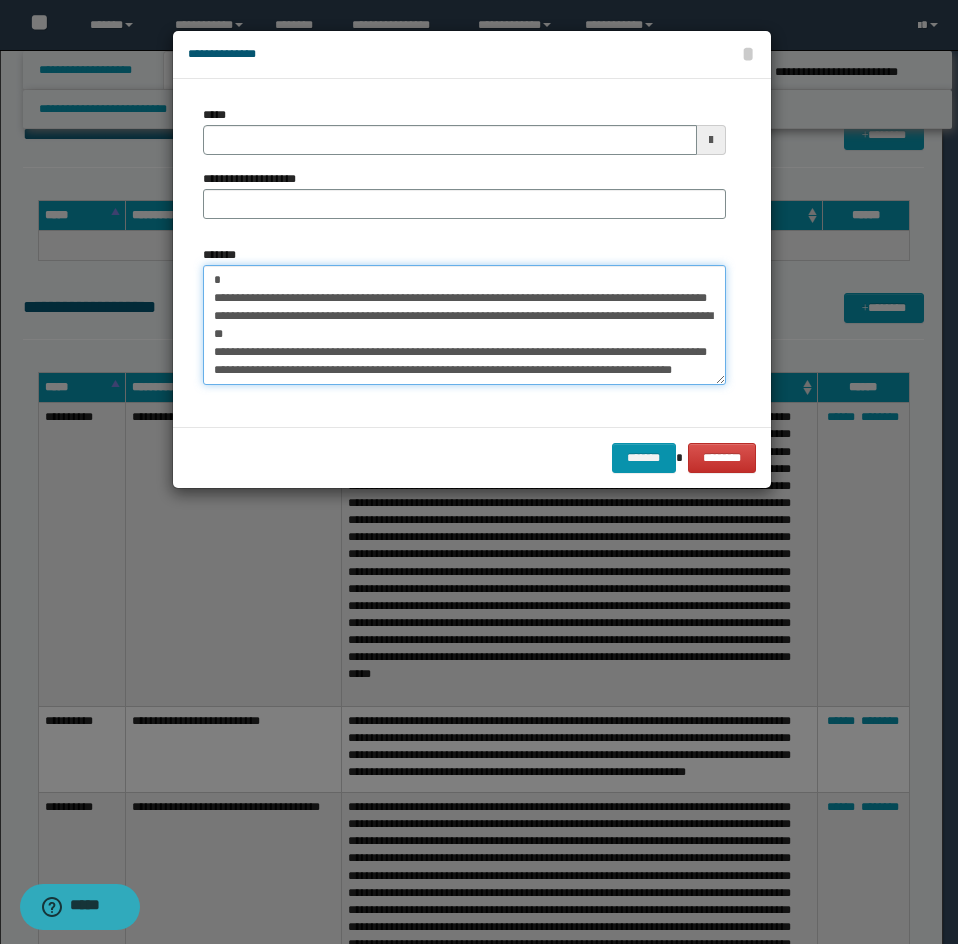 scroll, scrollTop: 270, scrollLeft: 0, axis: vertical 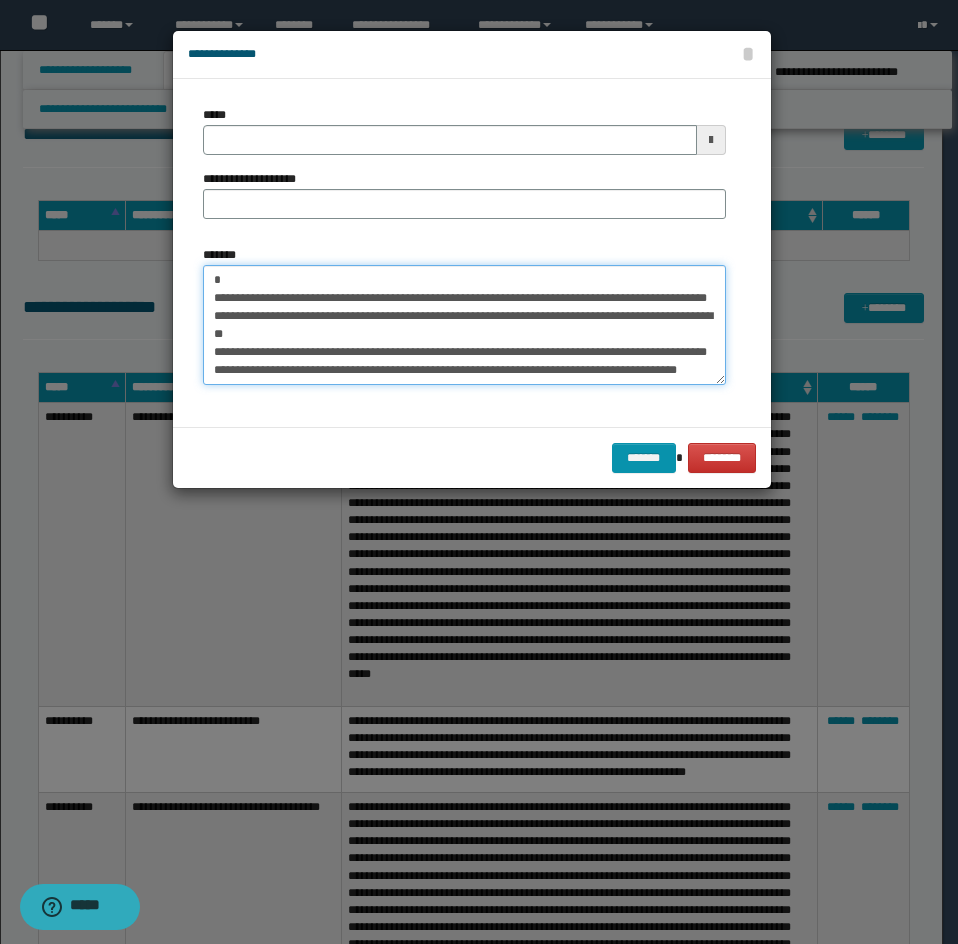 paste on "**********" 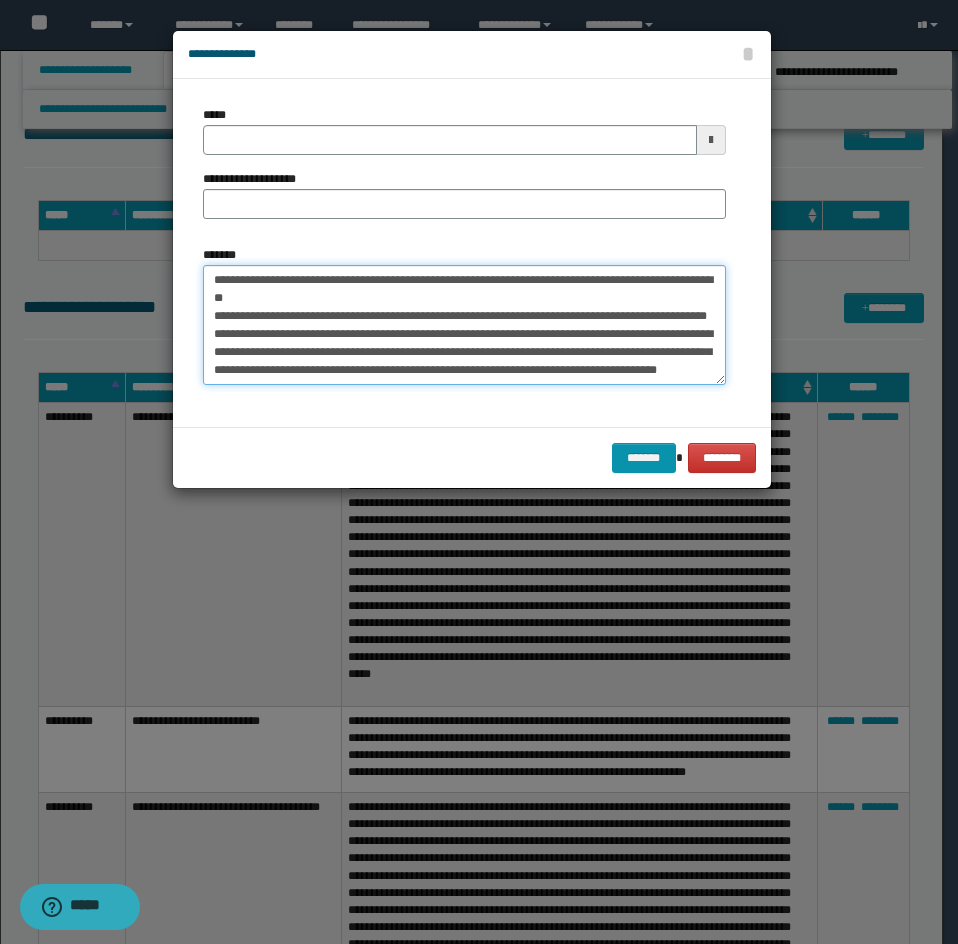 scroll, scrollTop: 324, scrollLeft: 0, axis: vertical 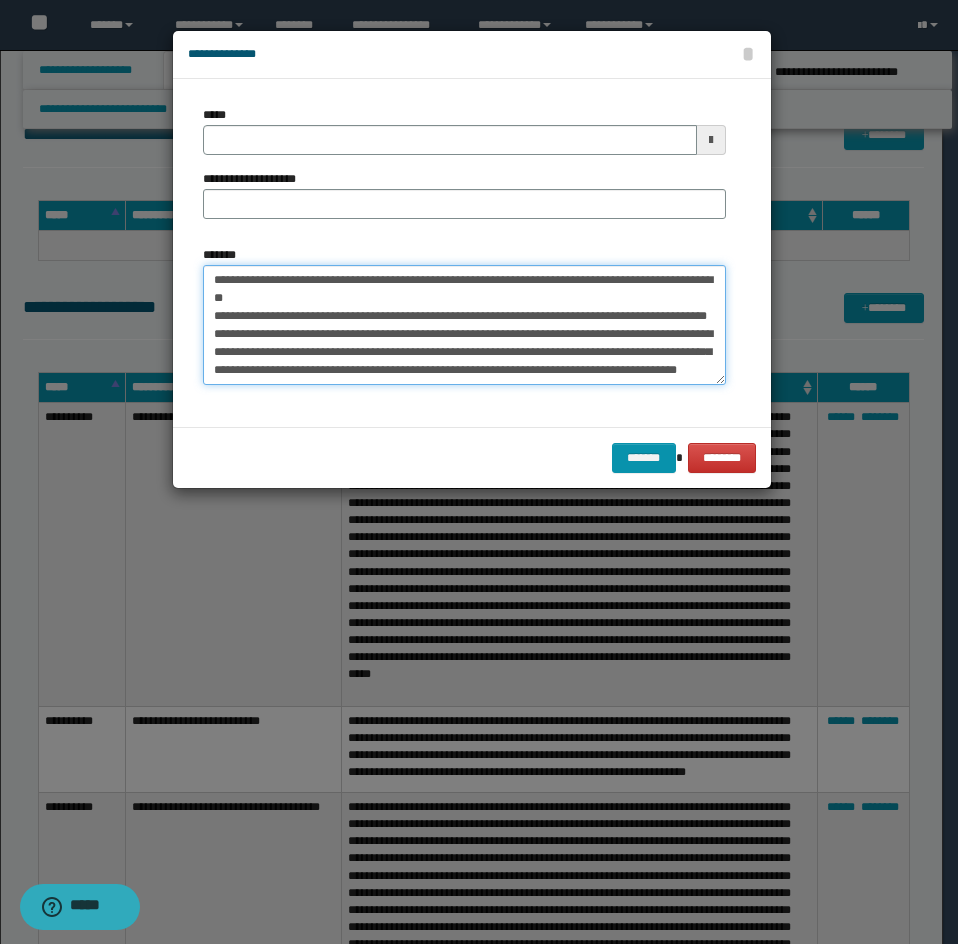 click on "*******" at bounding box center (464, 325) 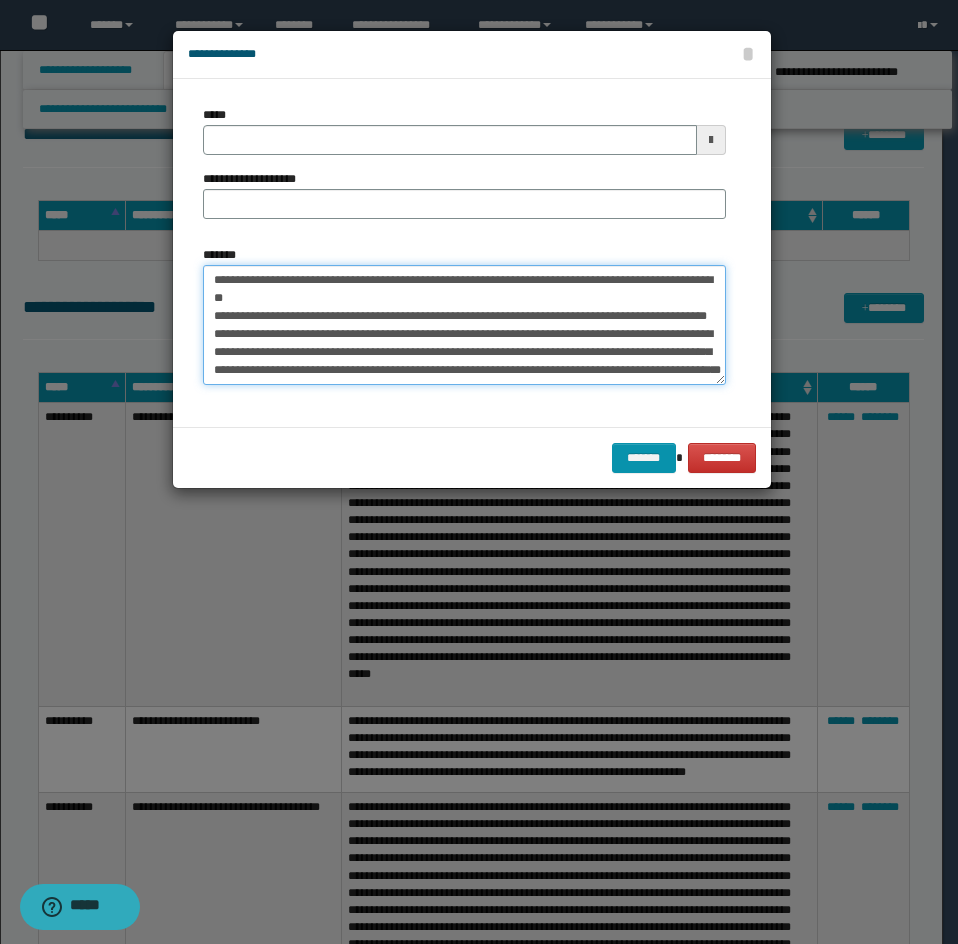 type on "**********" 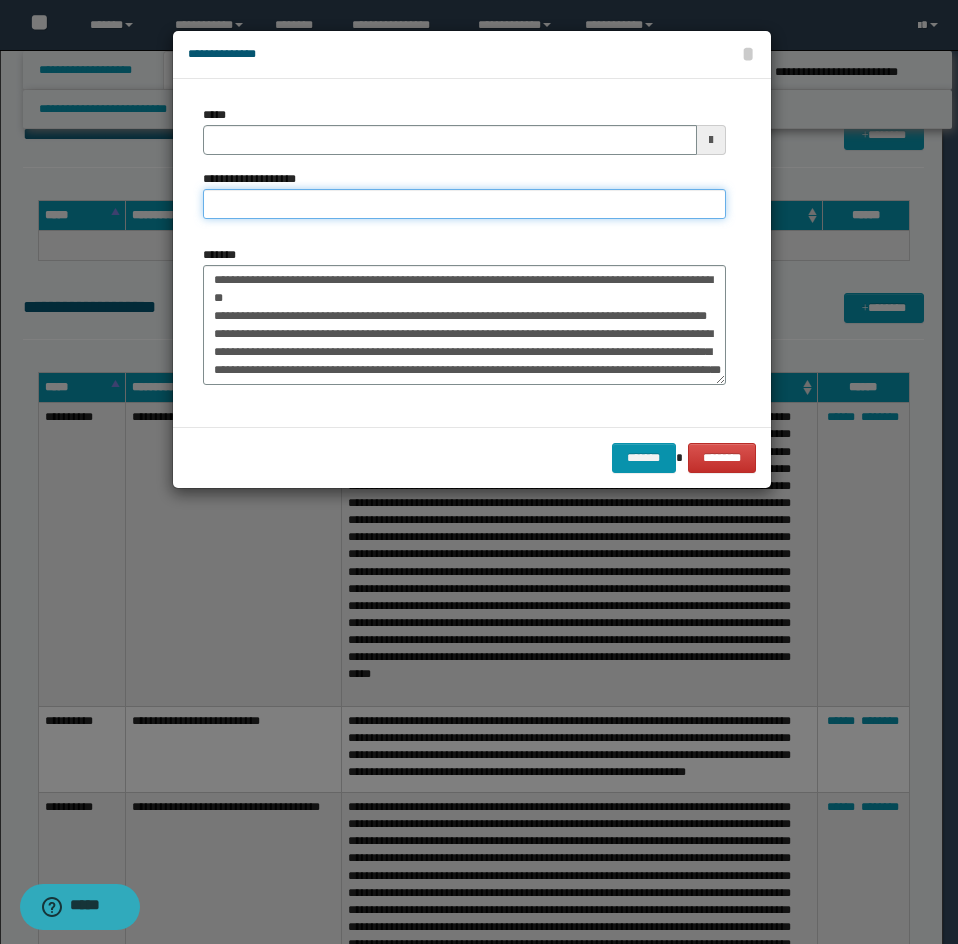 click on "**********" at bounding box center (464, 204) 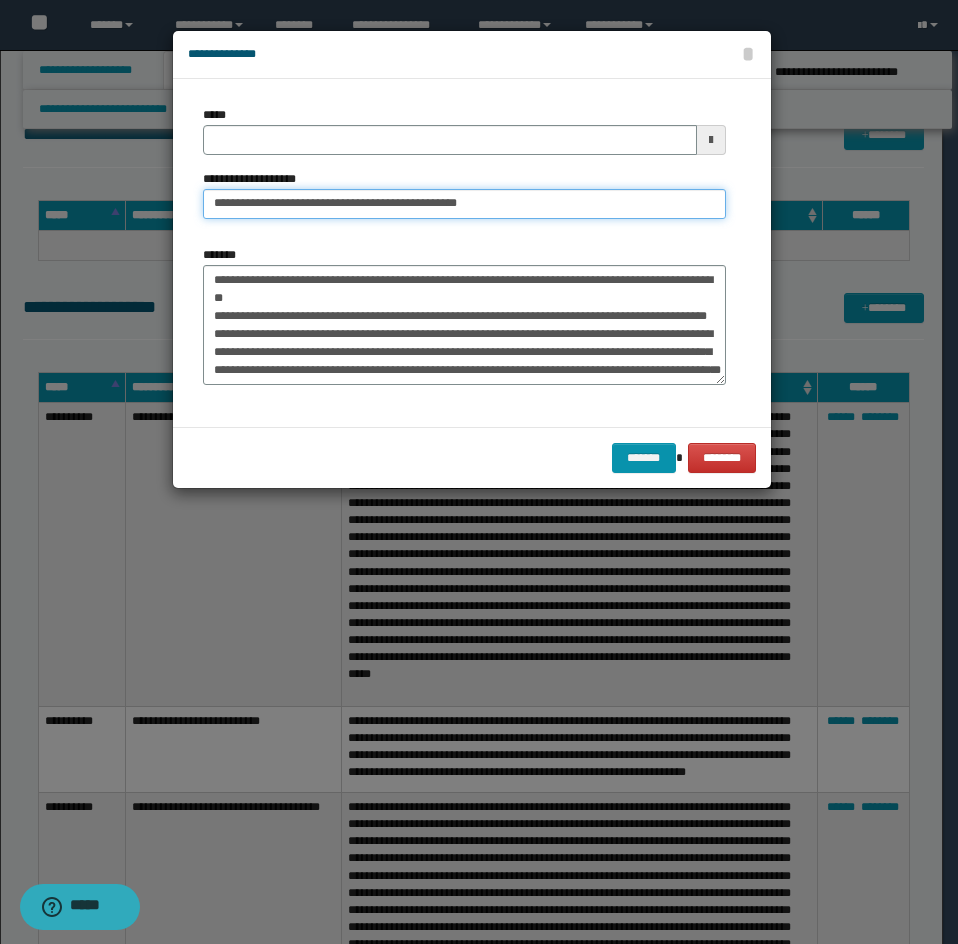 drag, startPoint x: 548, startPoint y: 208, endPoint x: 437, endPoint y: 208, distance: 111 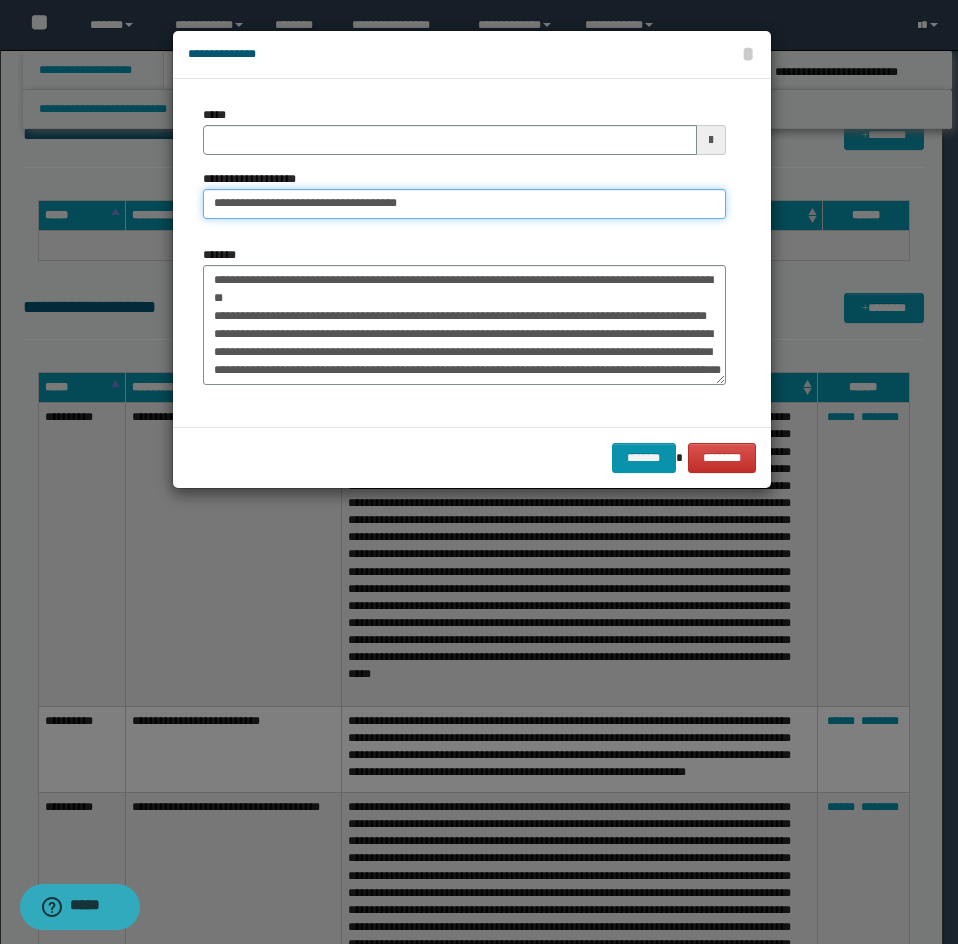 type on "**********" 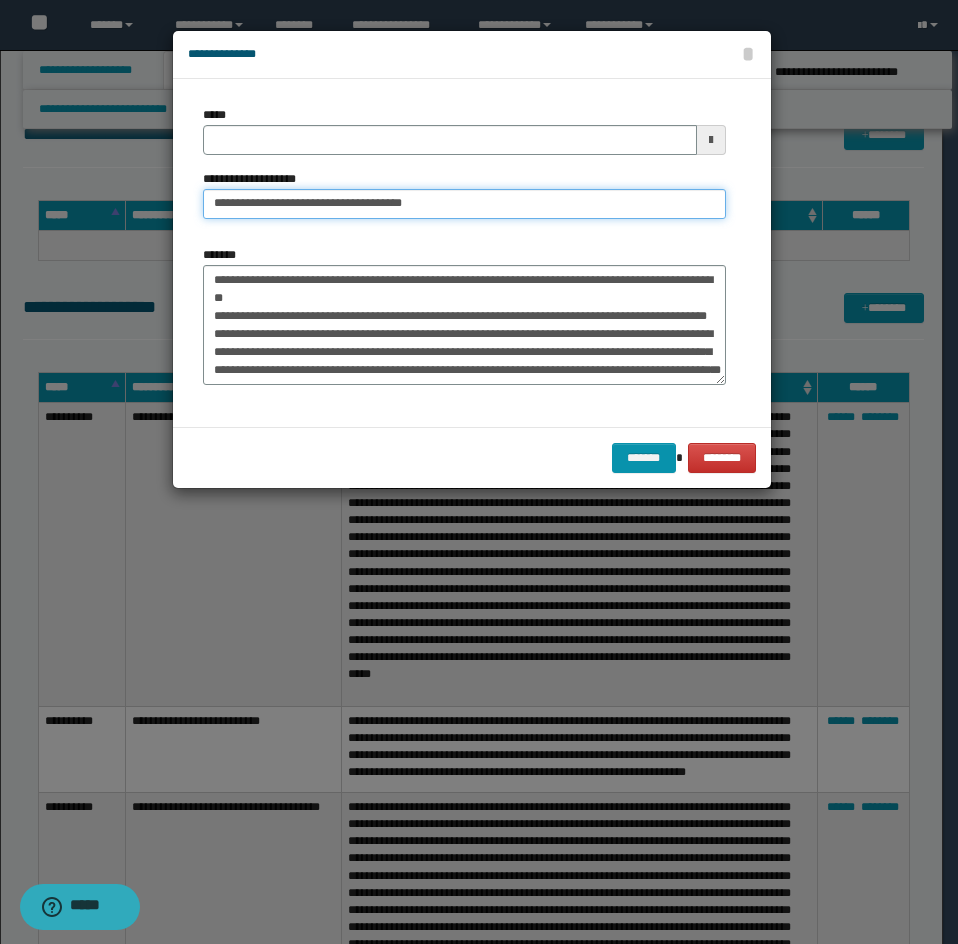 type 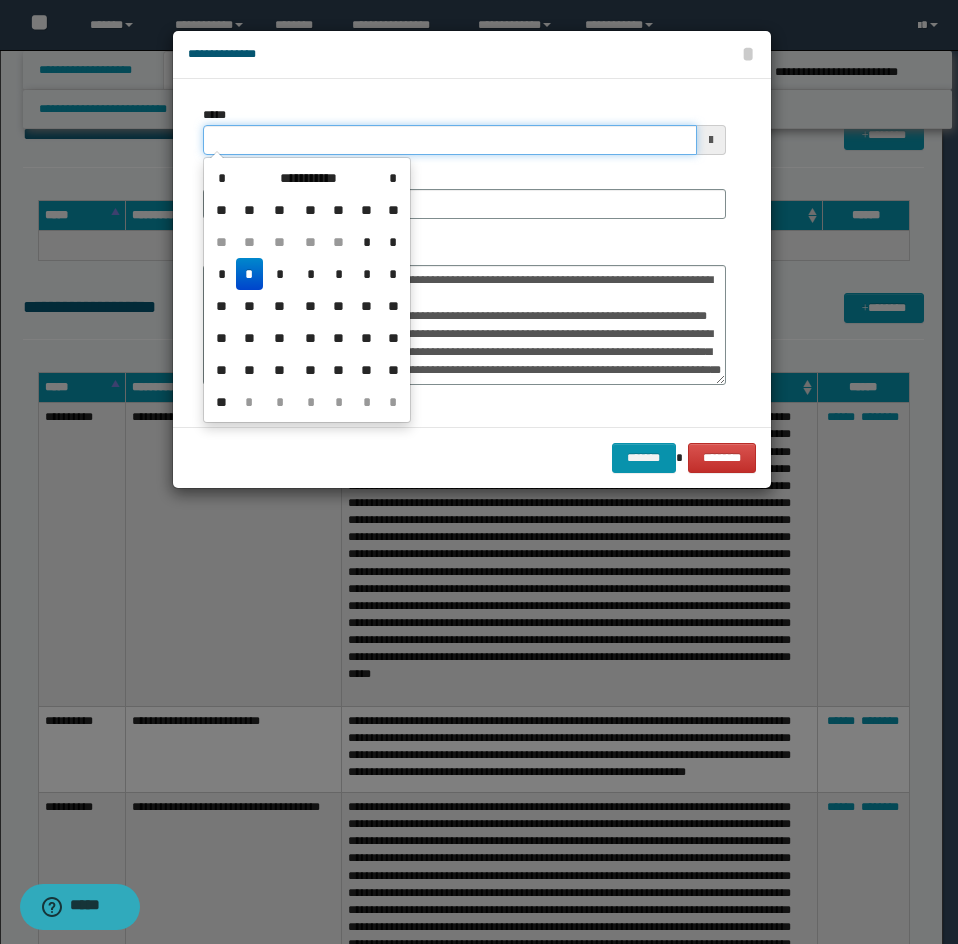 click on "*****" at bounding box center [450, 140] 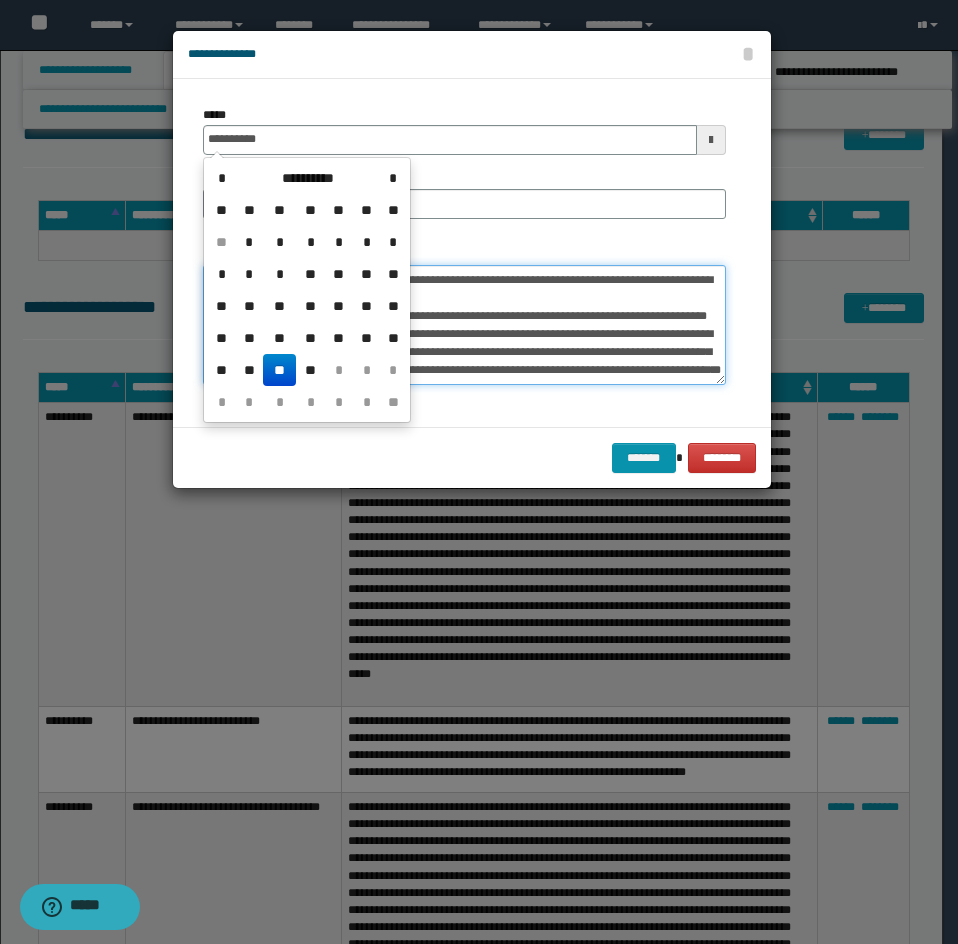 type on "**********" 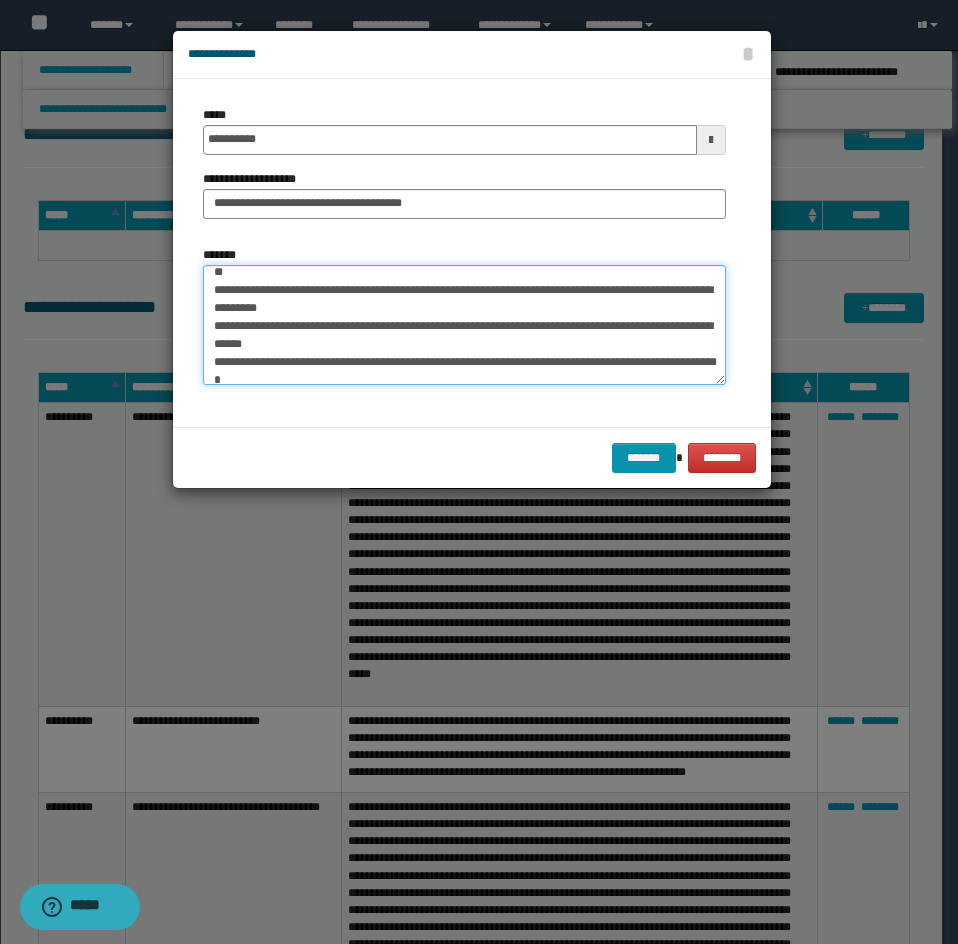 scroll, scrollTop: 0, scrollLeft: 0, axis: both 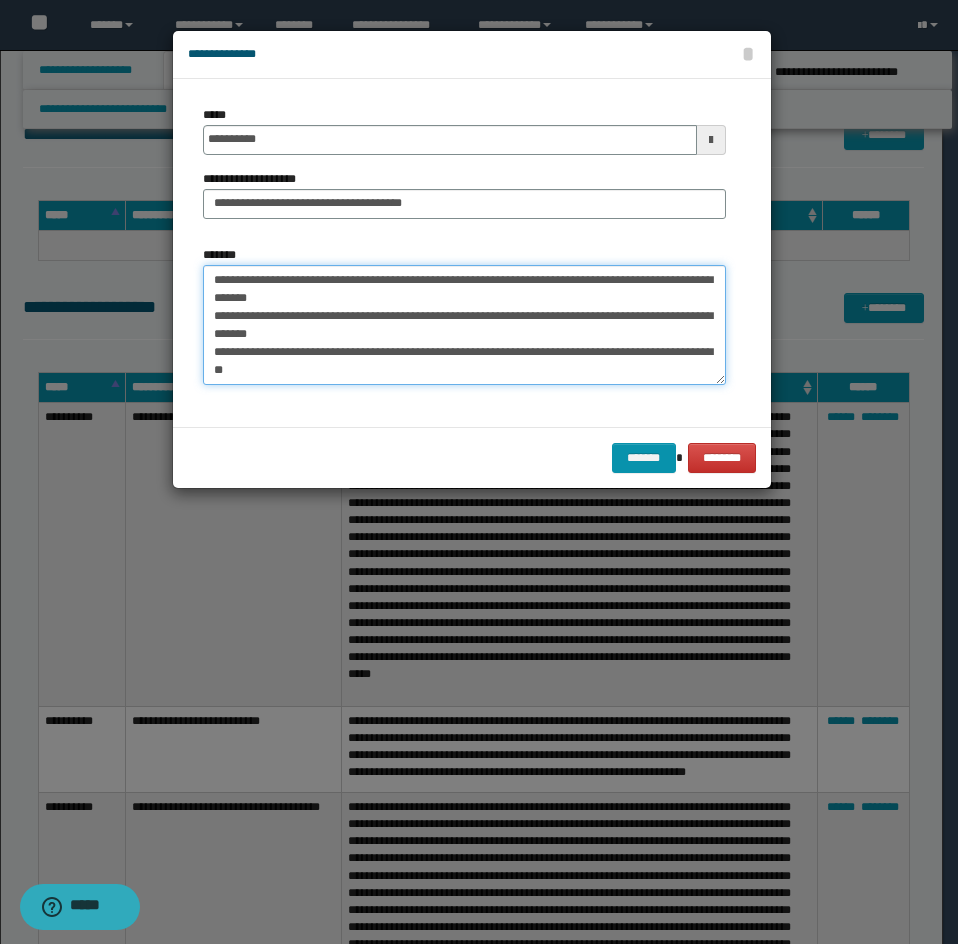 click on "*******" at bounding box center (464, 325) 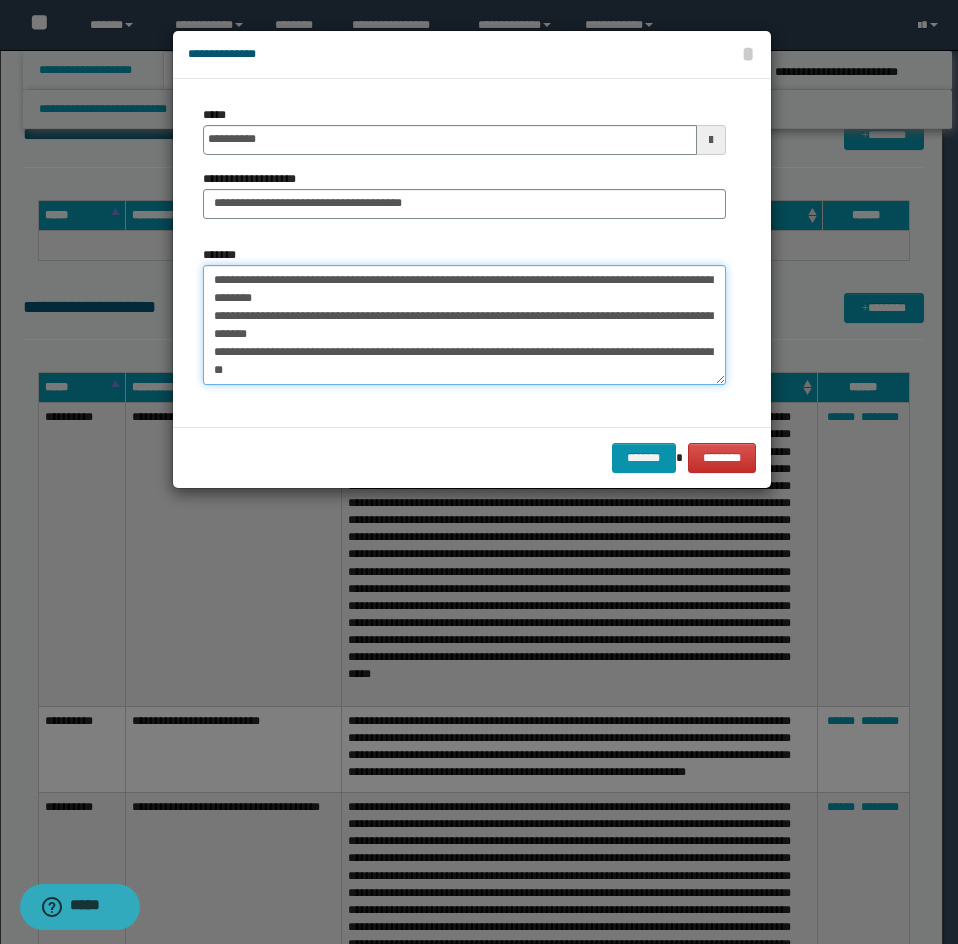 click on "*******" at bounding box center [464, 325] 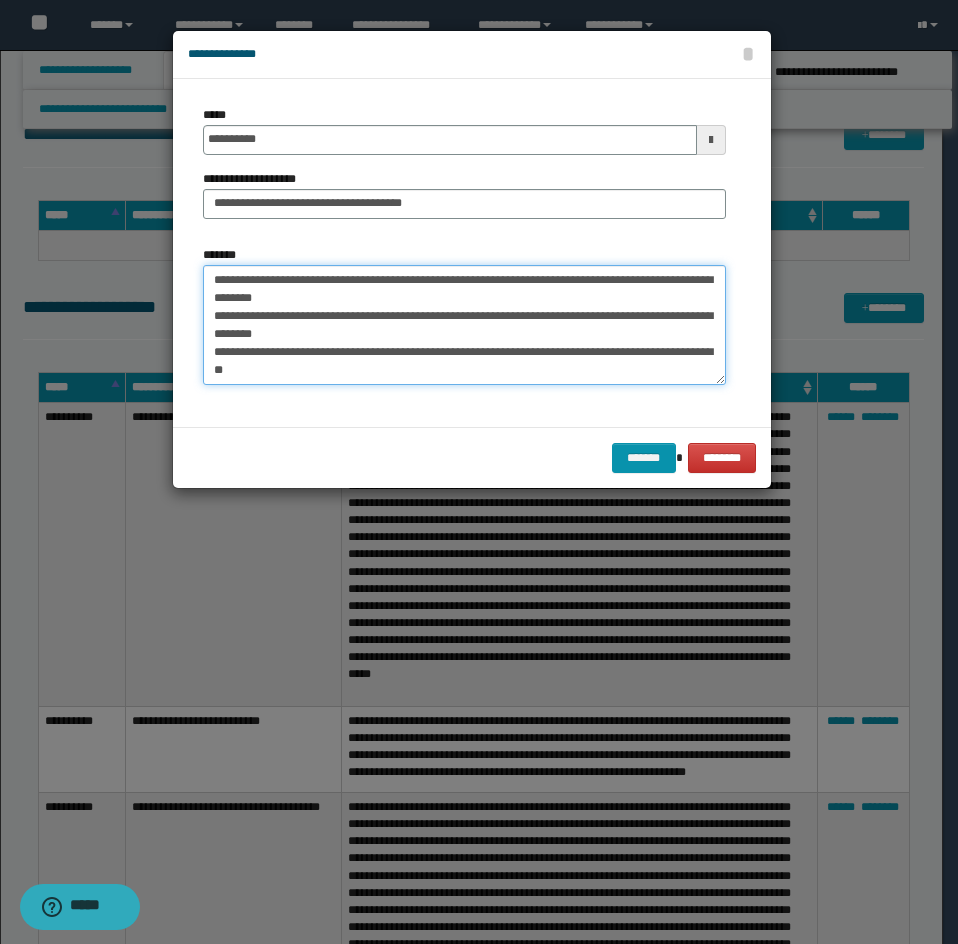 click on "*******" at bounding box center [464, 325] 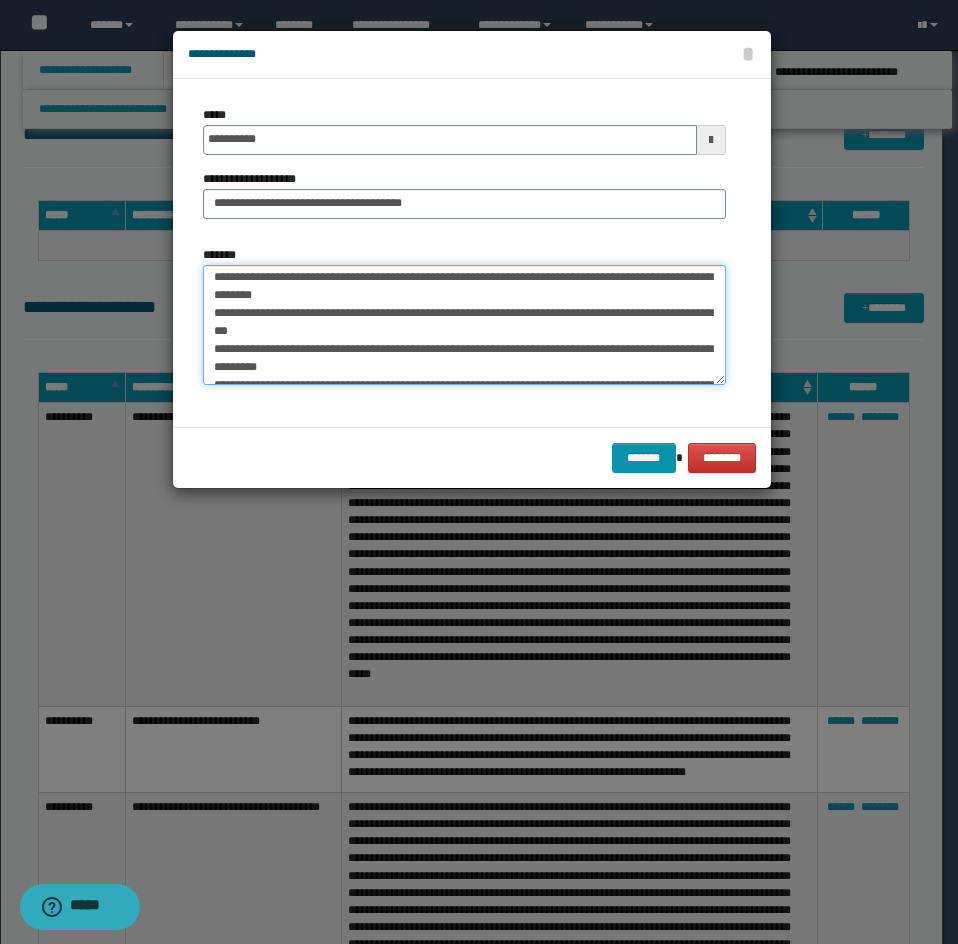 scroll, scrollTop: 100, scrollLeft: 0, axis: vertical 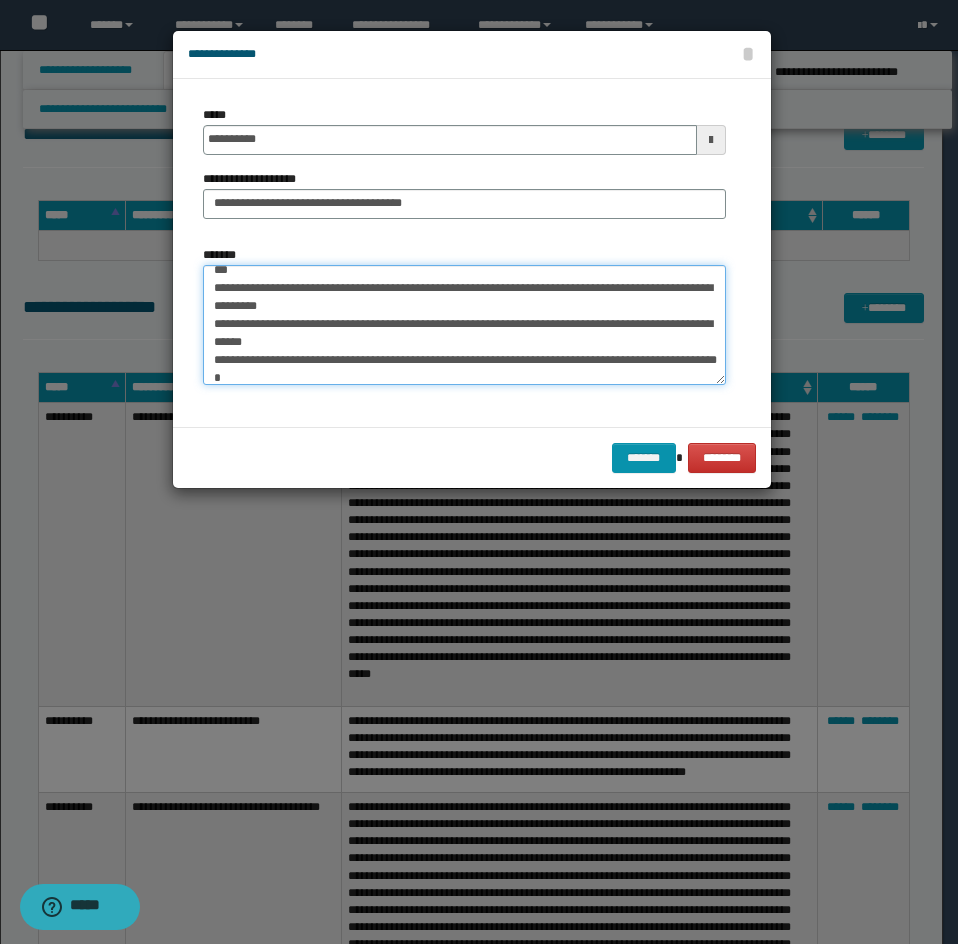 click on "*******" at bounding box center [464, 325] 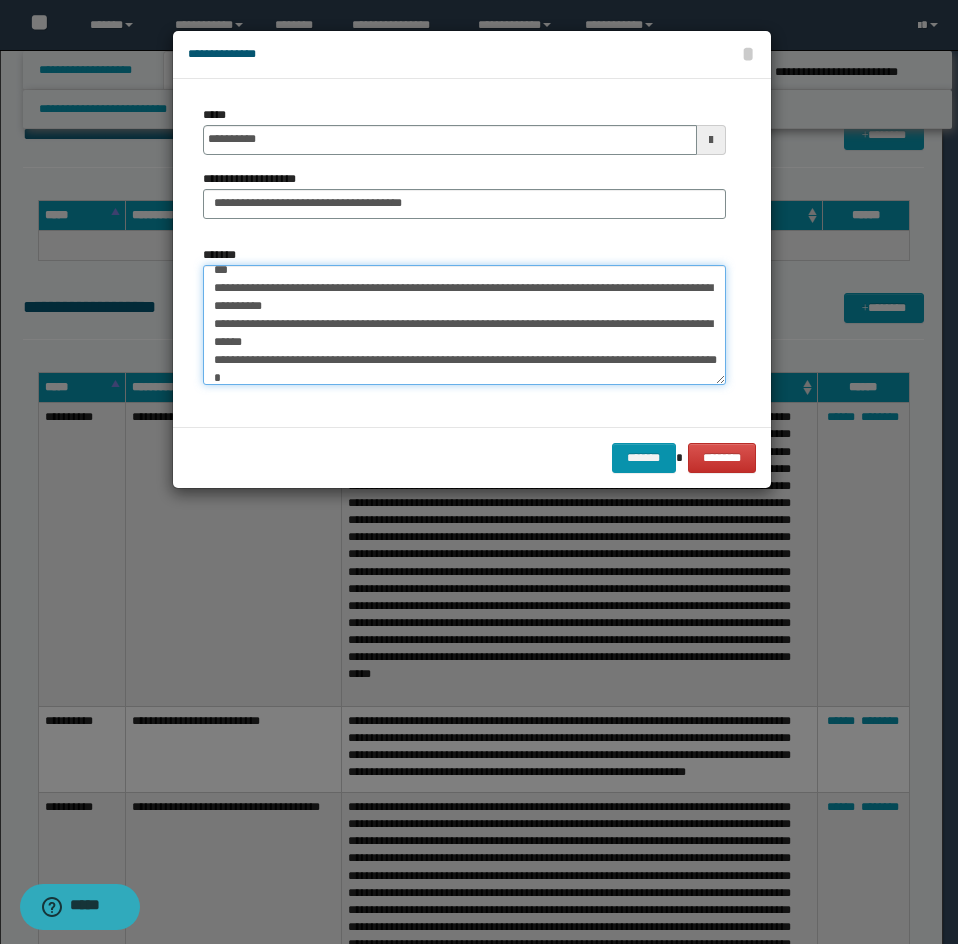 click on "*******" at bounding box center [464, 325] 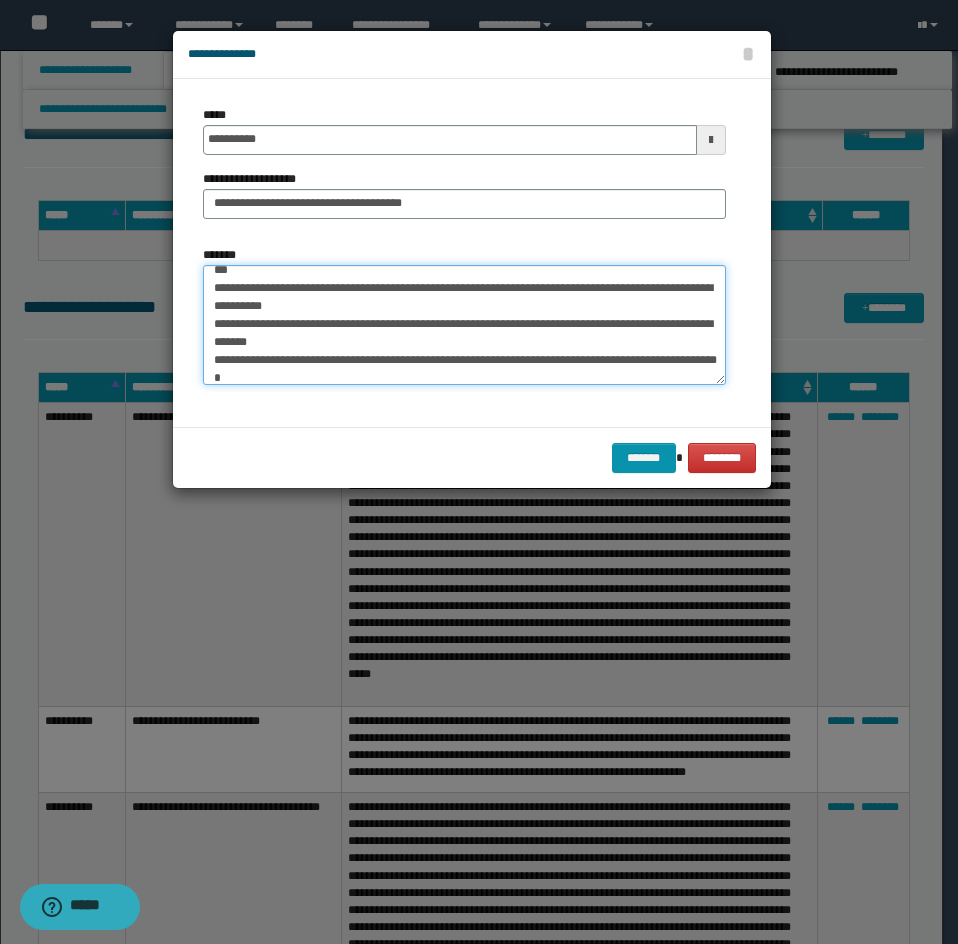 click on "*******" at bounding box center [464, 325] 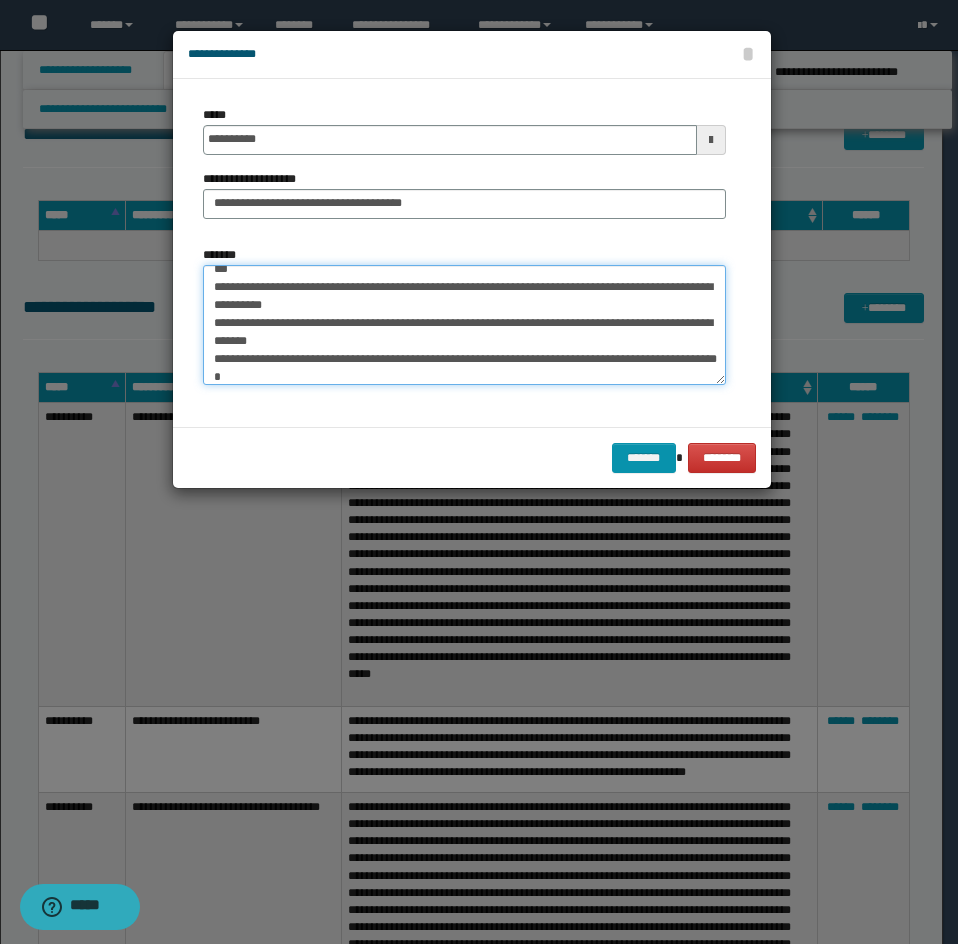 scroll, scrollTop: 100, scrollLeft: 0, axis: vertical 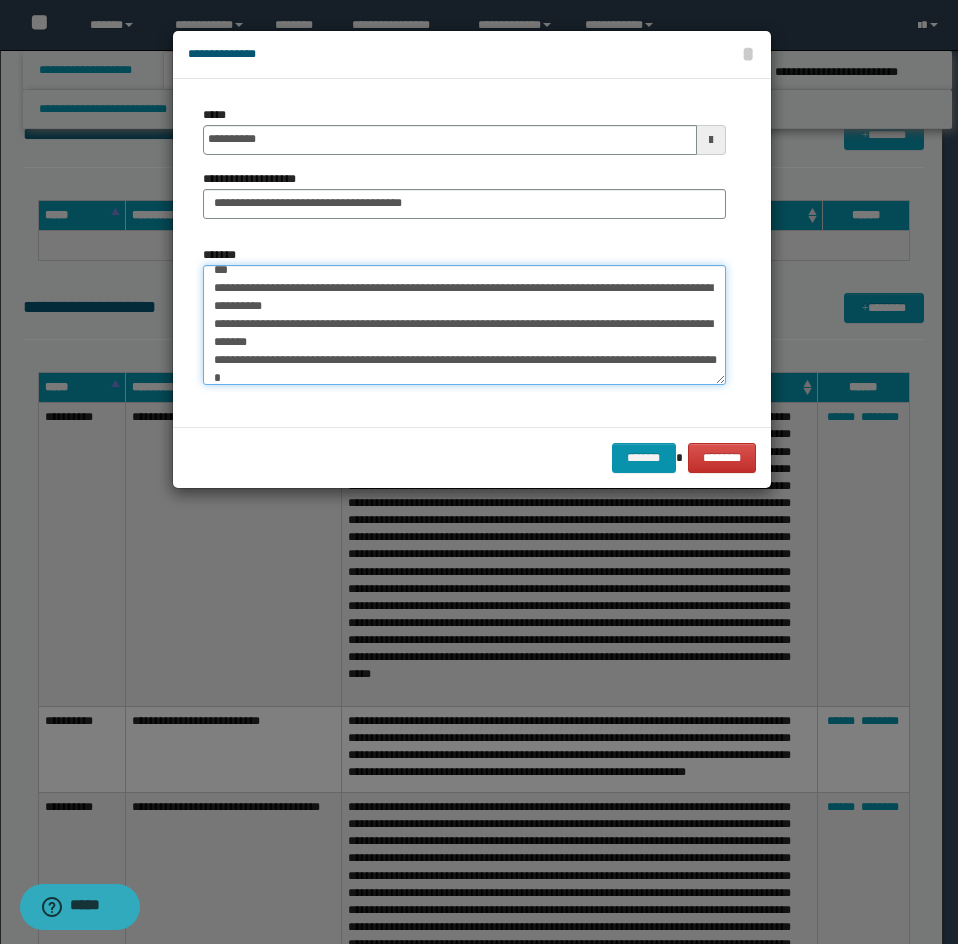 click on "*******" at bounding box center (464, 325) 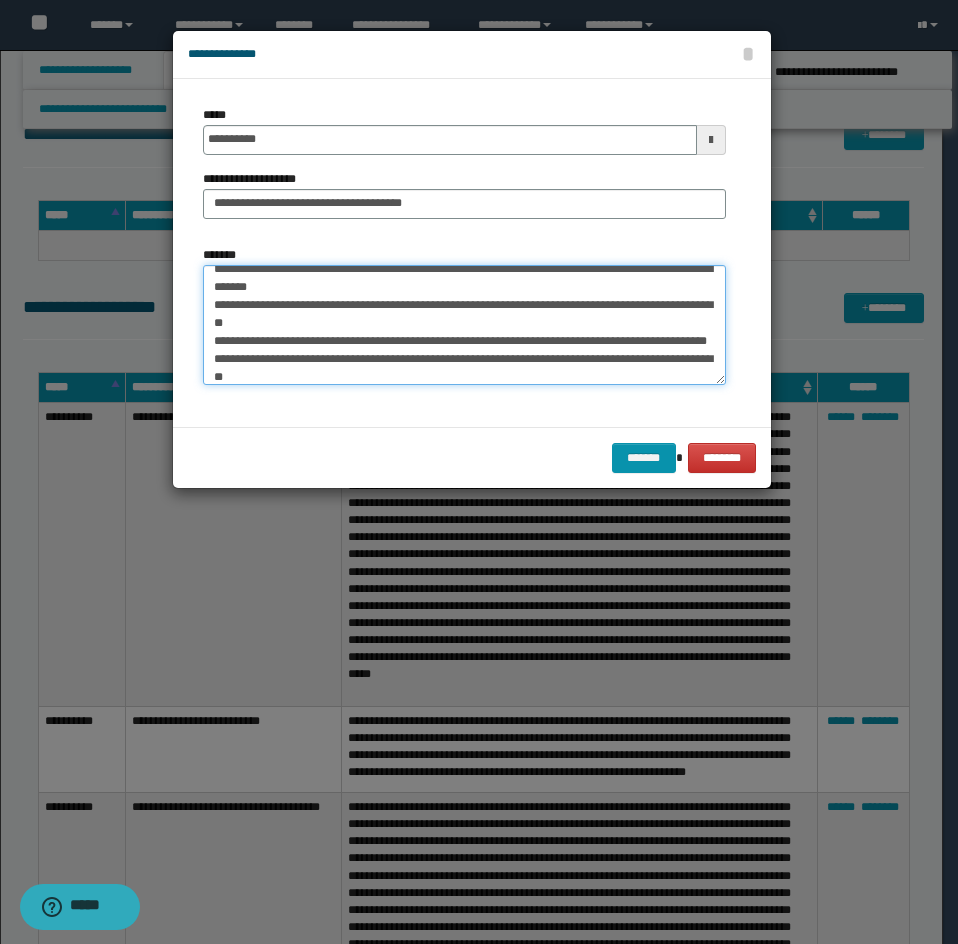 scroll, scrollTop: 202, scrollLeft: 0, axis: vertical 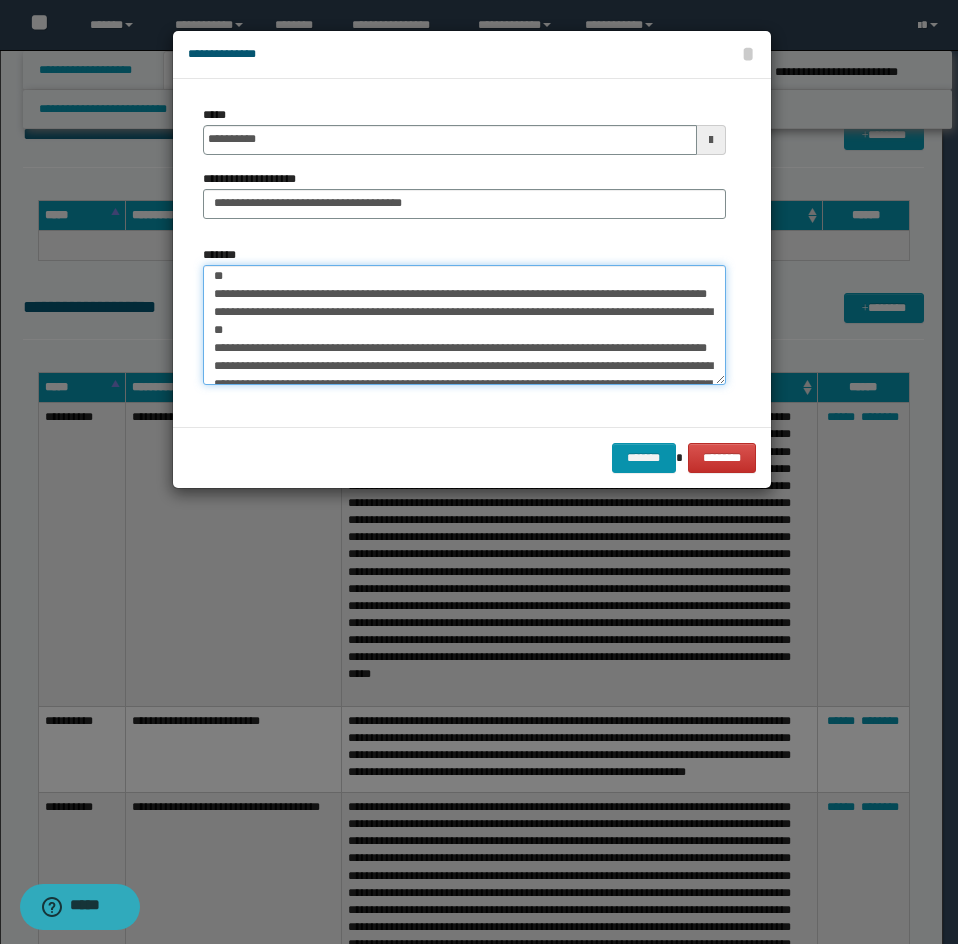 click on "*******" at bounding box center [464, 325] 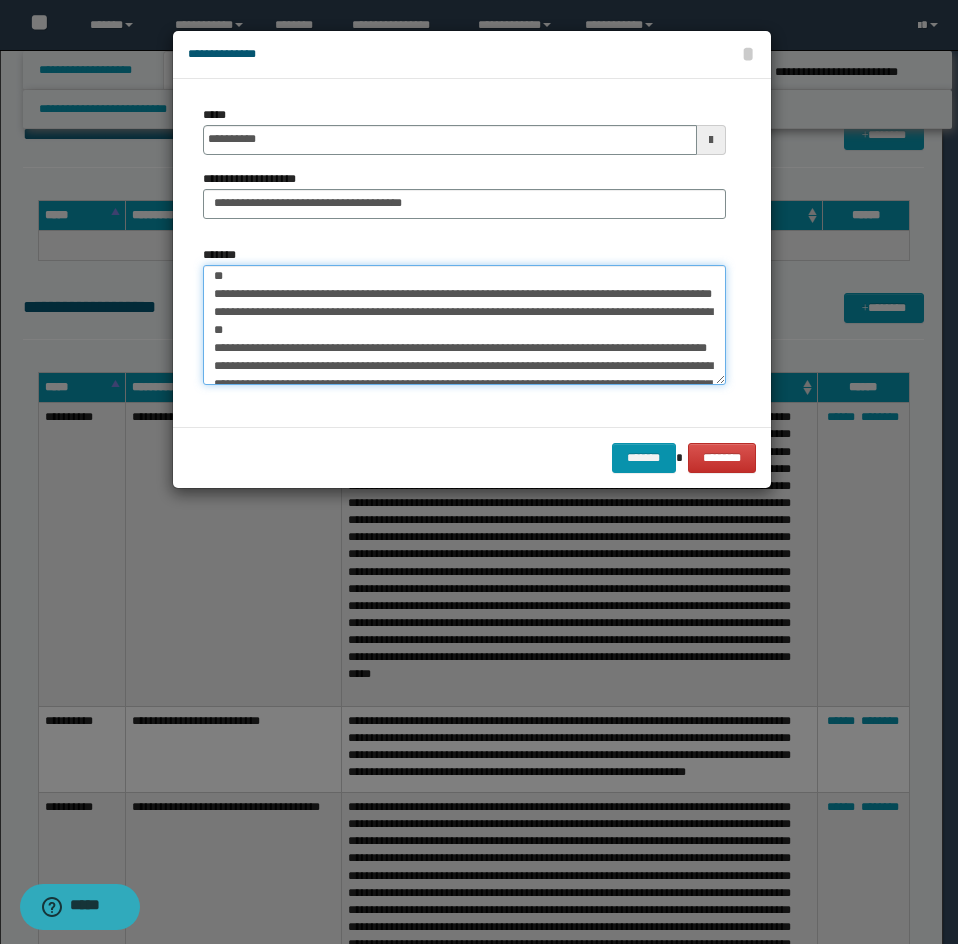 click on "*******" at bounding box center (464, 325) 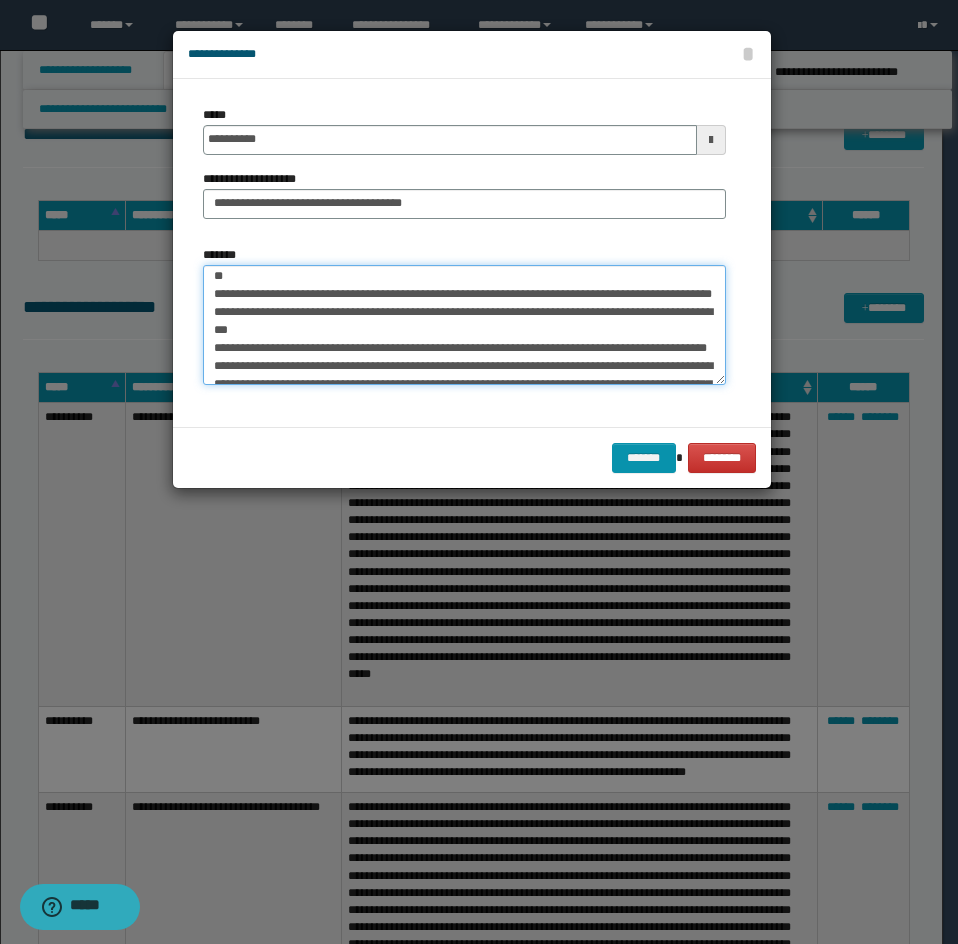scroll, scrollTop: 302, scrollLeft: 0, axis: vertical 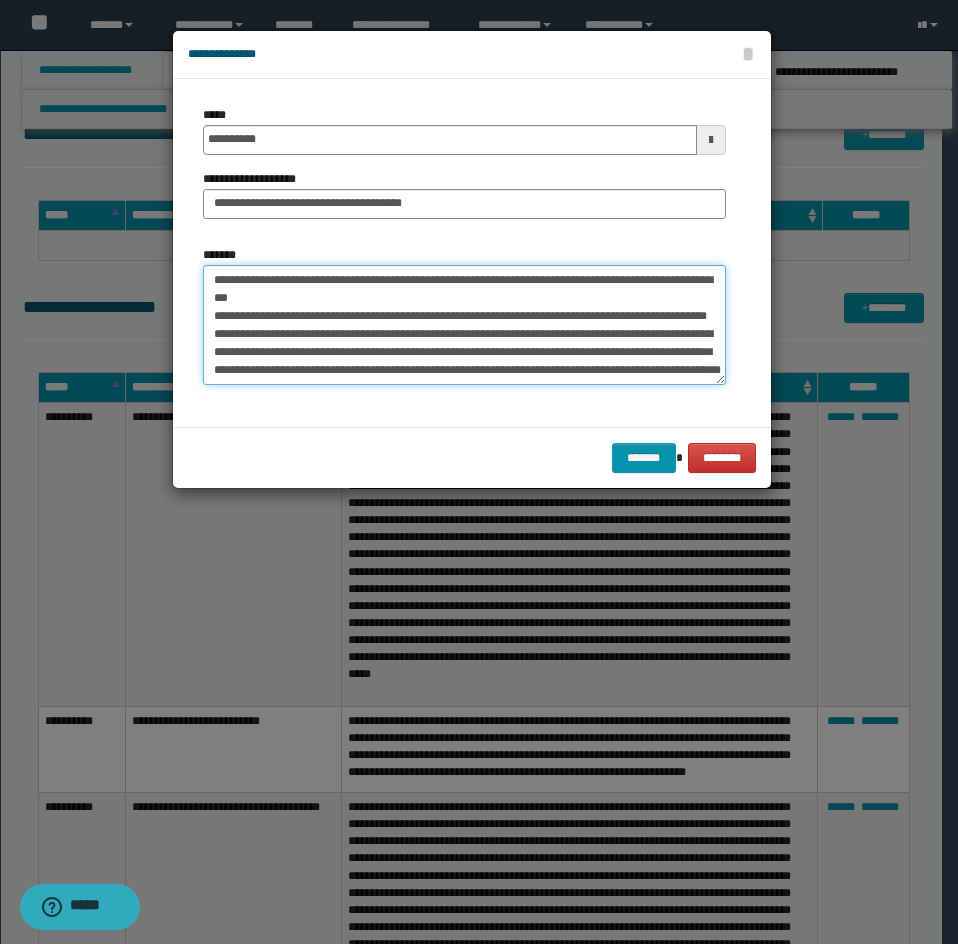 click on "*******" at bounding box center [464, 325] 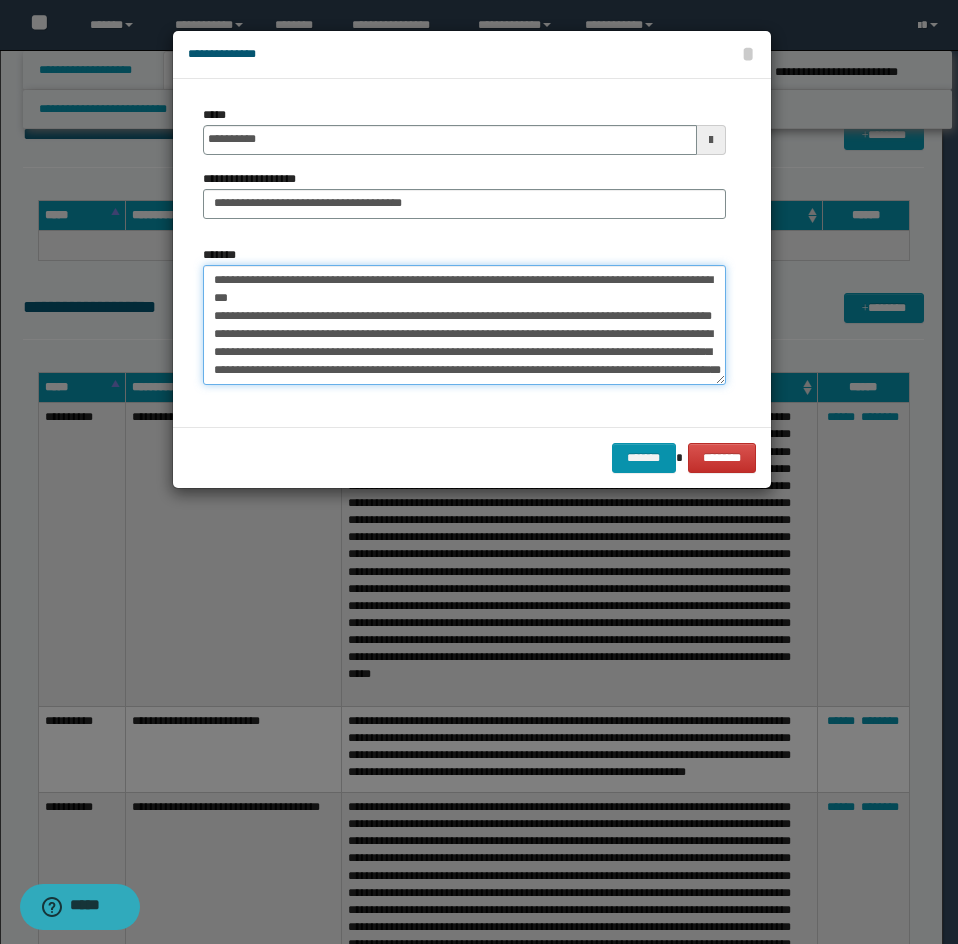 scroll, scrollTop: 293, scrollLeft: 0, axis: vertical 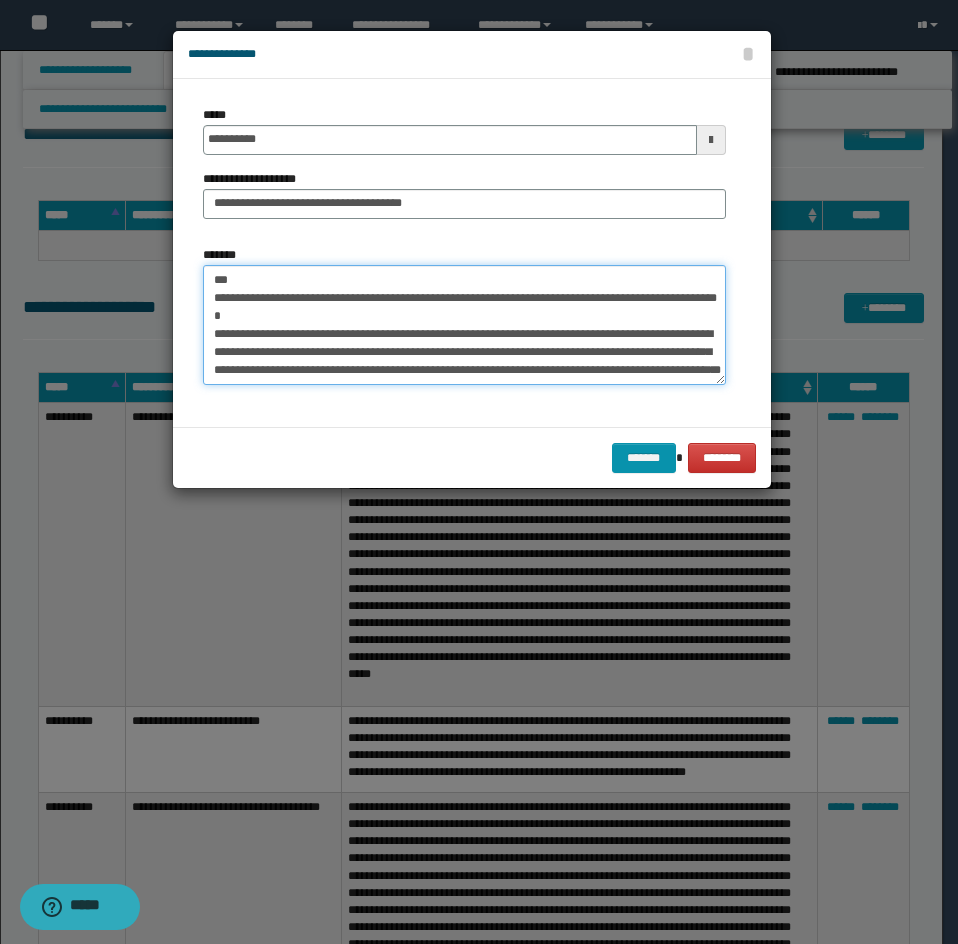 click on "*******" at bounding box center (464, 325) 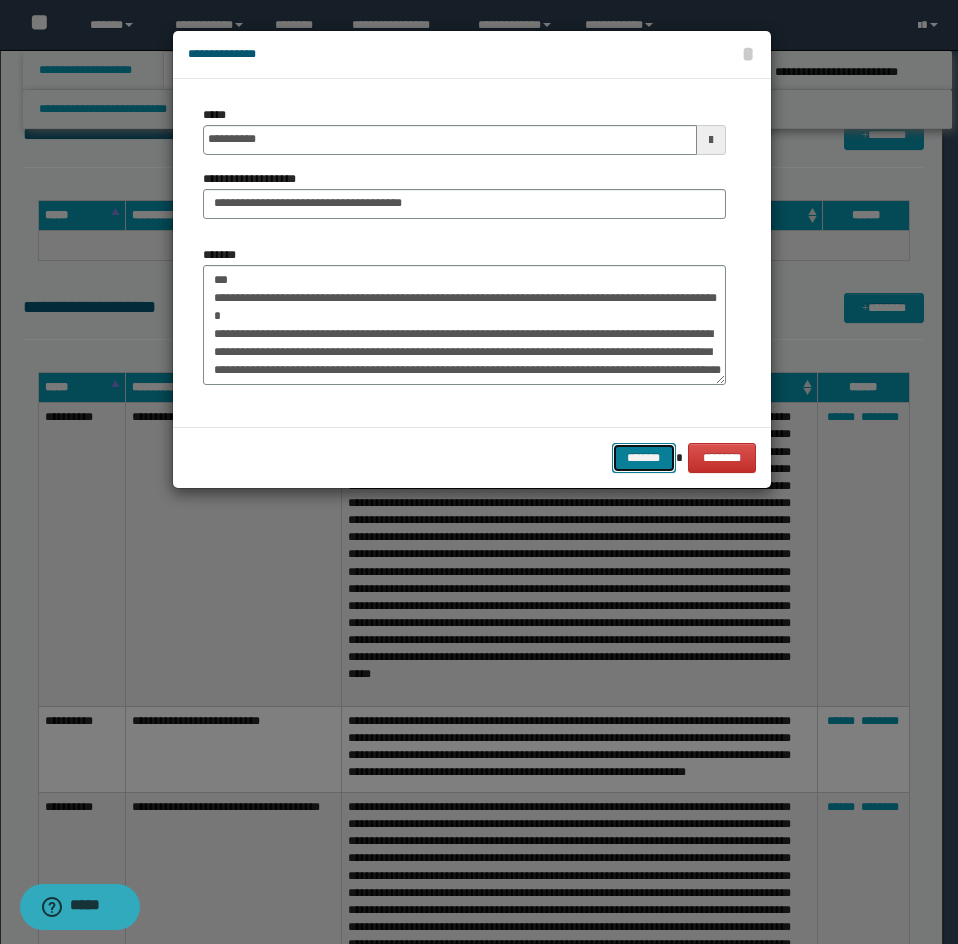 click on "*******" at bounding box center (644, 458) 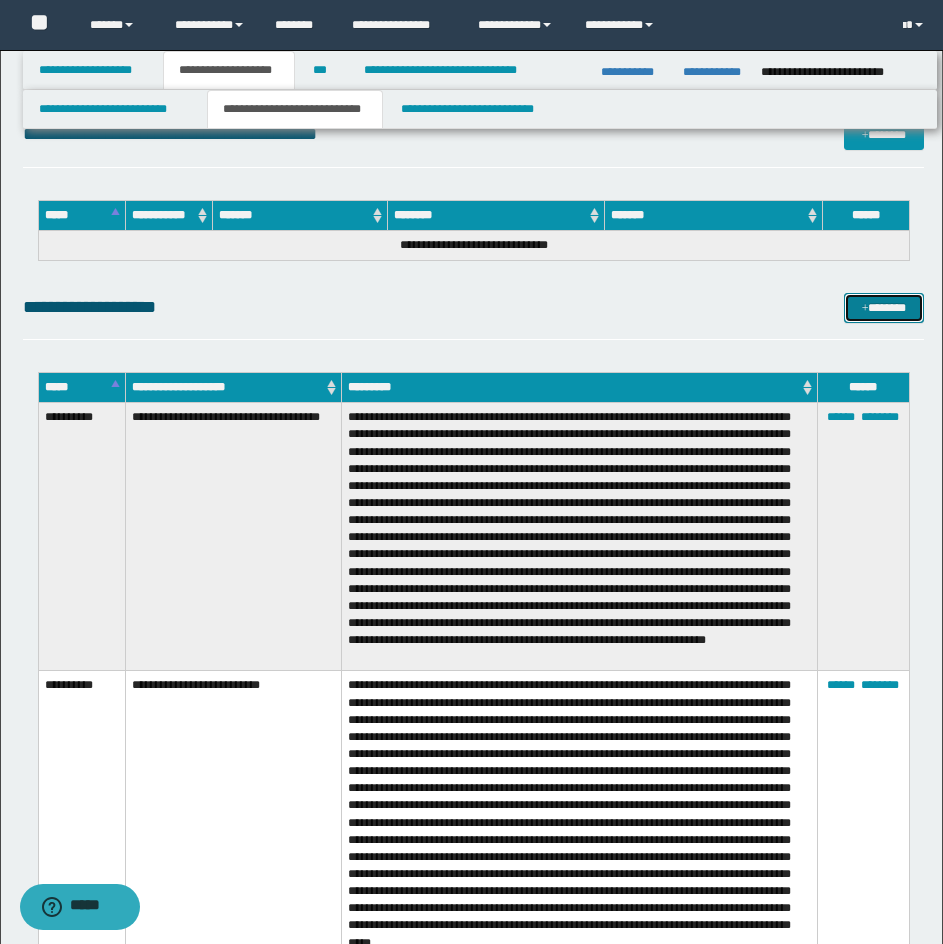 click on "*******" at bounding box center [884, 308] 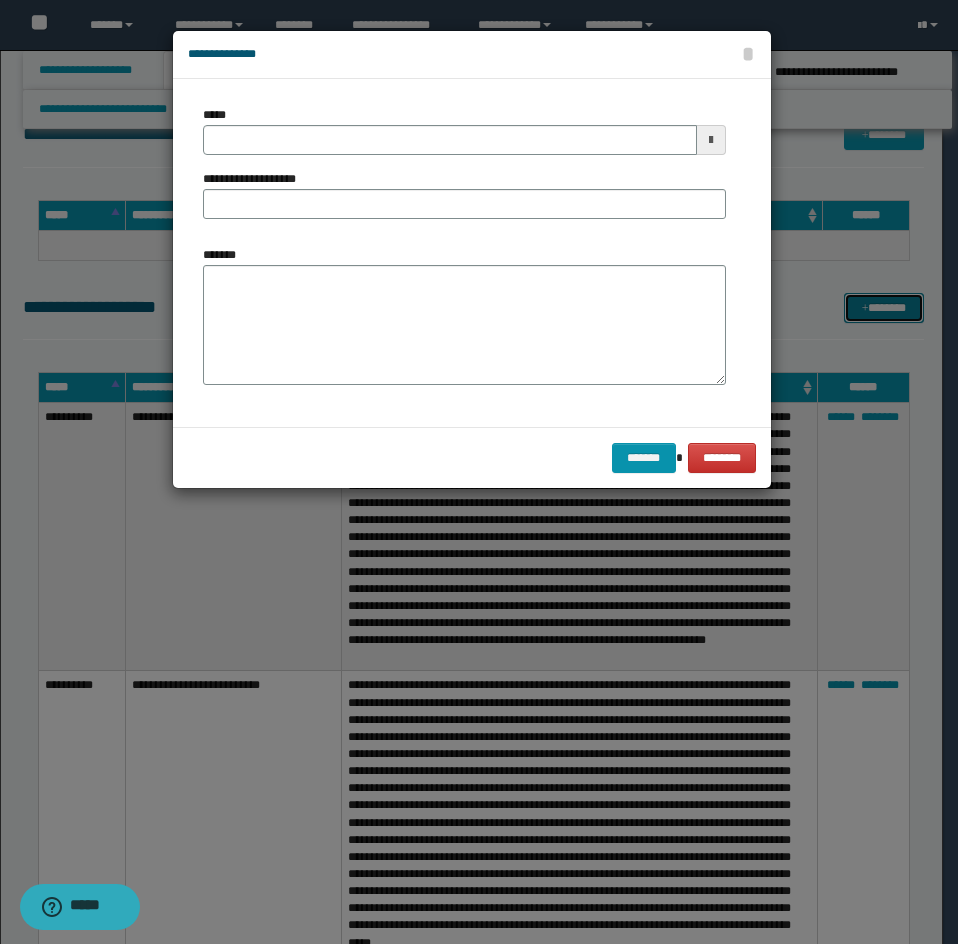 scroll, scrollTop: 0, scrollLeft: 0, axis: both 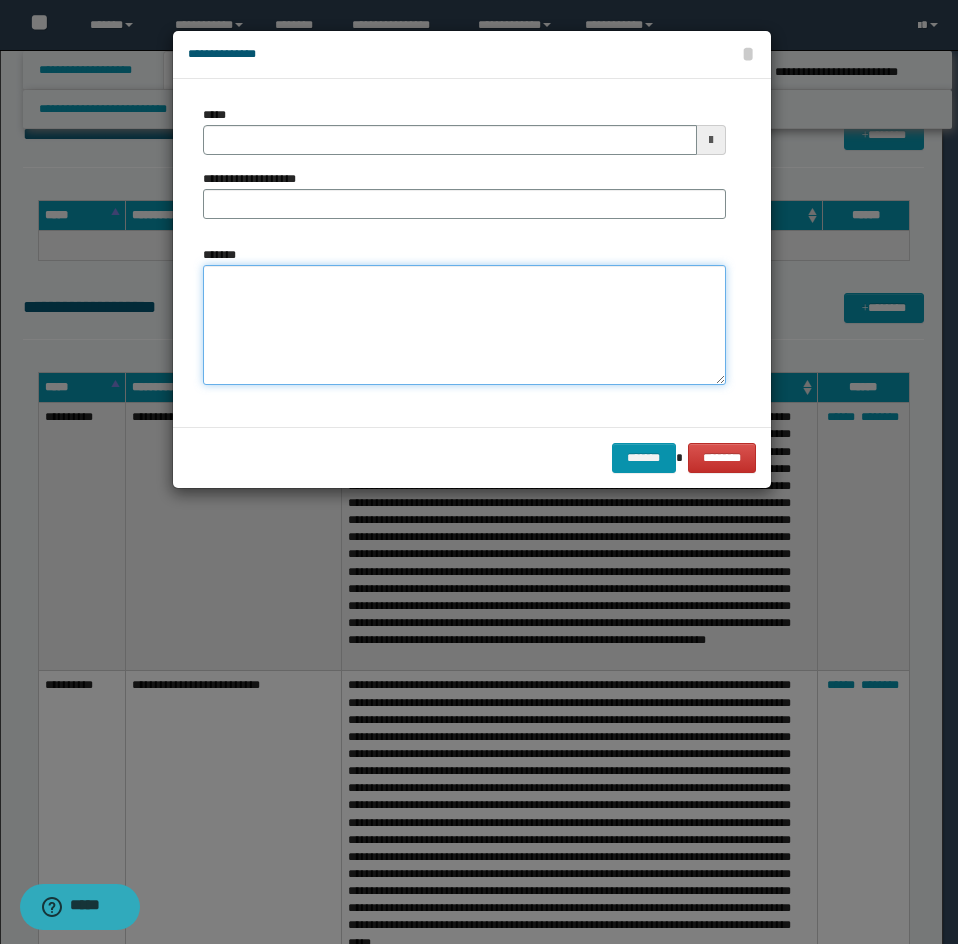 click on "*******" at bounding box center (464, 325) 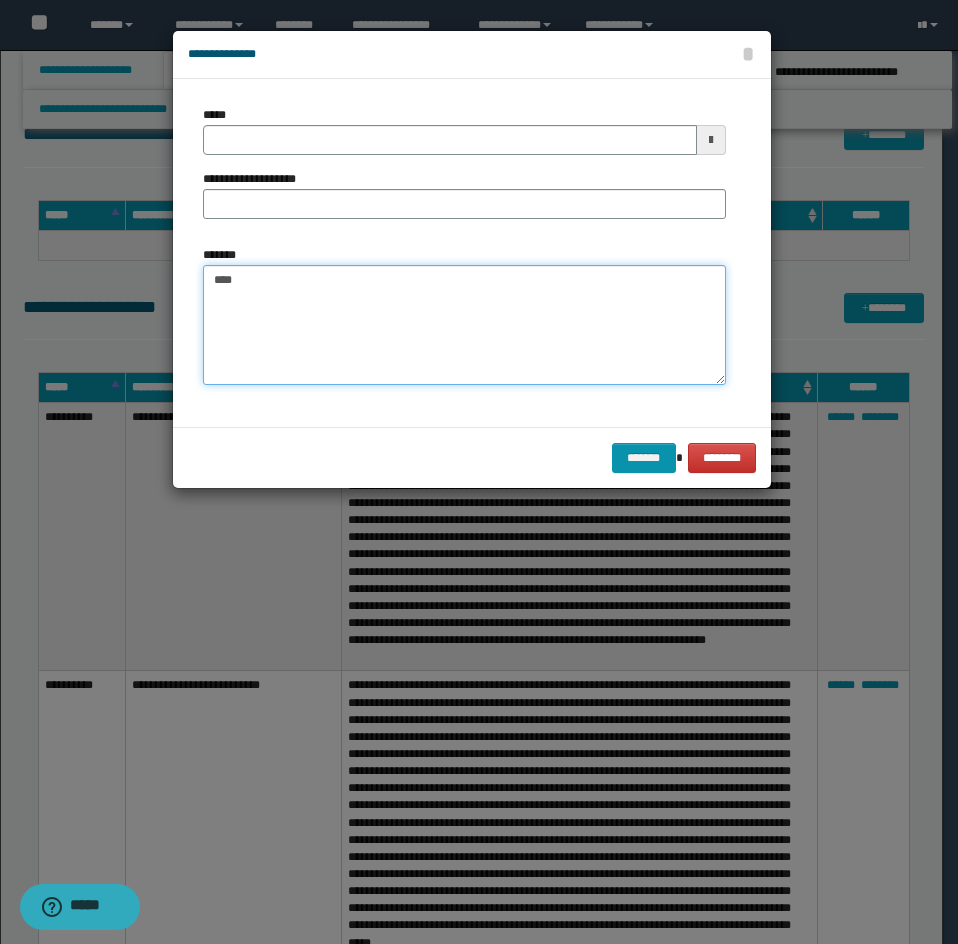 paste on "**********" 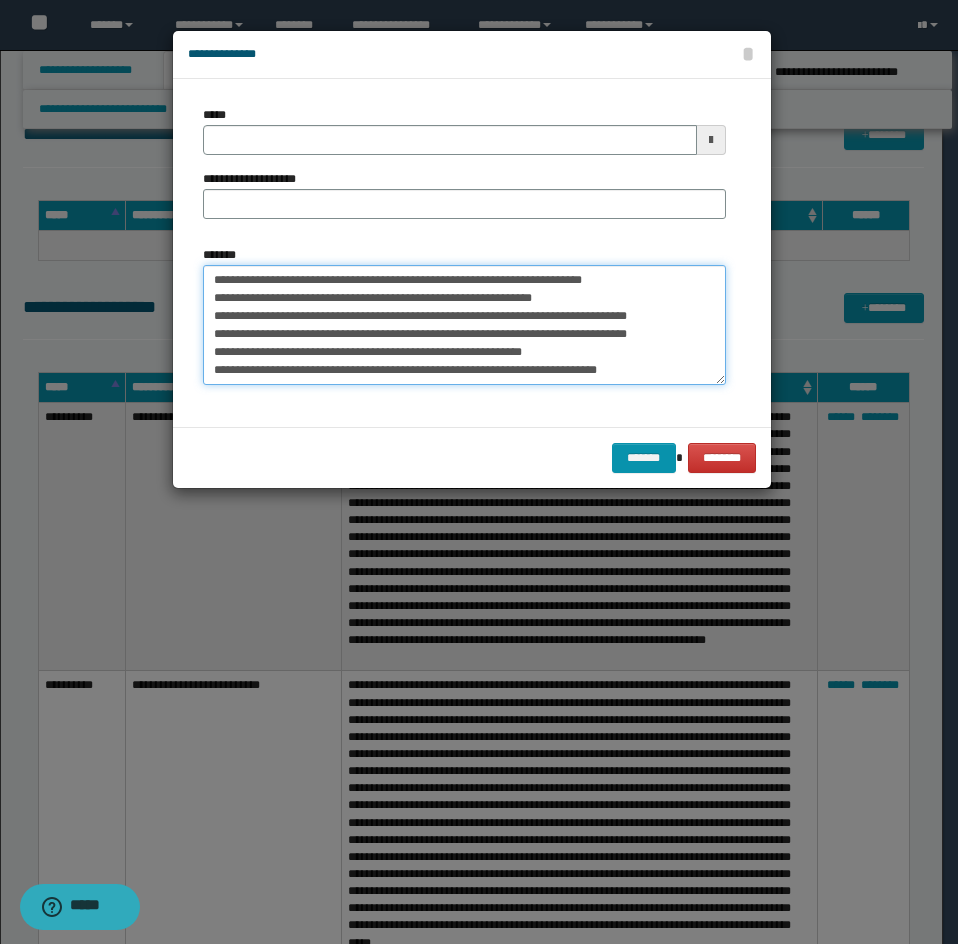 scroll, scrollTop: 30, scrollLeft: 0, axis: vertical 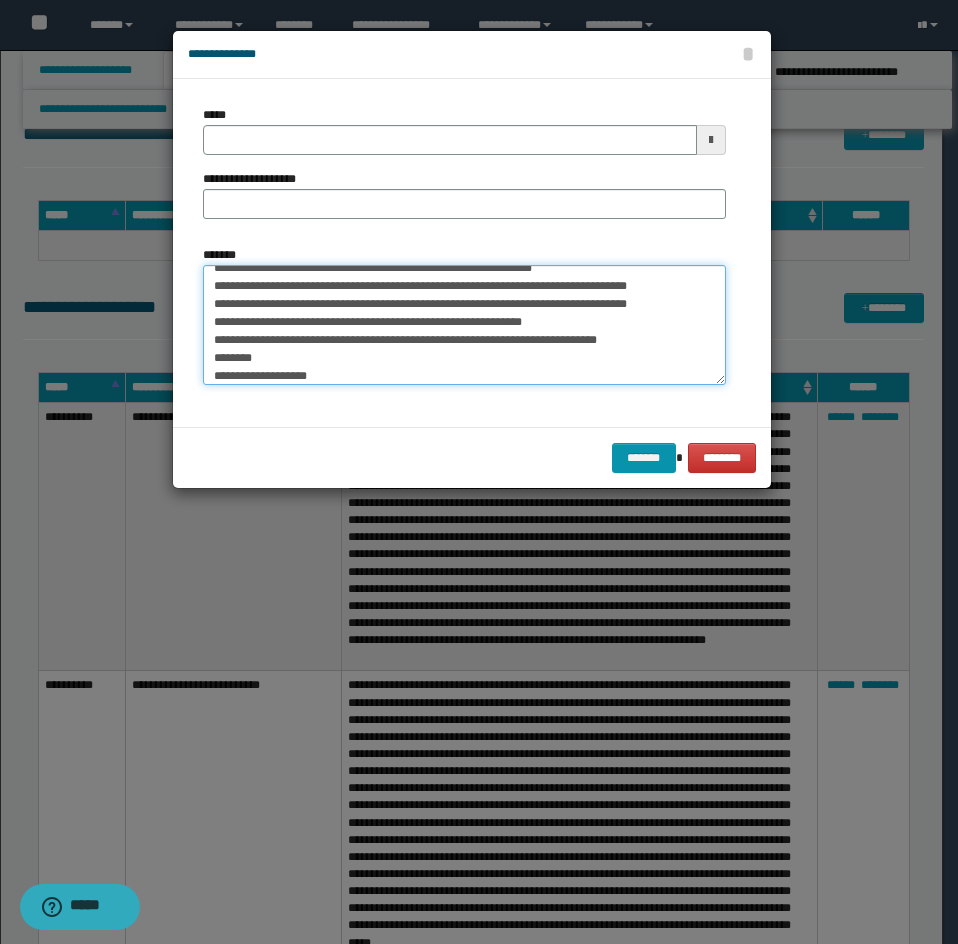 click on "**********" at bounding box center [464, 325] 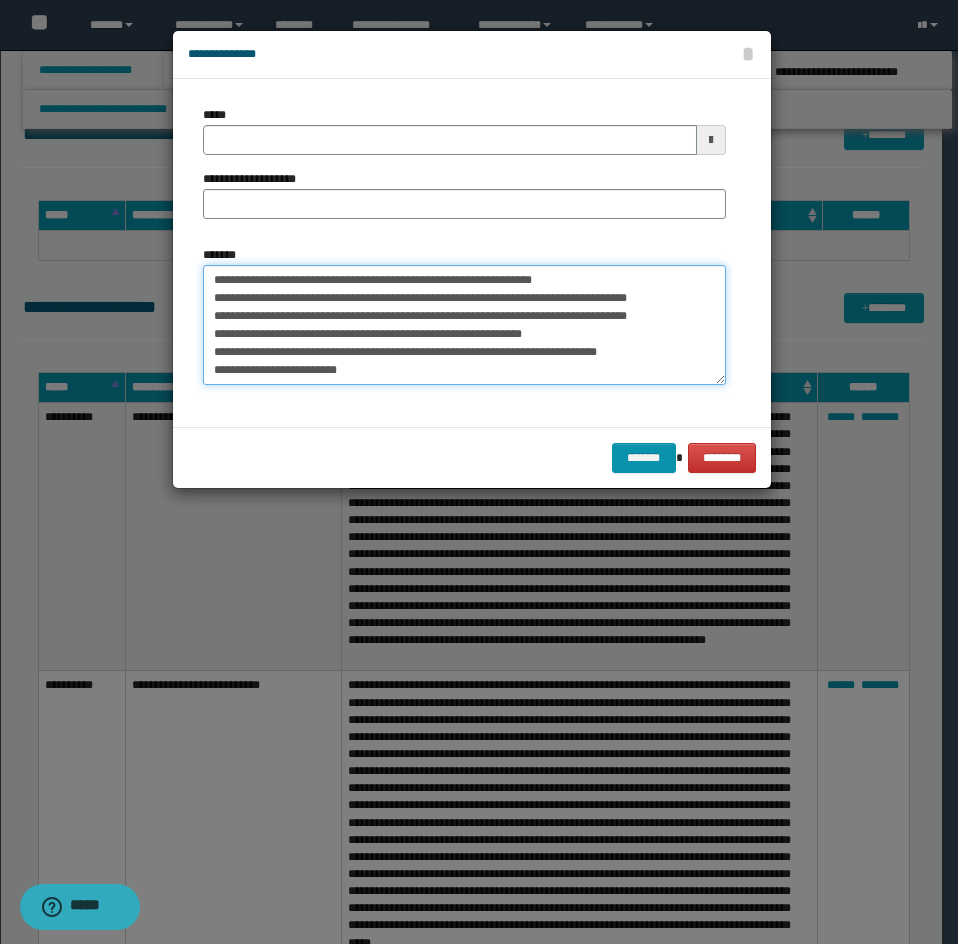 scroll, scrollTop: 18, scrollLeft: 0, axis: vertical 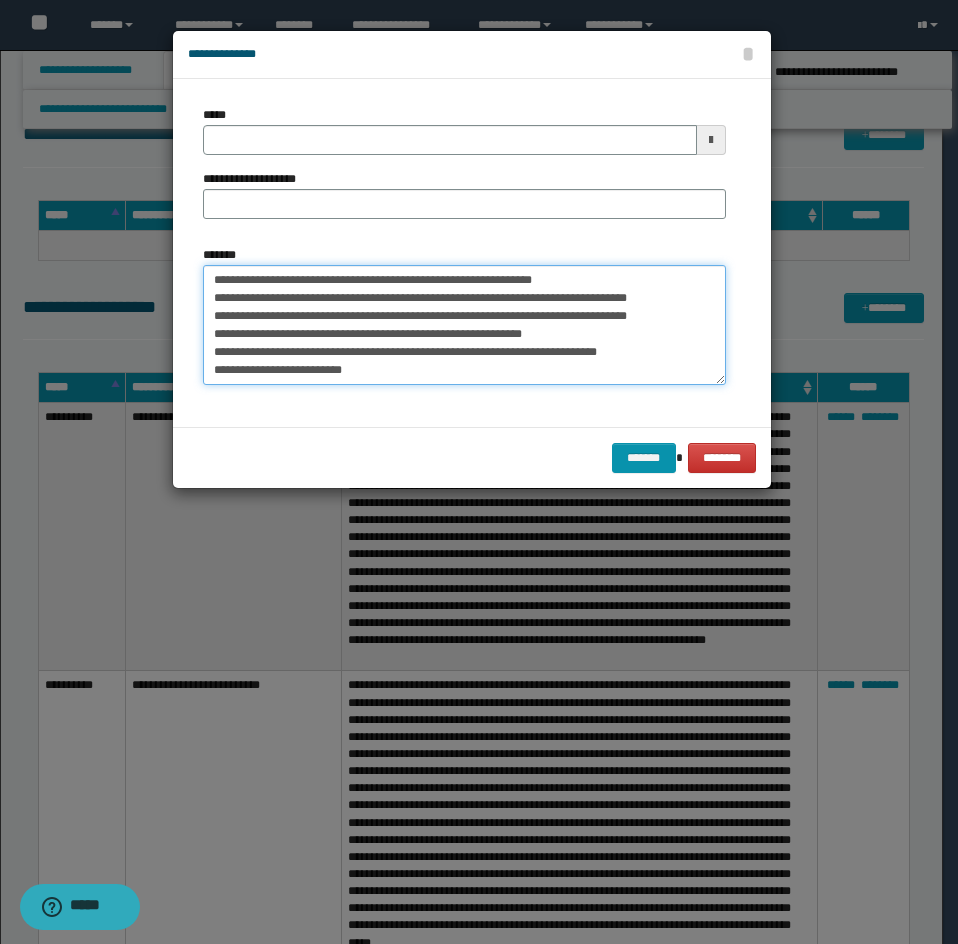 drag, startPoint x: 387, startPoint y: 368, endPoint x: 214, endPoint y: 364, distance: 173.04623 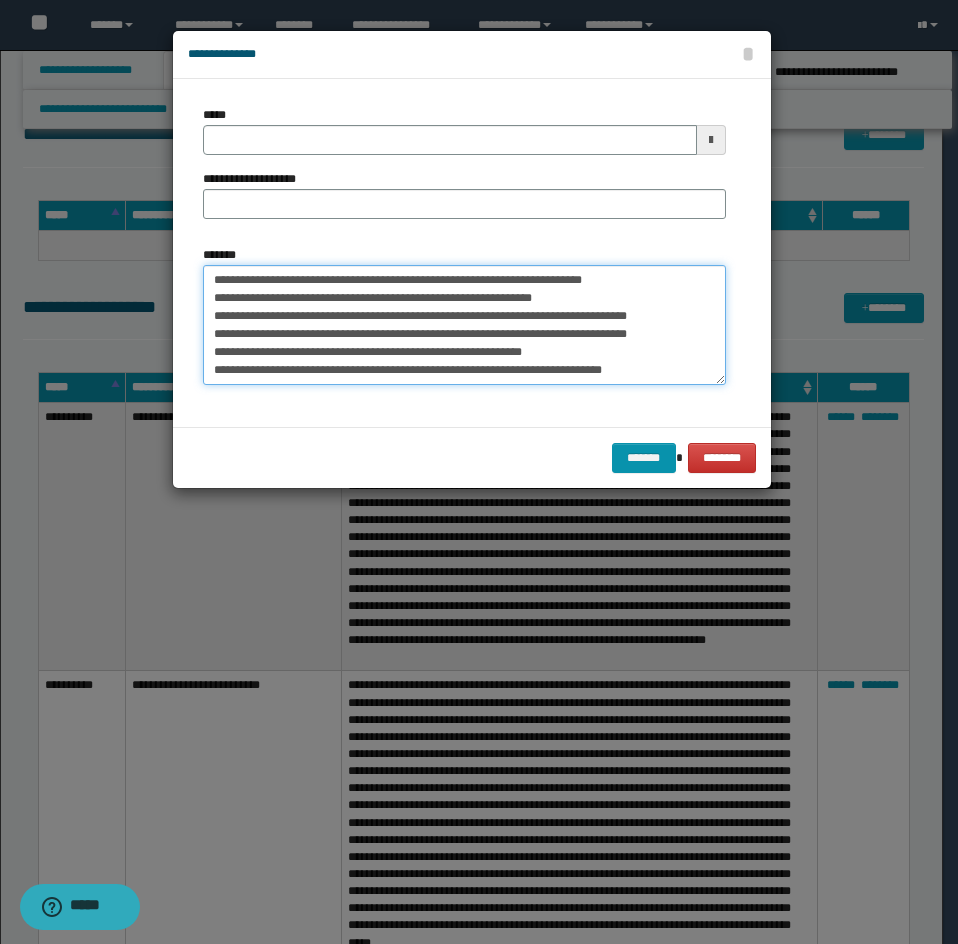 scroll, scrollTop: 0, scrollLeft: 0, axis: both 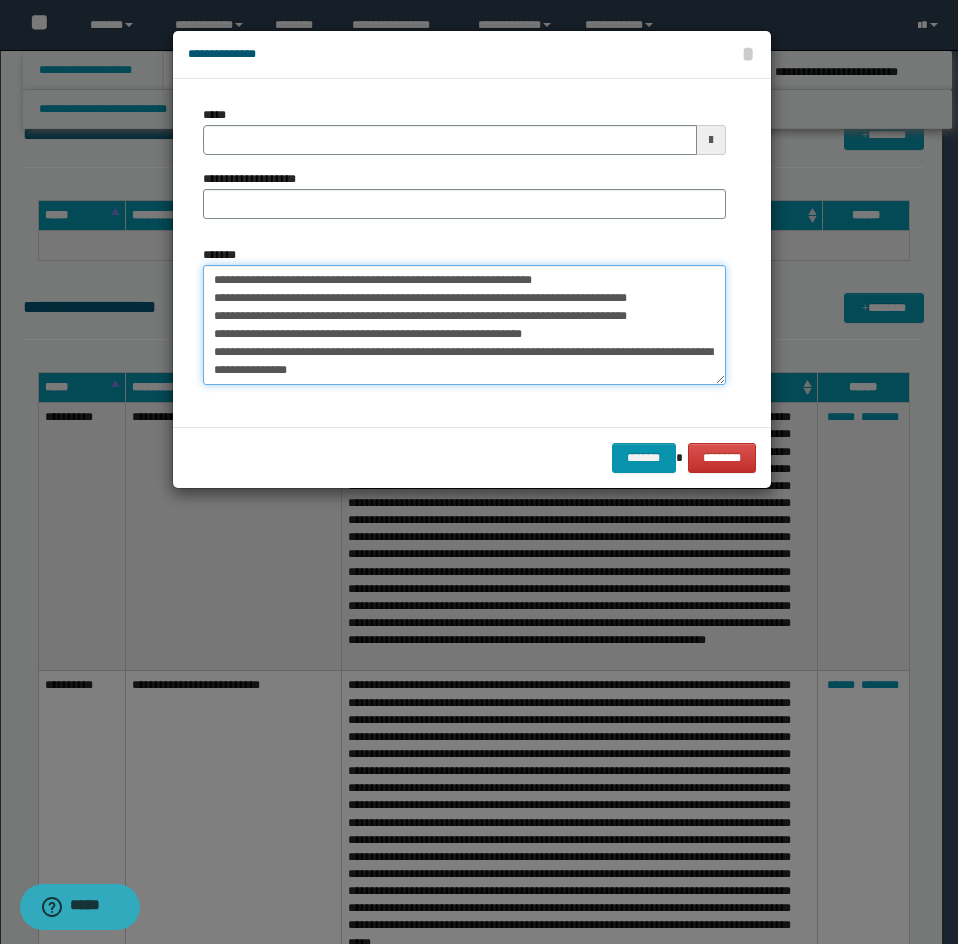 click on "**********" at bounding box center [464, 325] 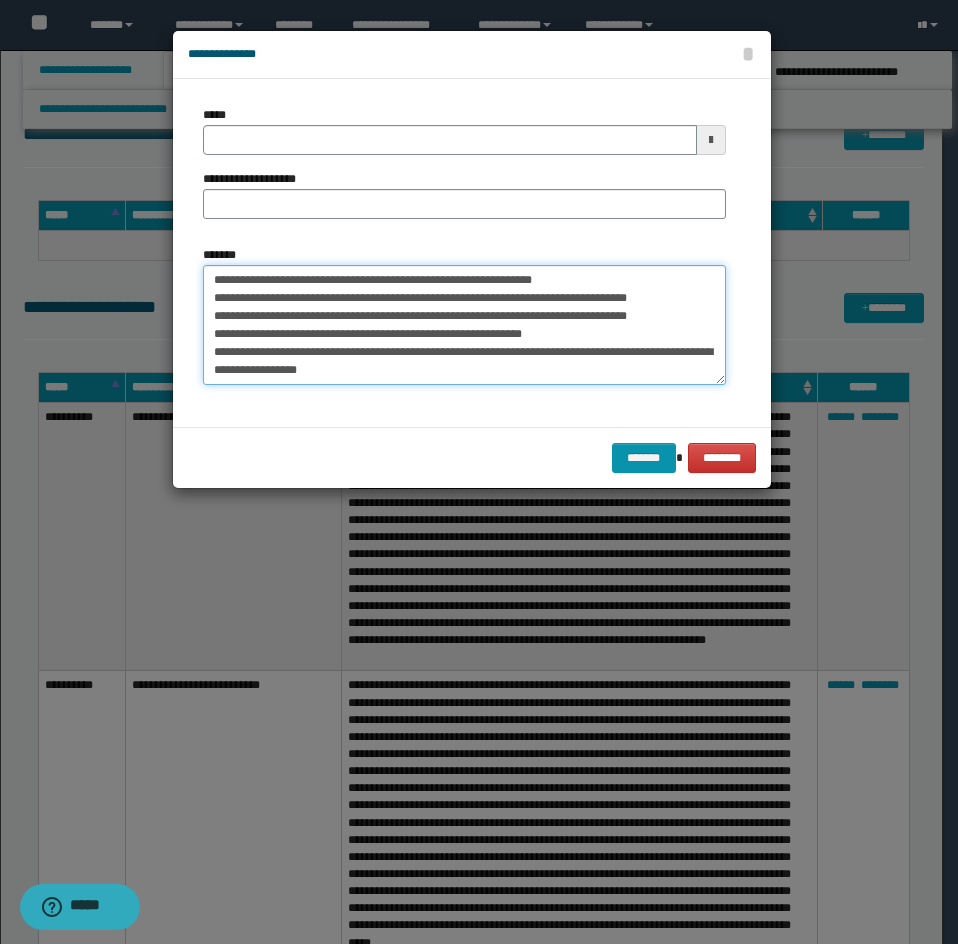 type on "**********" 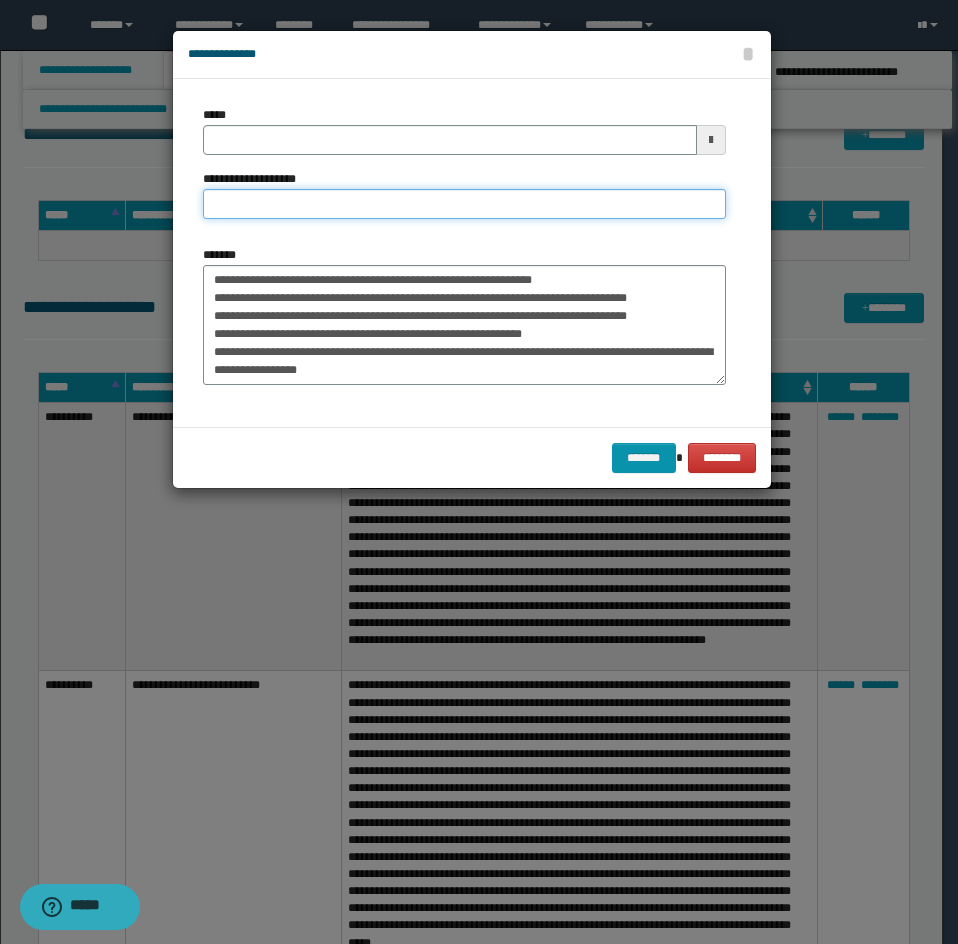 click on "**********" at bounding box center [464, 204] 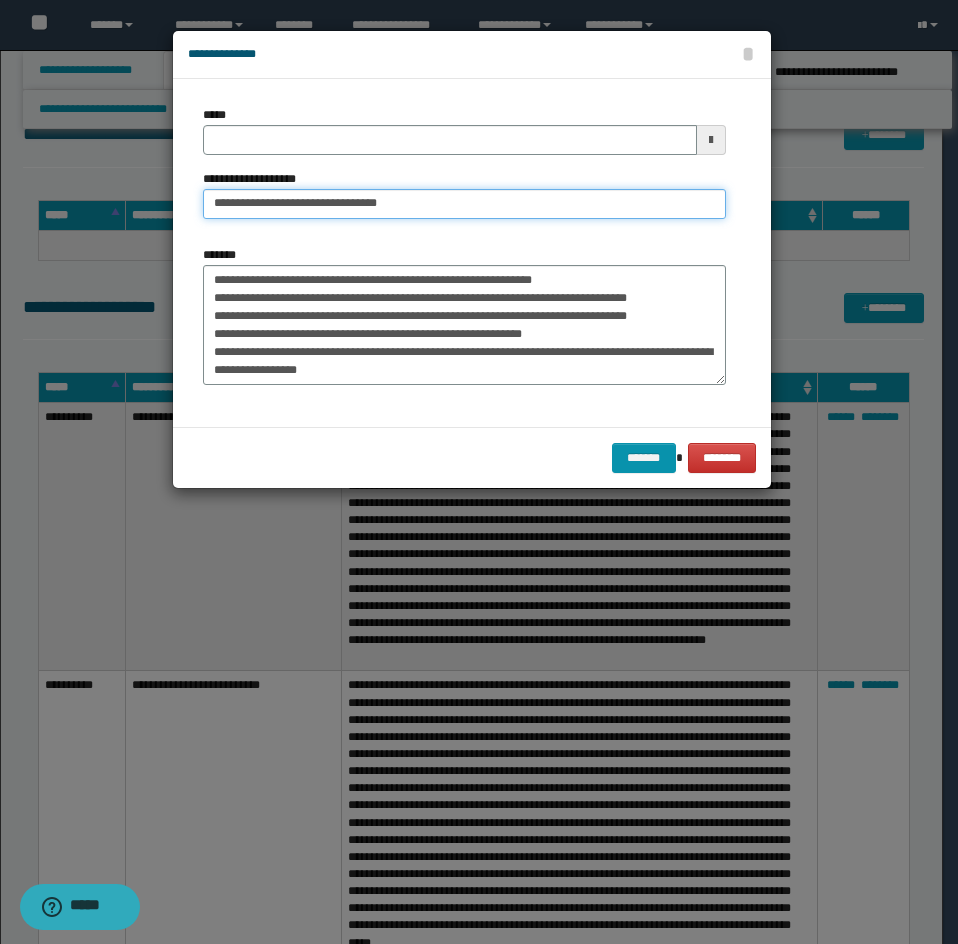 type on "**********" 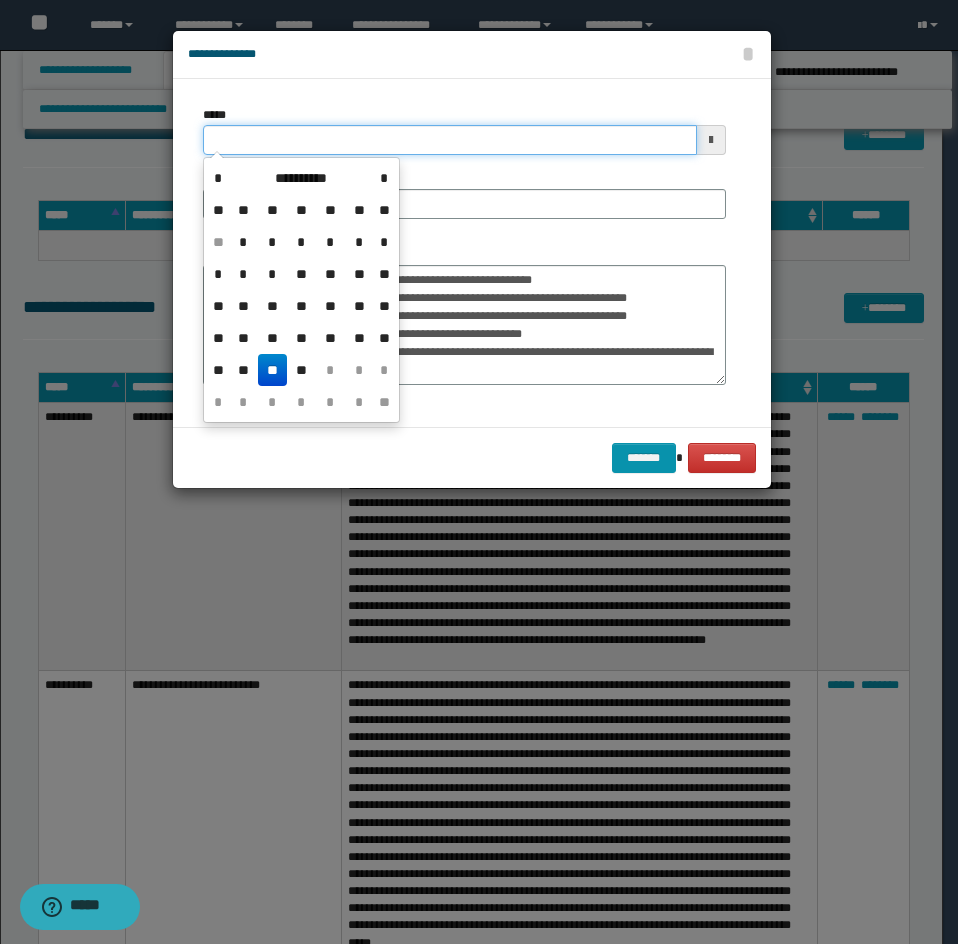 click on "*****" at bounding box center [450, 140] 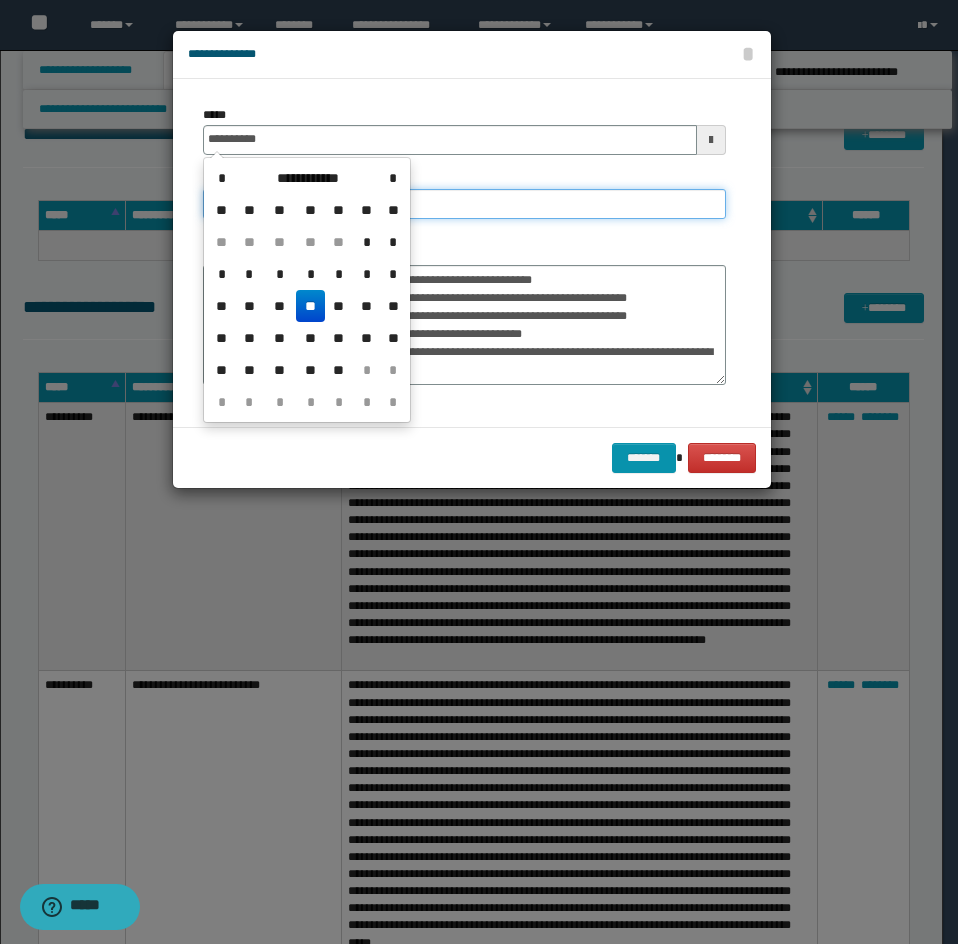 type on "**********" 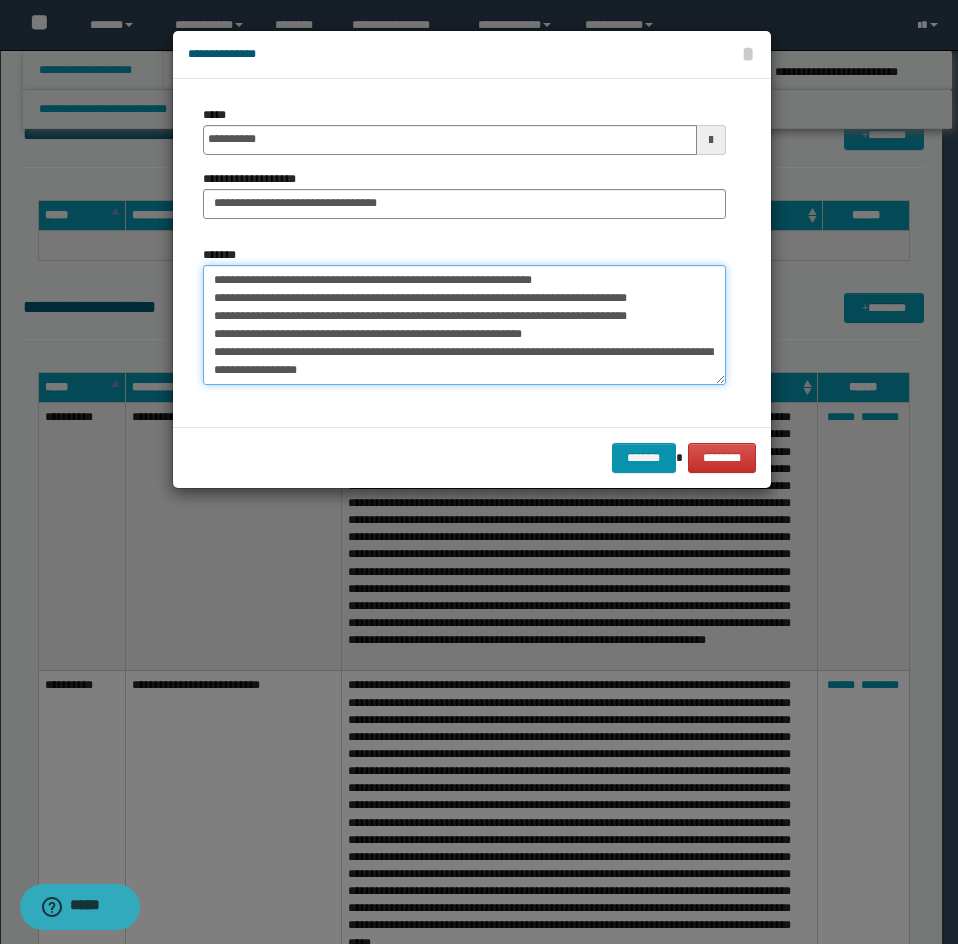 click on "**********" at bounding box center [464, 325] 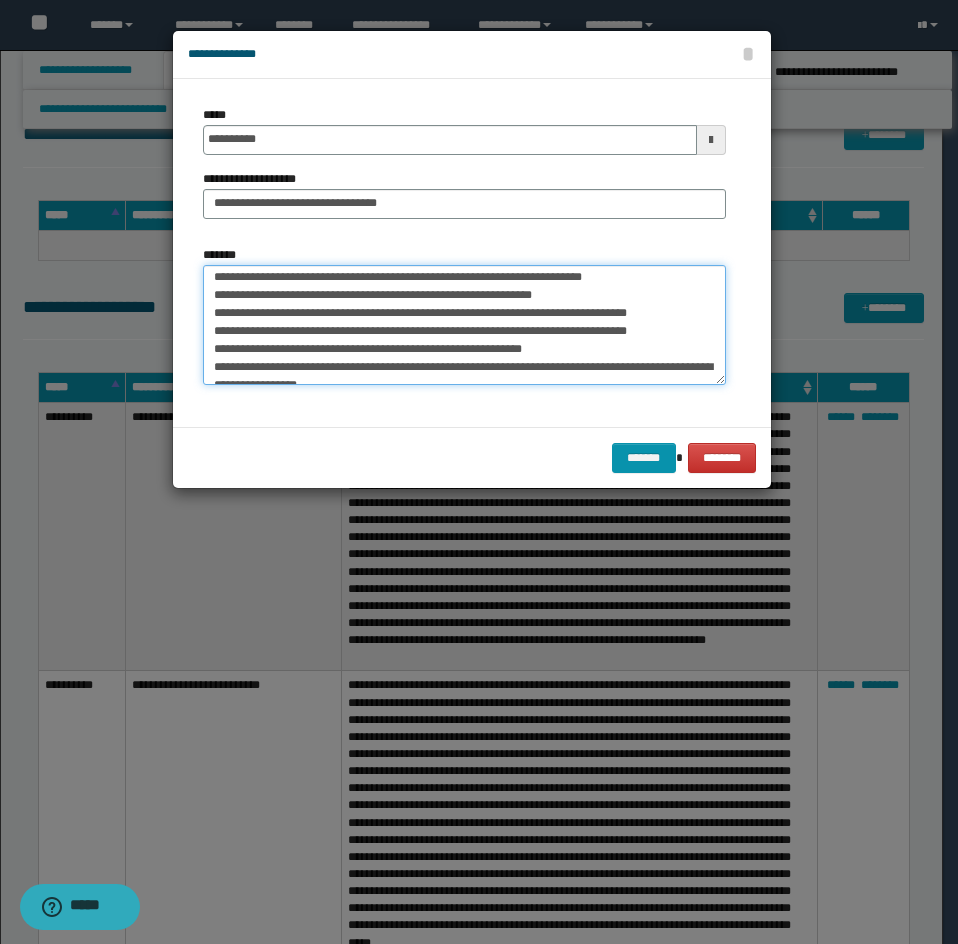 scroll, scrollTop: 0, scrollLeft: 0, axis: both 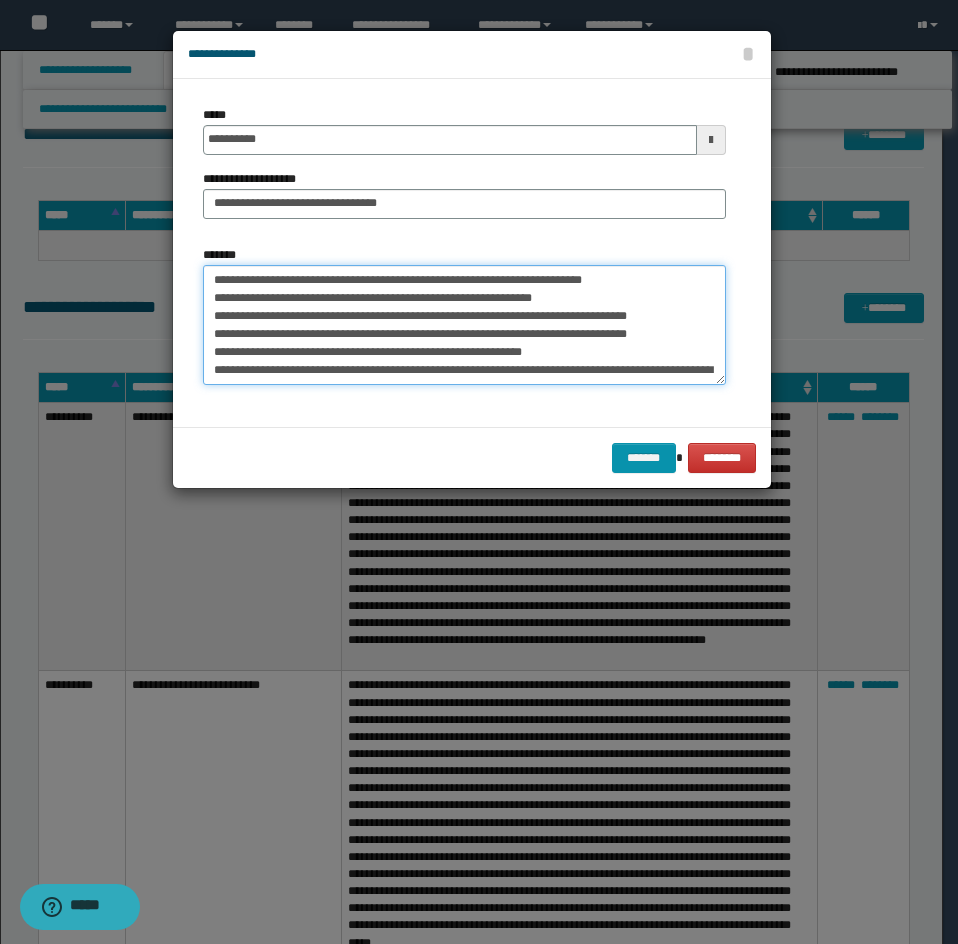 click on "**********" at bounding box center (464, 325) 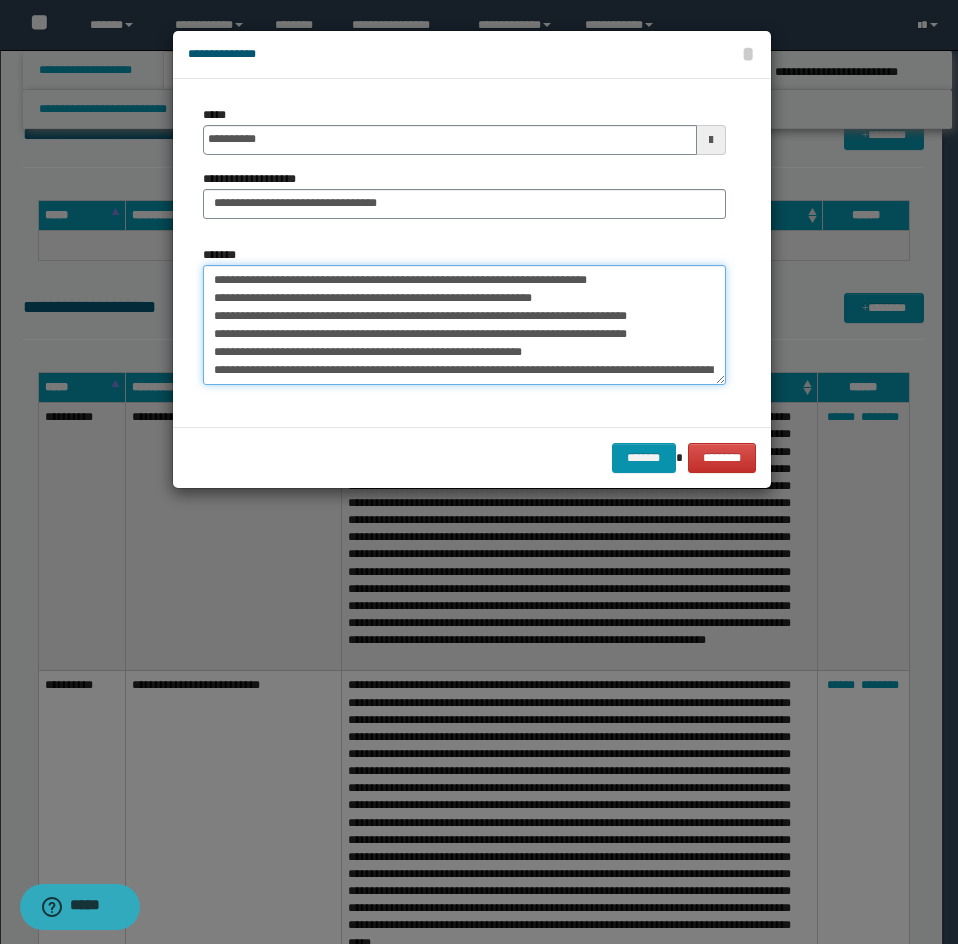 click on "**********" at bounding box center [464, 325] 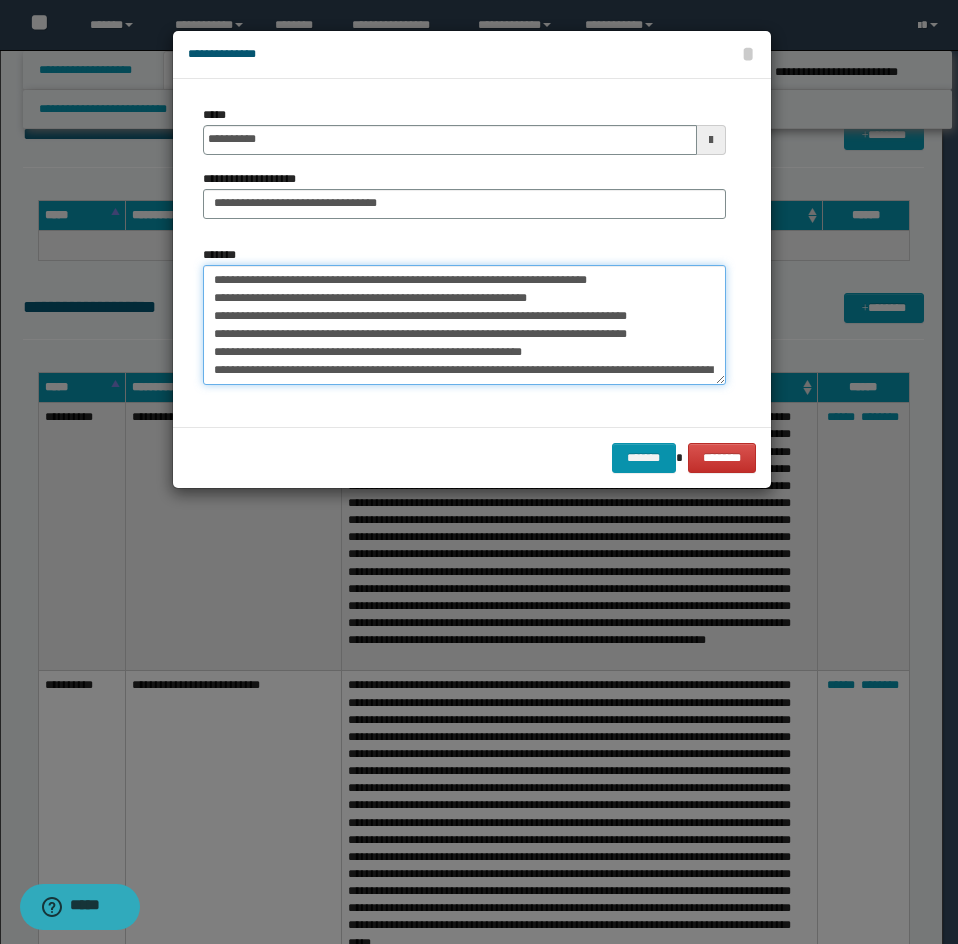 click on "**********" at bounding box center [464, 325] 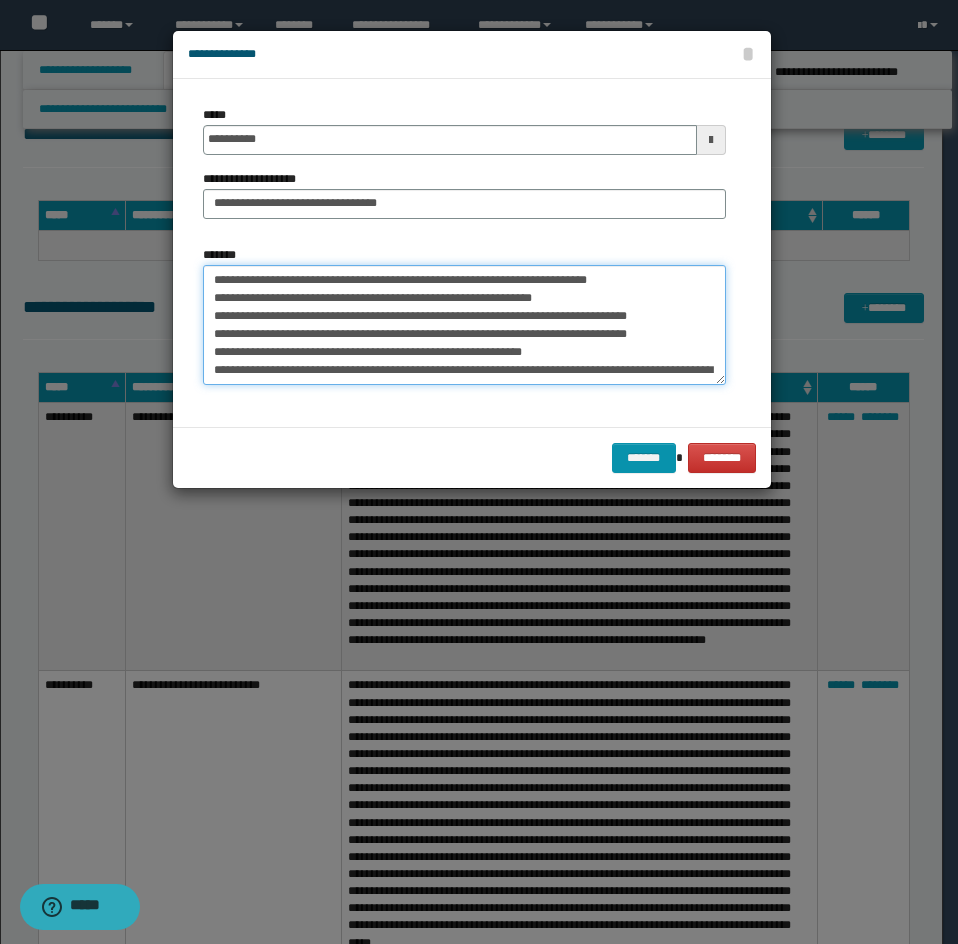 click on "**********" at bounding box center [464, 325] 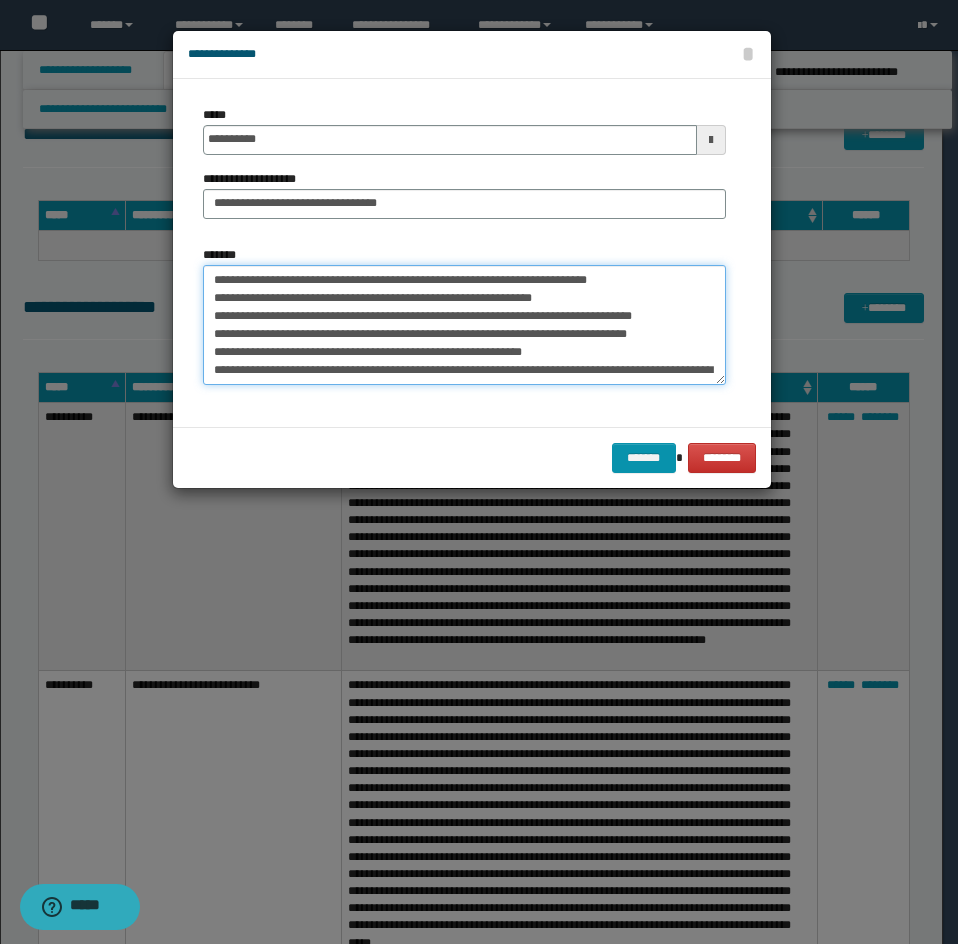 click on "**********" at bounding box center (464, 325) 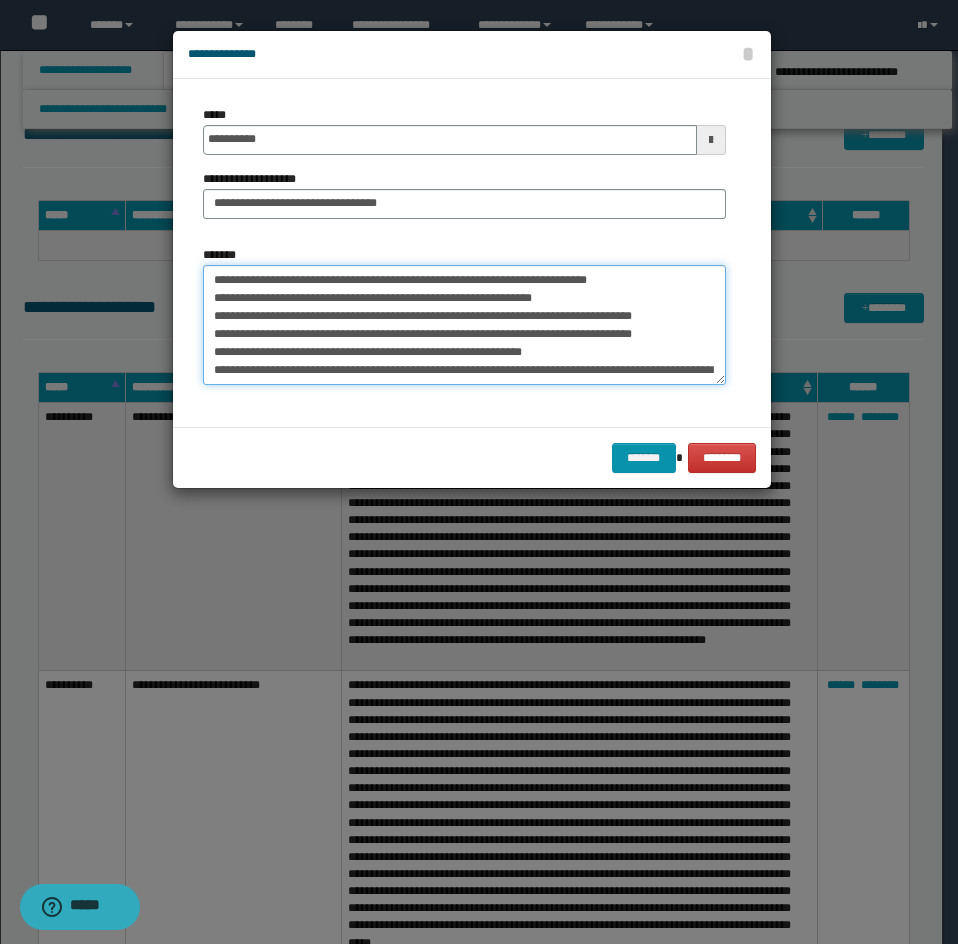 click on "**********" at bounding box center (464, 325) 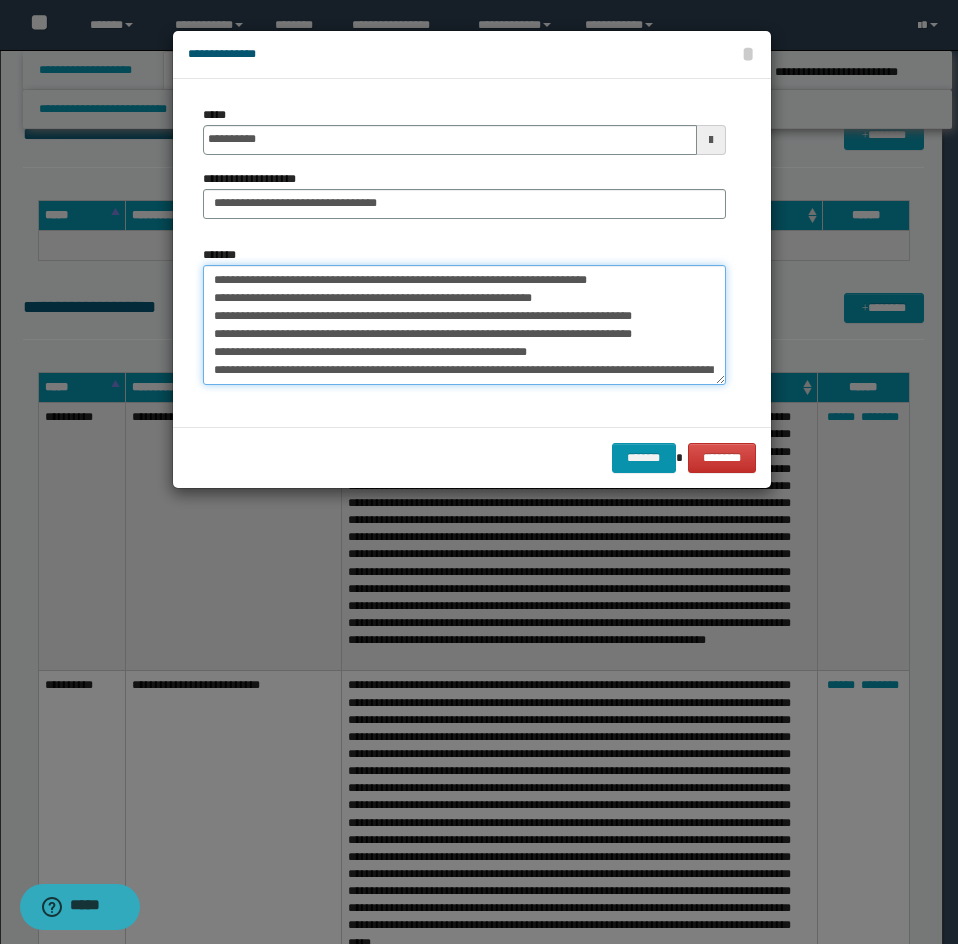 click on "**********" at bounding box center [464, 325] 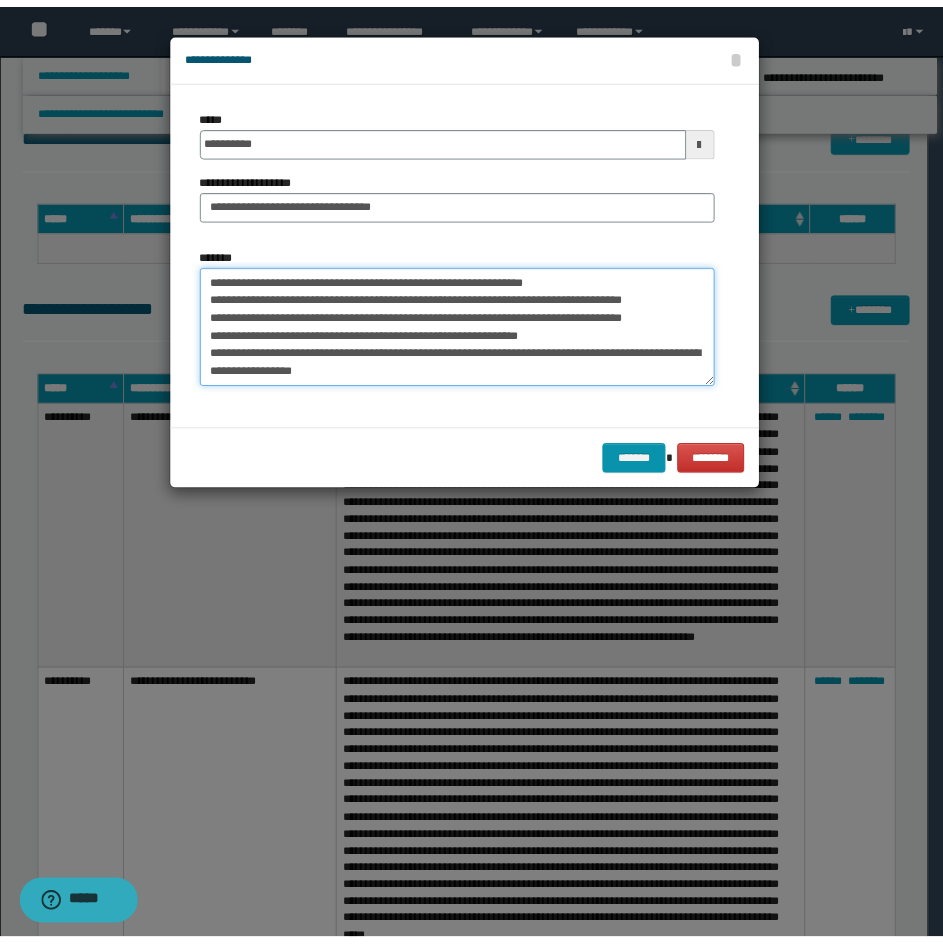 scroll, scrollTop: 36, scrollLeft: 0, axis: vertical 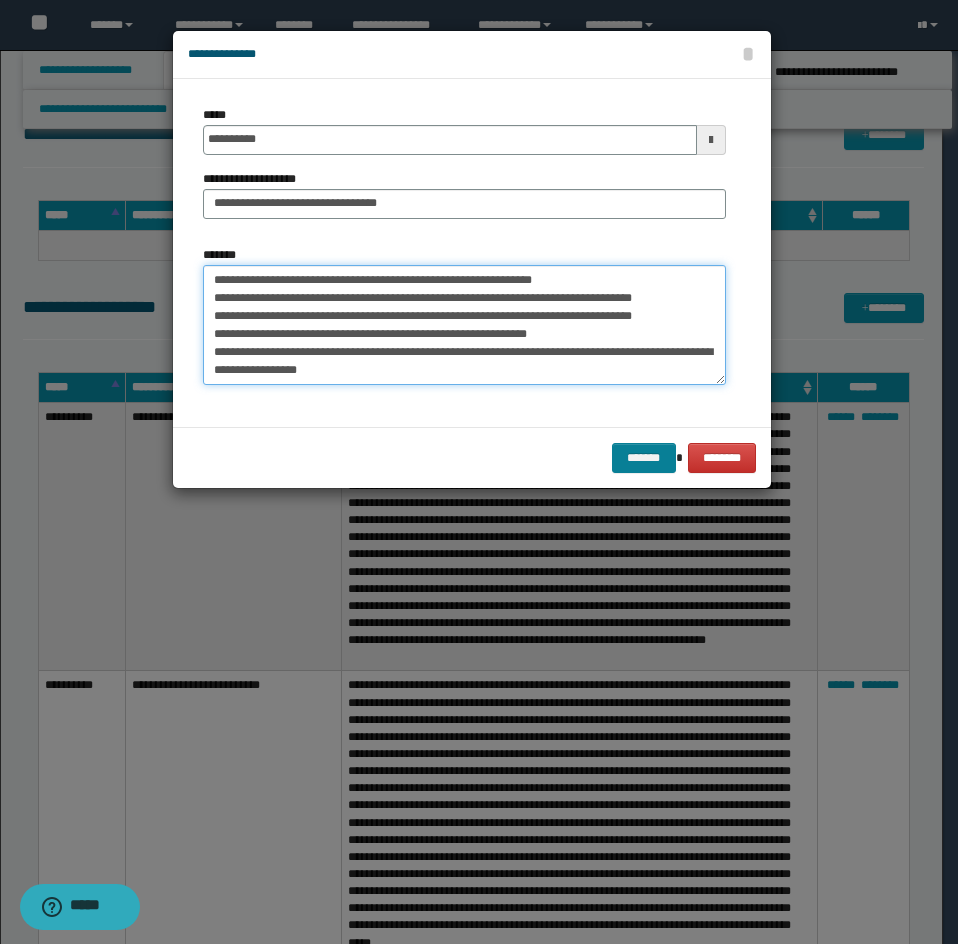 type on "**********" 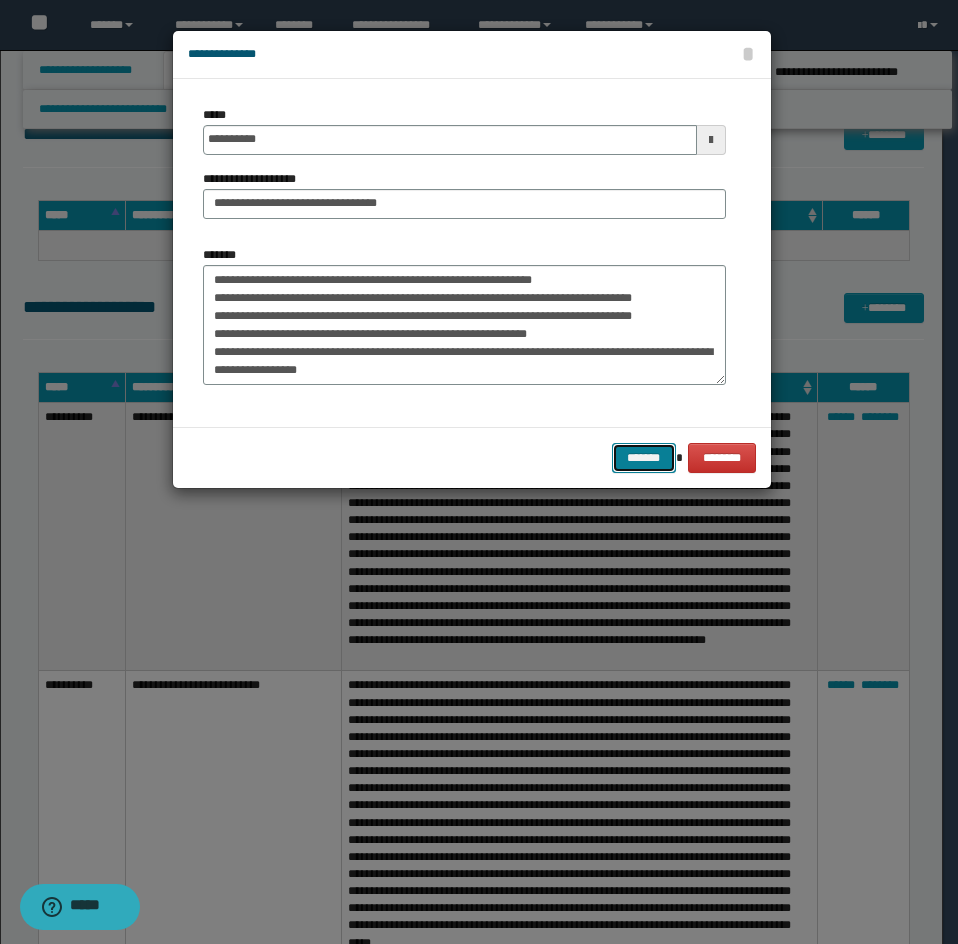 click on "*******" at bounding box center (644, 458) 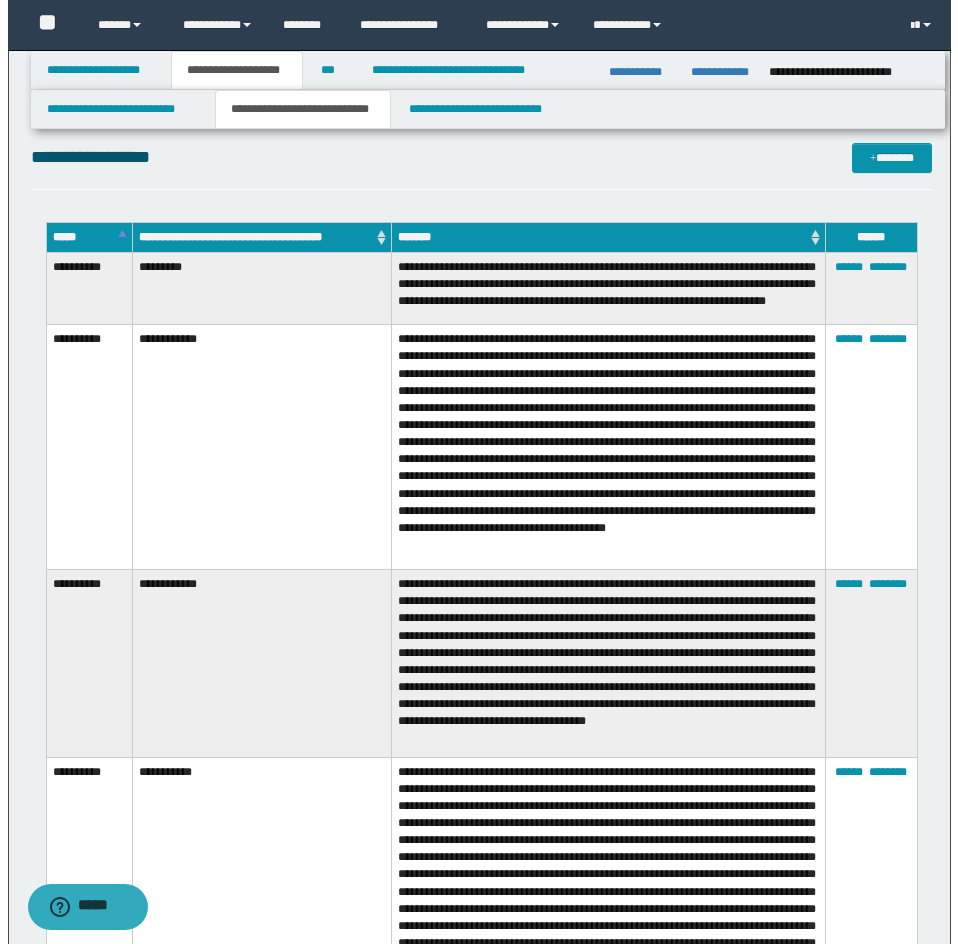 scroll, scrollTop: 1900, scrollLeft: 0, axis: vertical 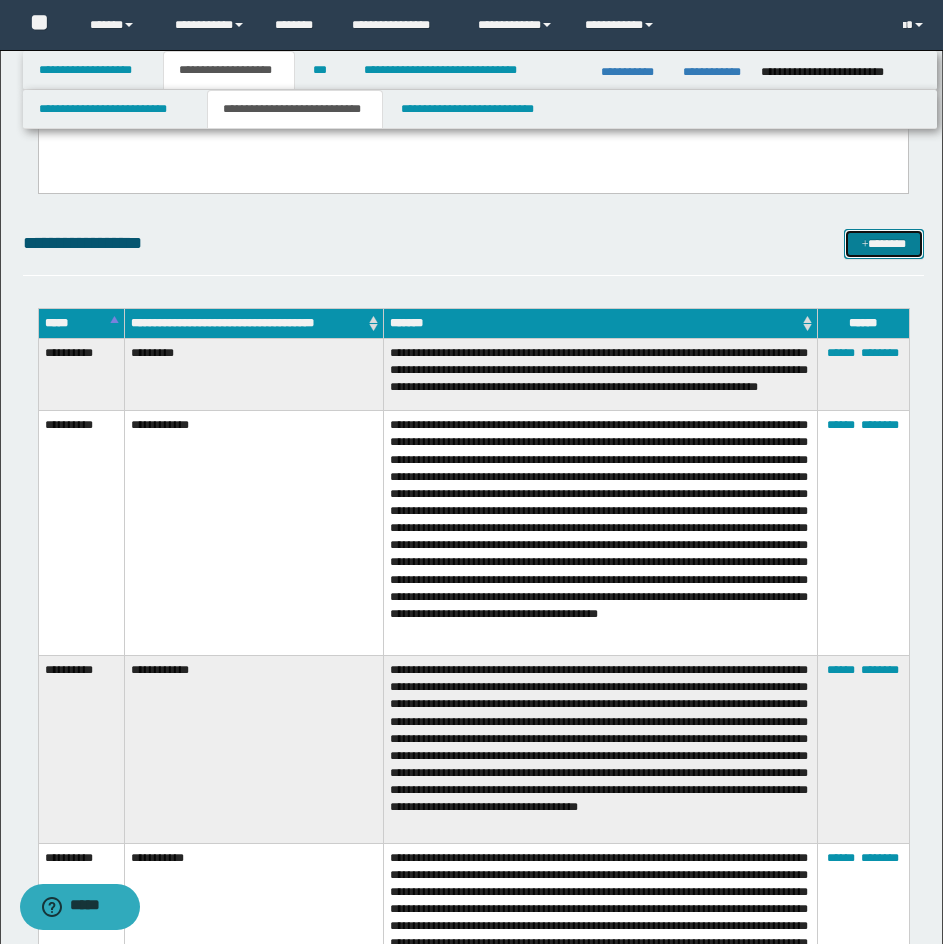click on "*******" at bounding box center [884, 244] 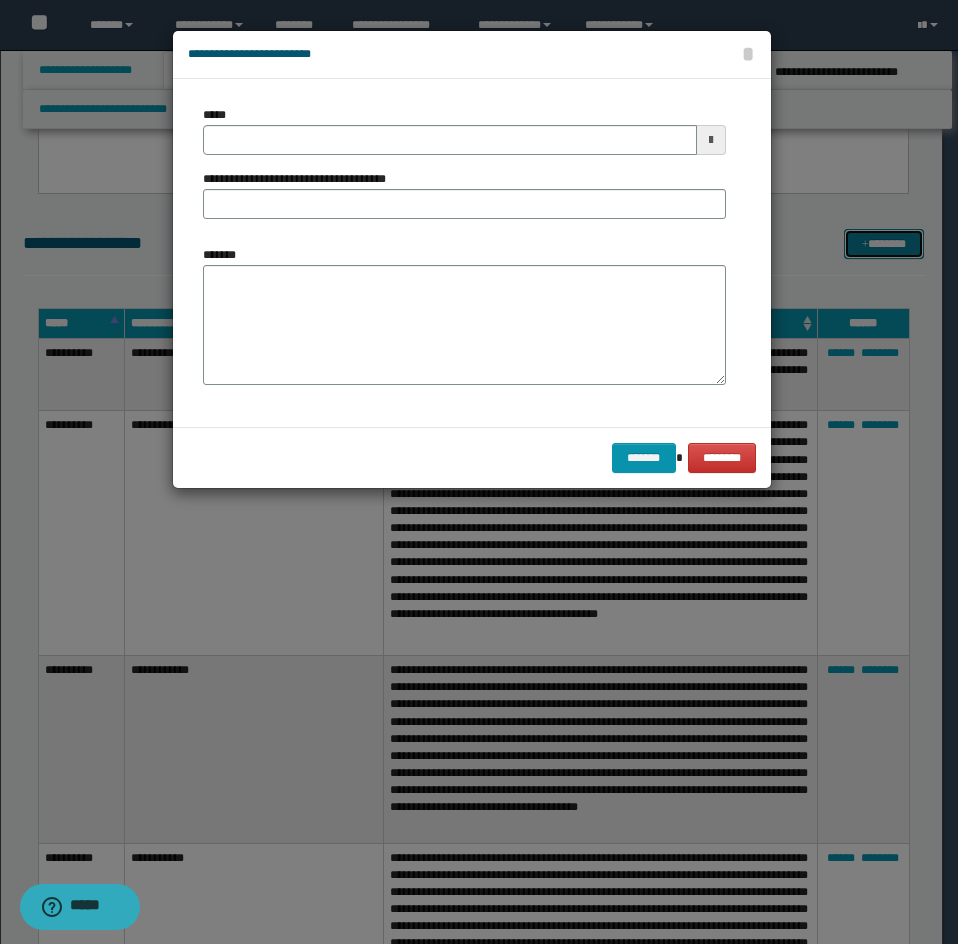 scroll, scrollTop: 0, scrollLeft: 0, axis: both 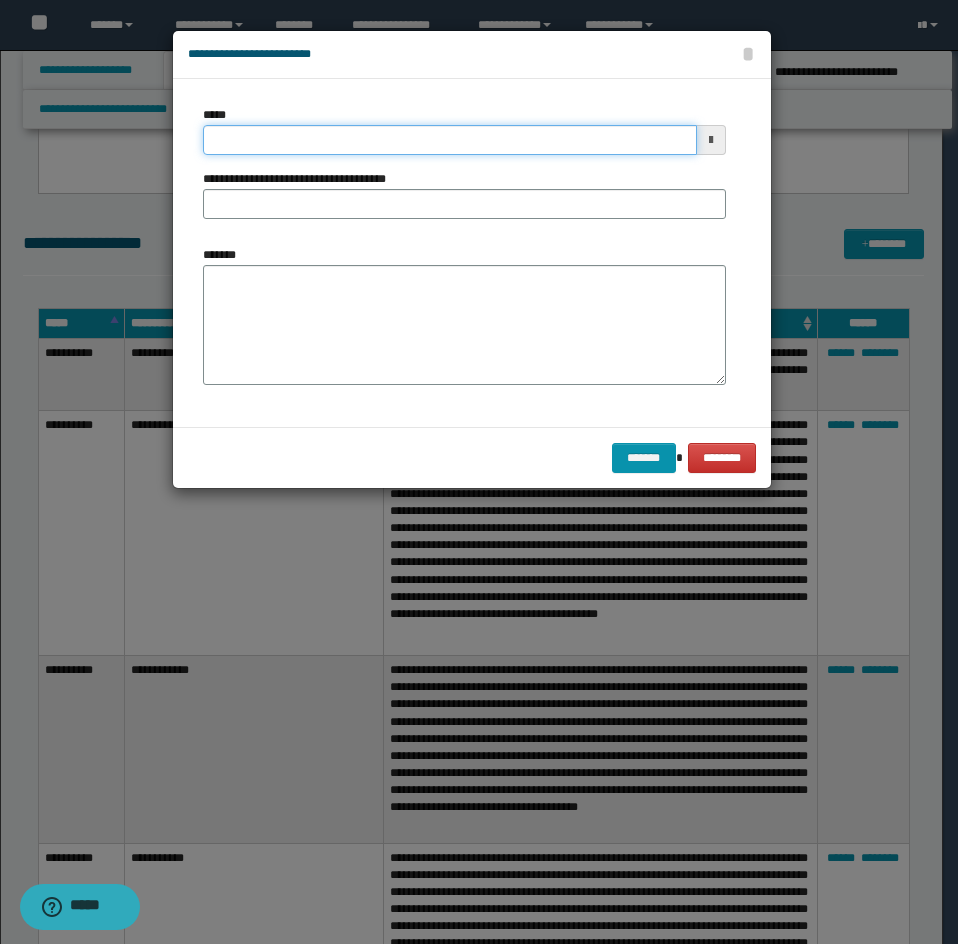 click on "*****" at bounding box center (450, 140) 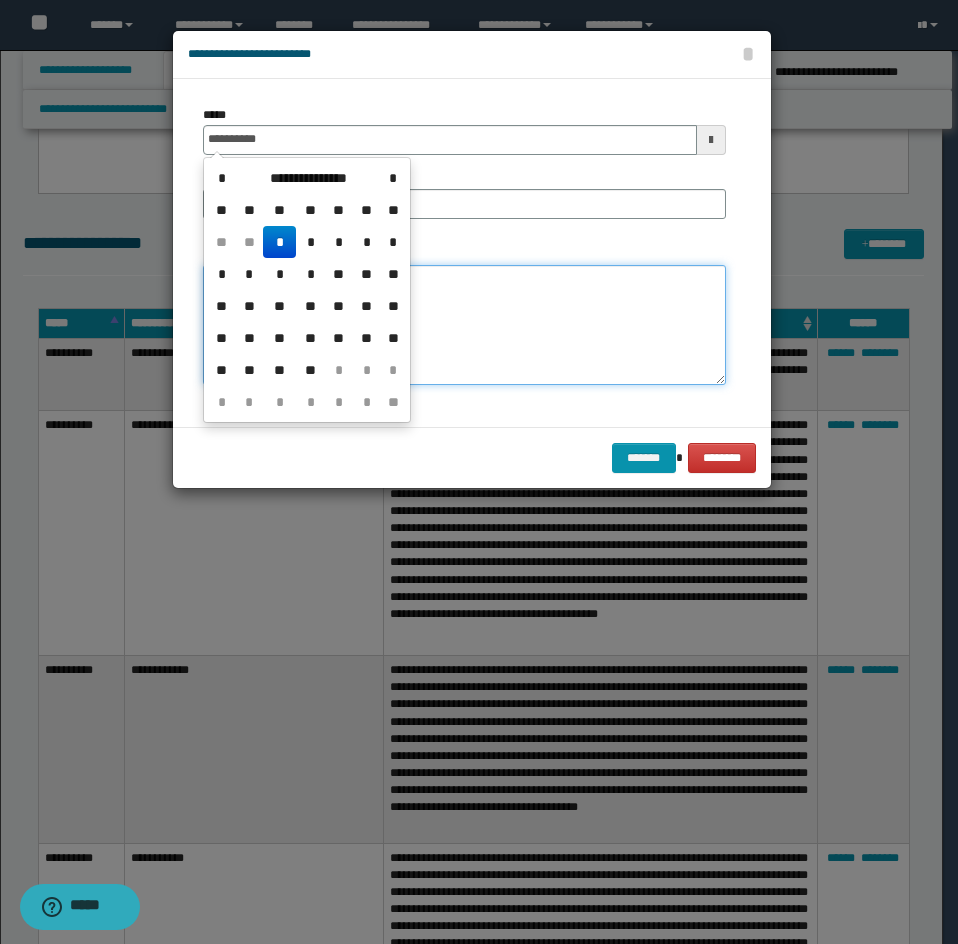 type on "**********" 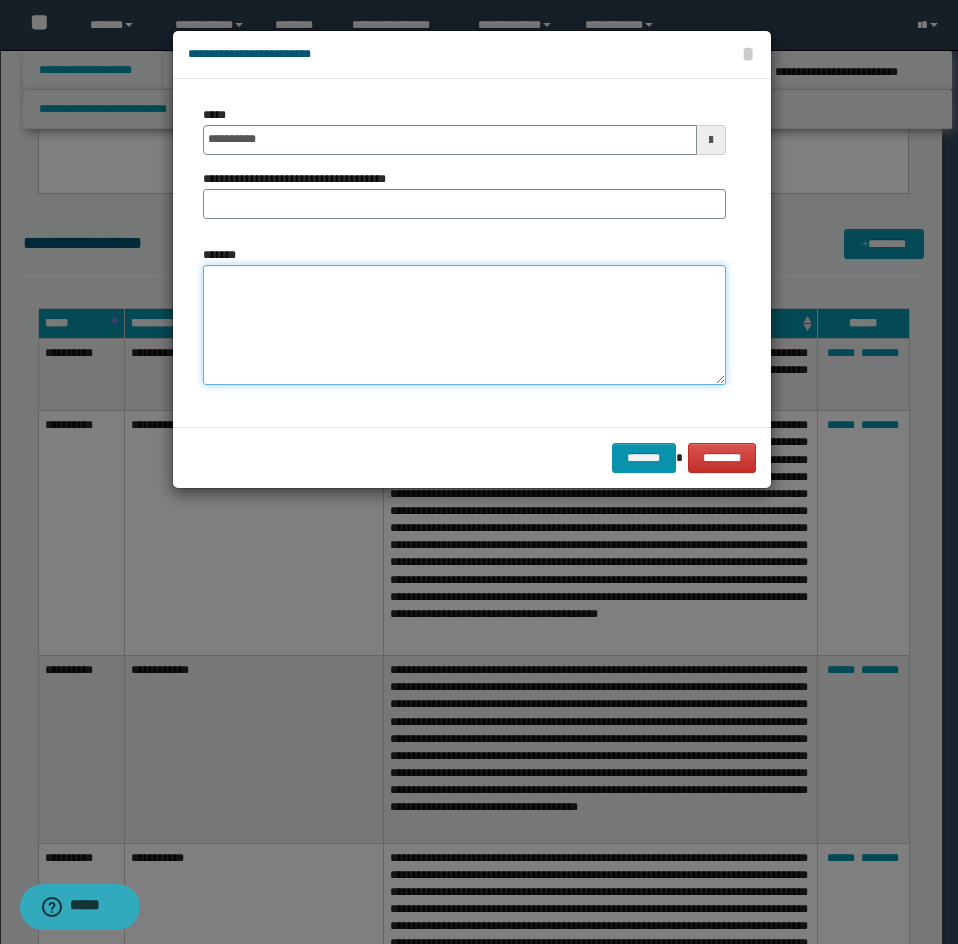 click on "*******" at bounding box center (464, 325) 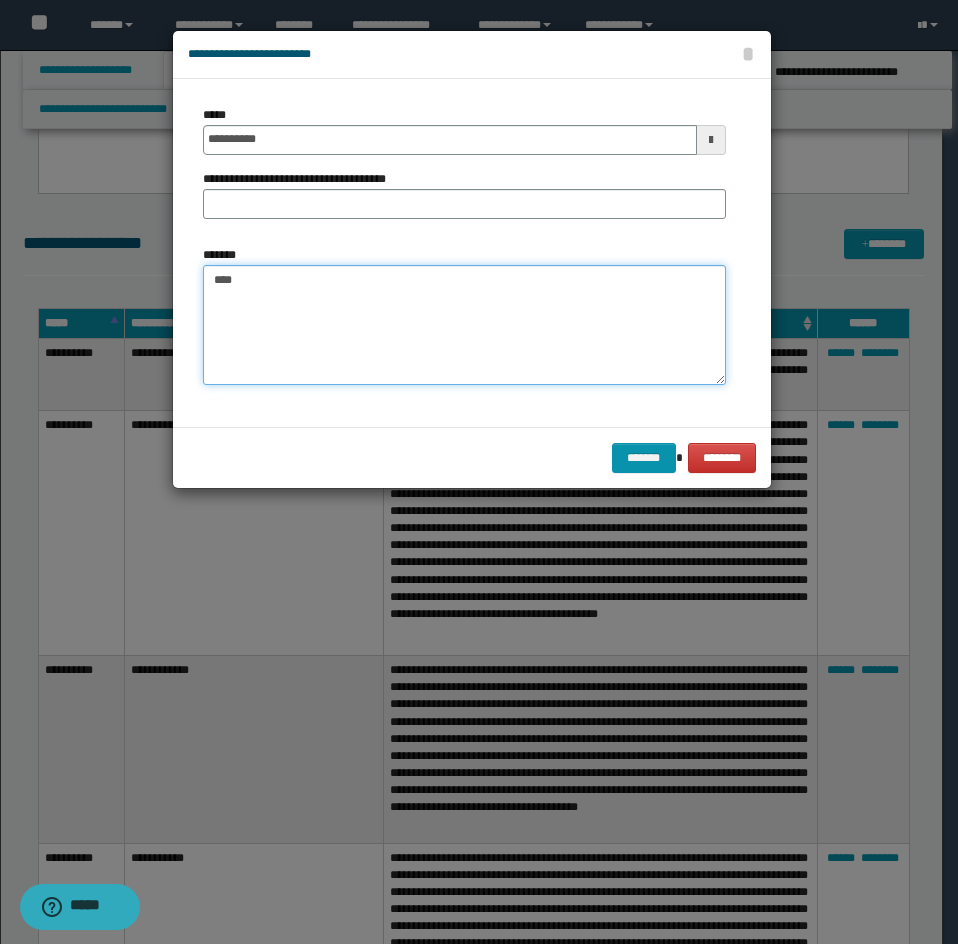 paste on "**********" 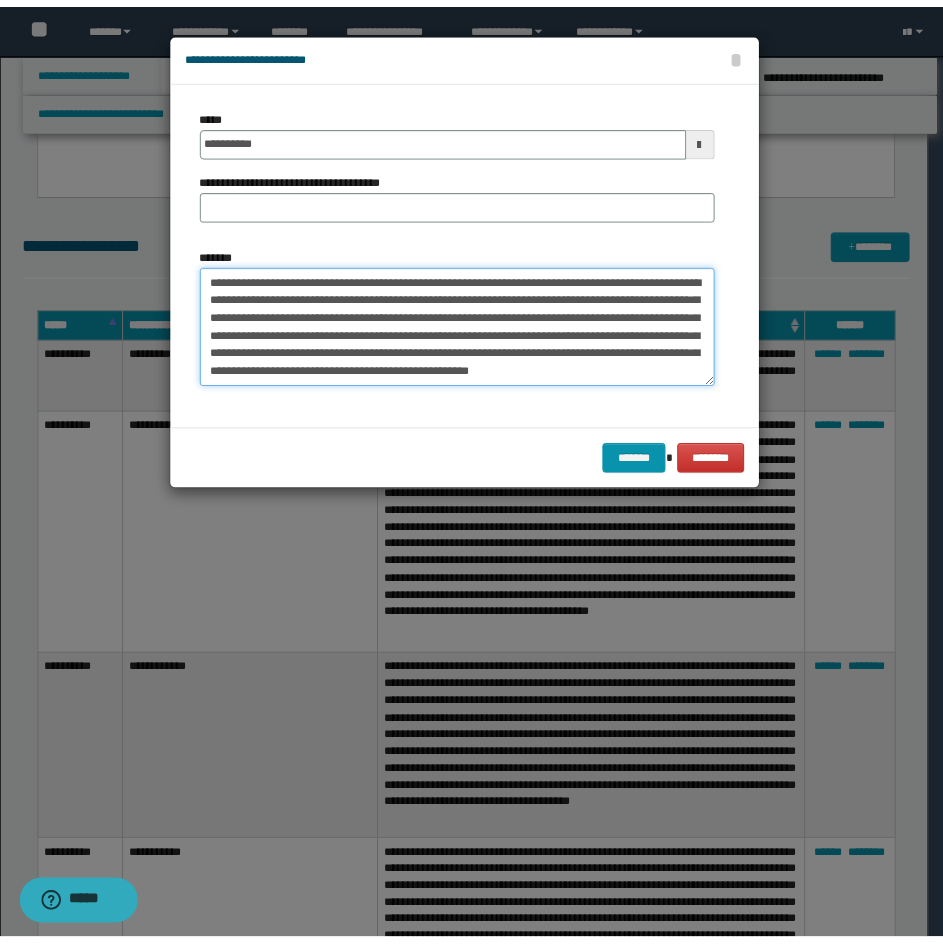 scroll, scrollTop: 12, scrollLeft: 0, axis: vertical 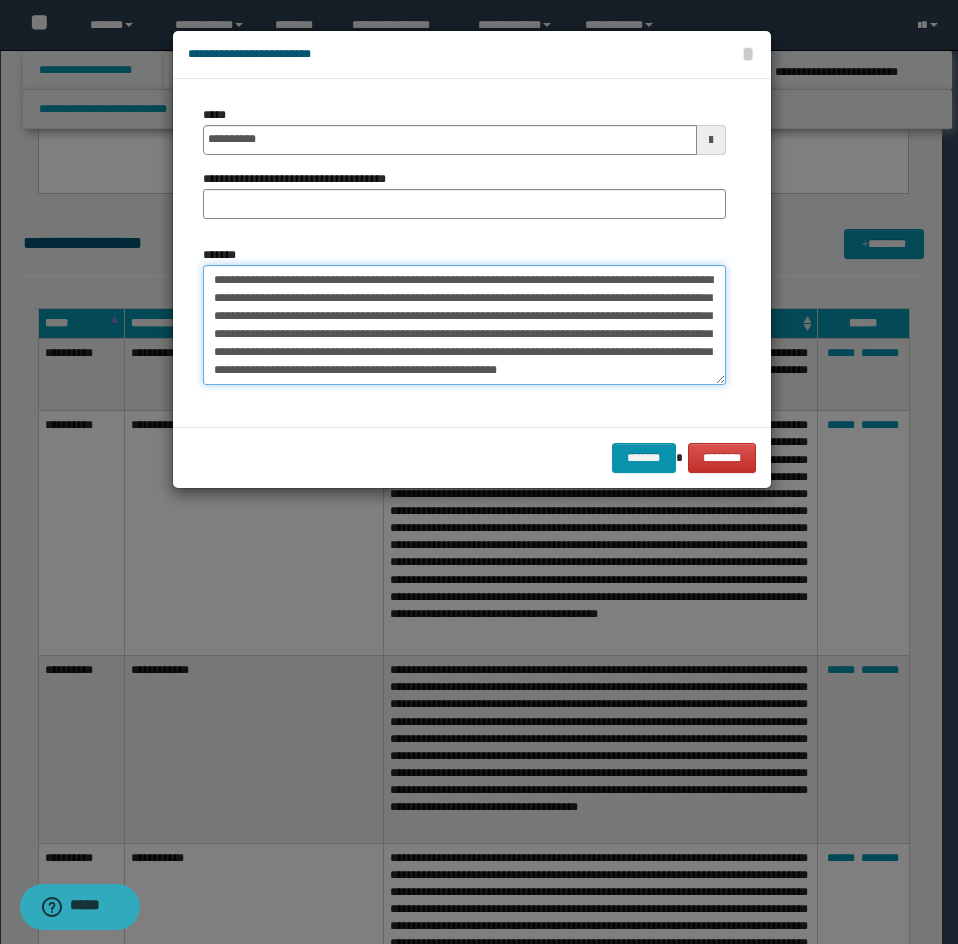 type on "**********" 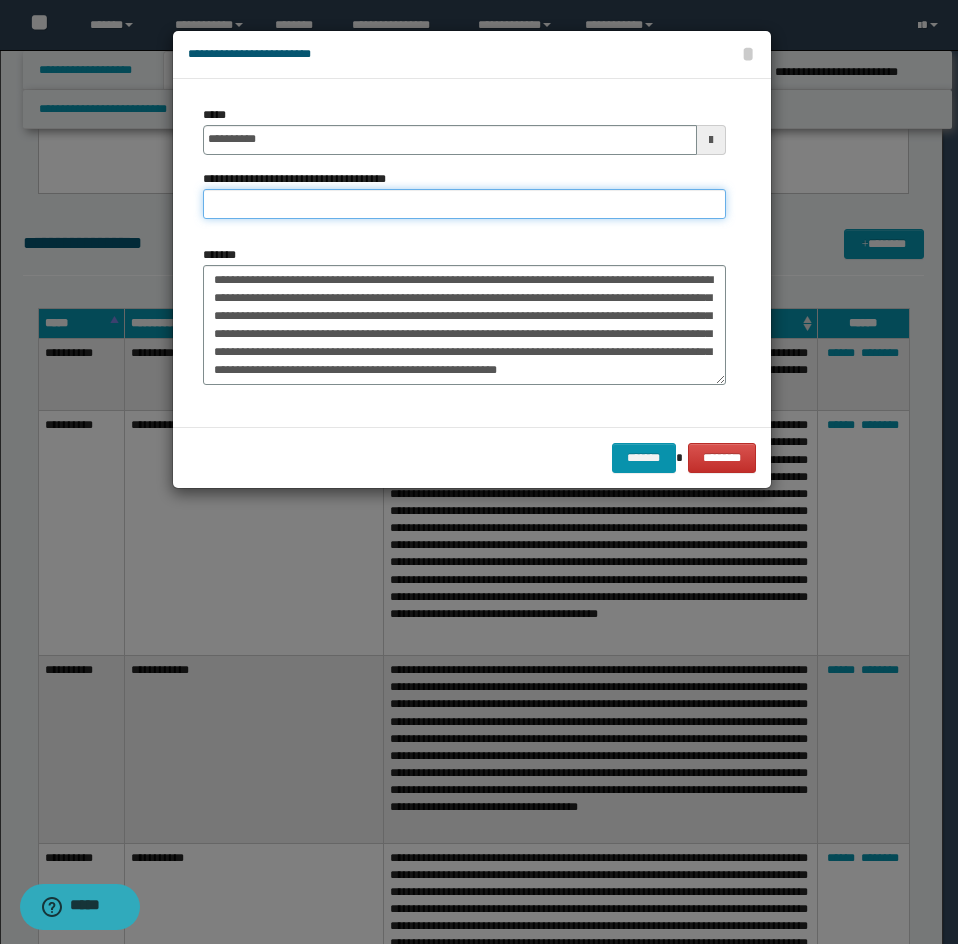 click on "**********" at bounding box center [464, 204] 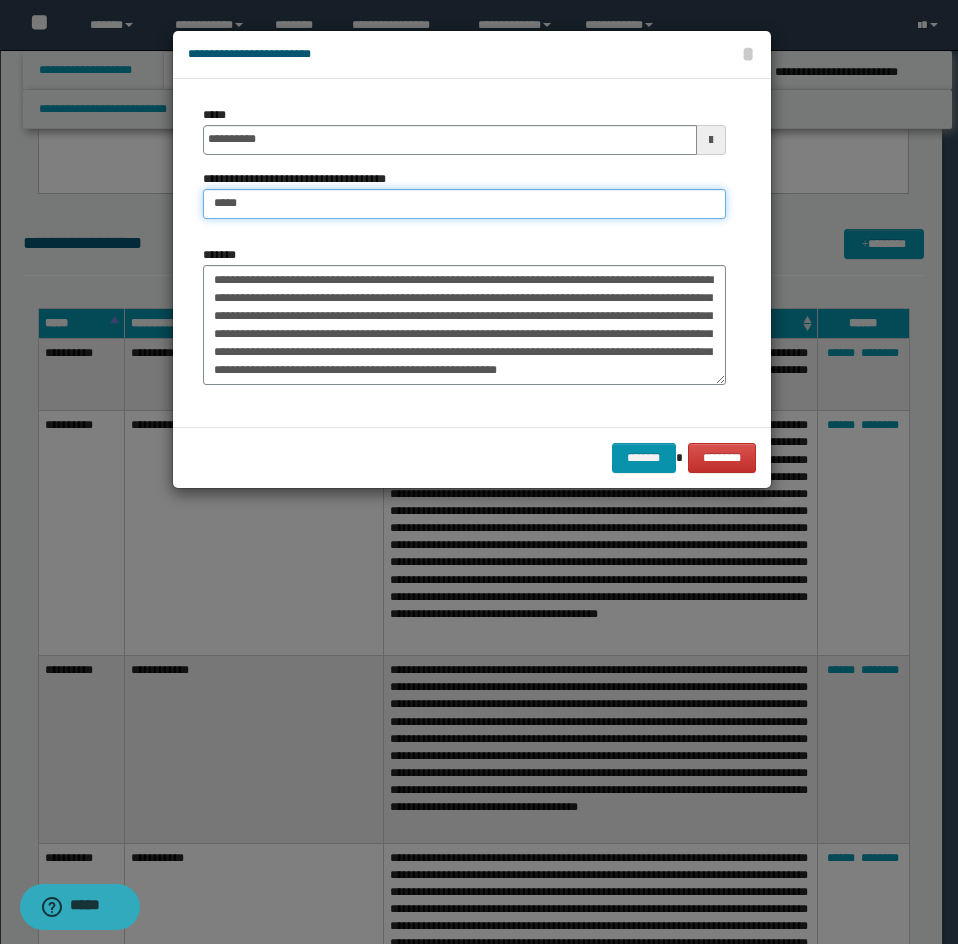 type on "**********" 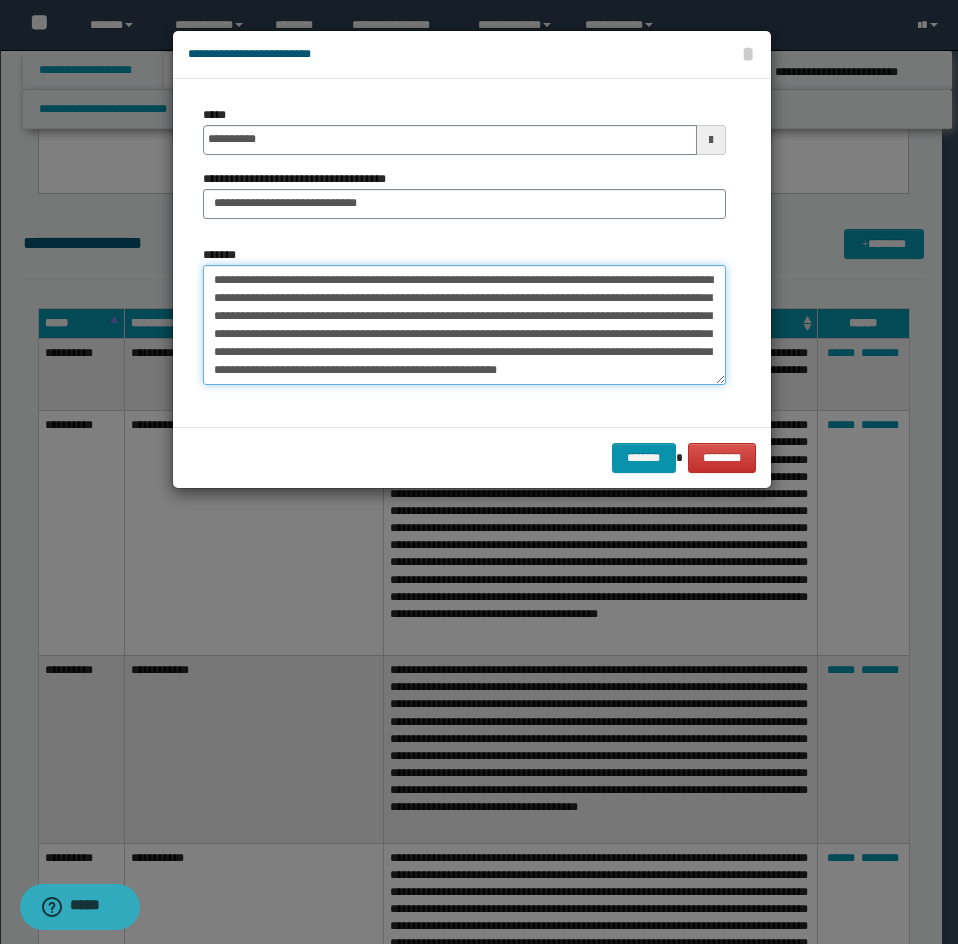 click on "**********" at bounding box center (464, 325) 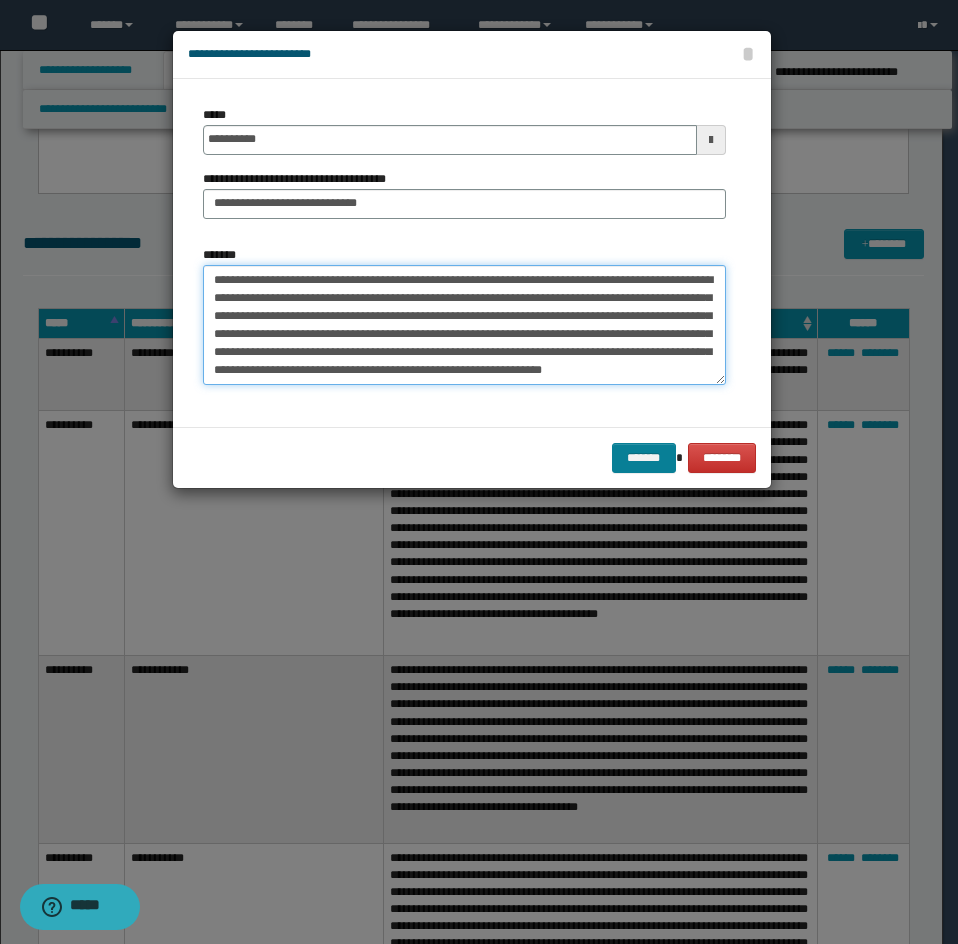 type on "**********" 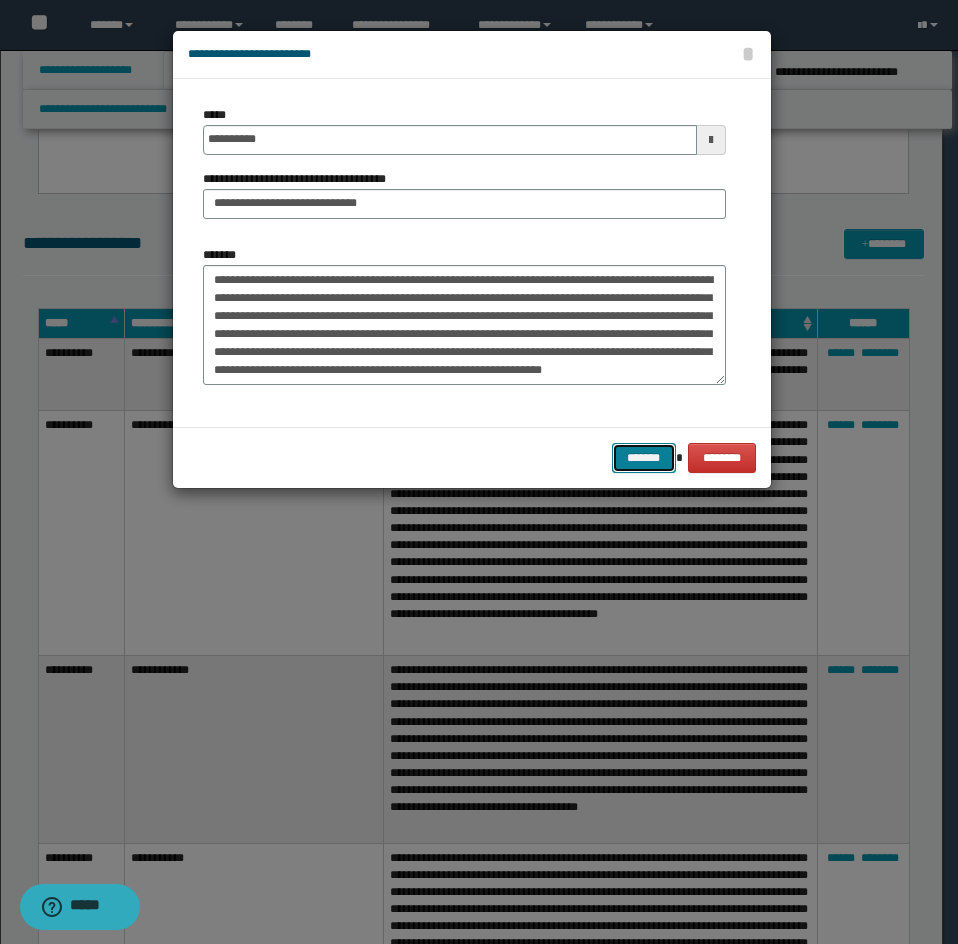 click on "*******" at bounding box center (644, 458) 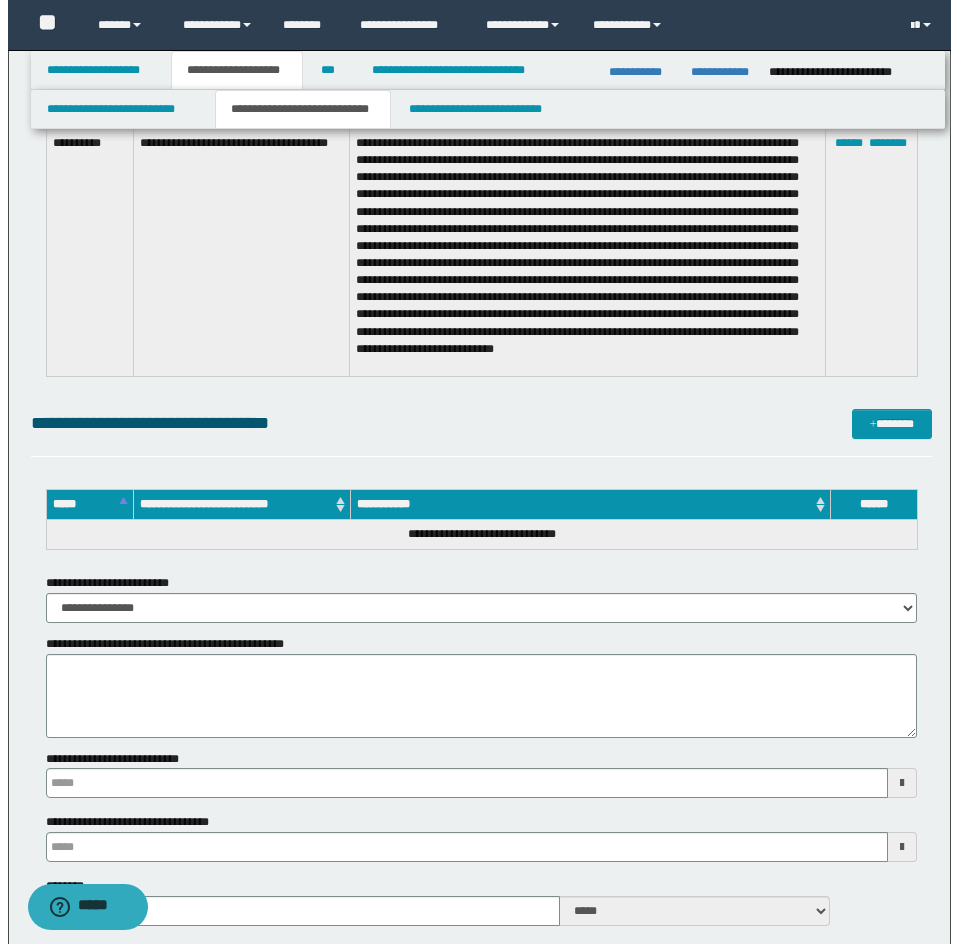 scroll, scrollTop: 5107, scrollLeft: 0, axis: vertical 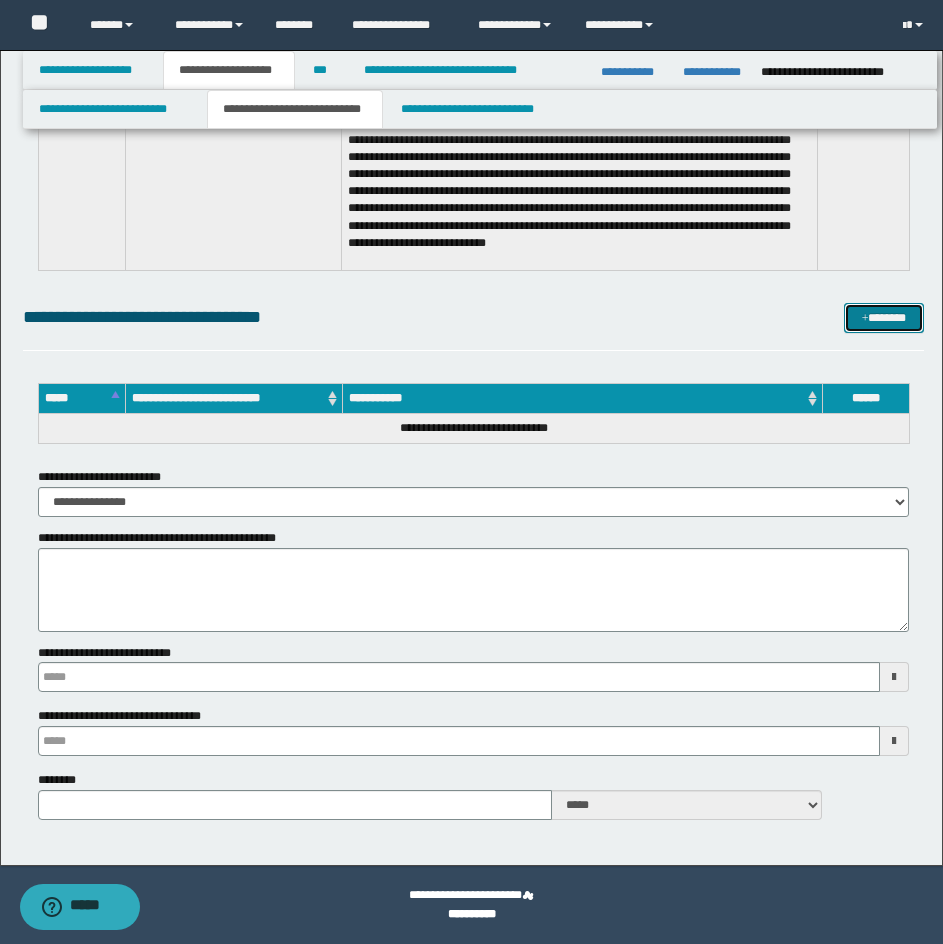 click on "*******" at bounding box center [884, 318] 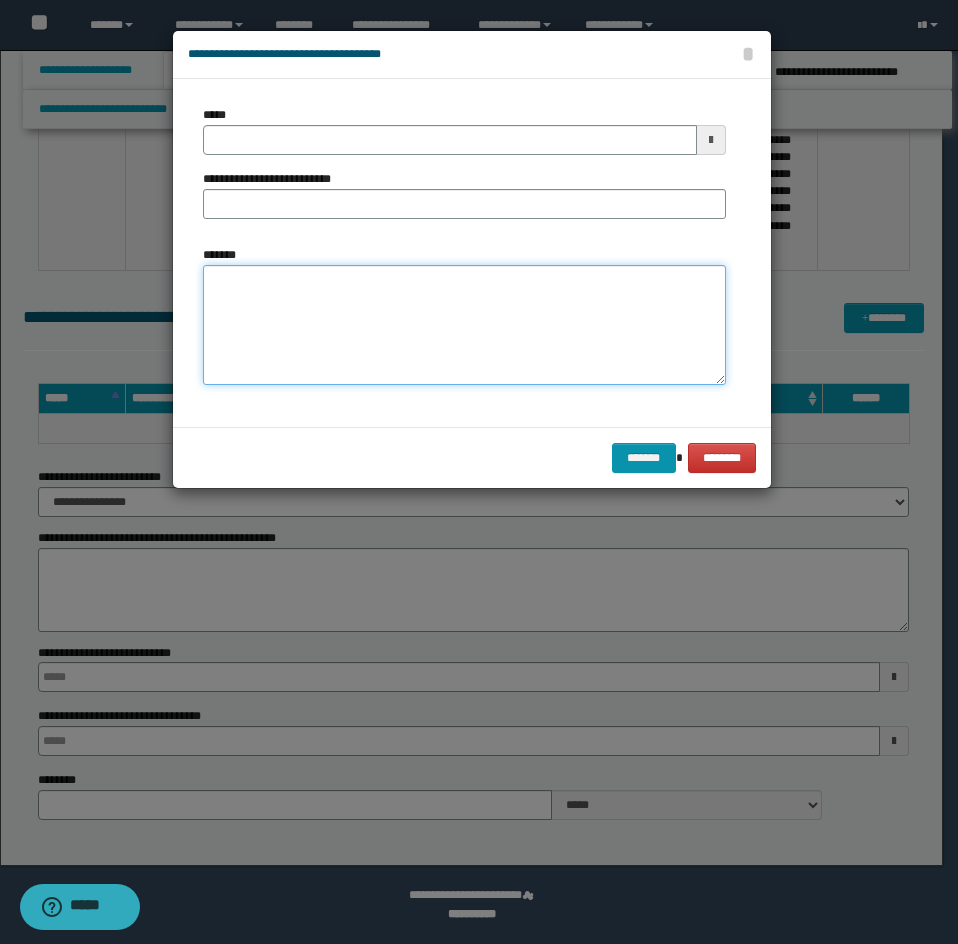 click on "*******" at bounding box center (464, 325) 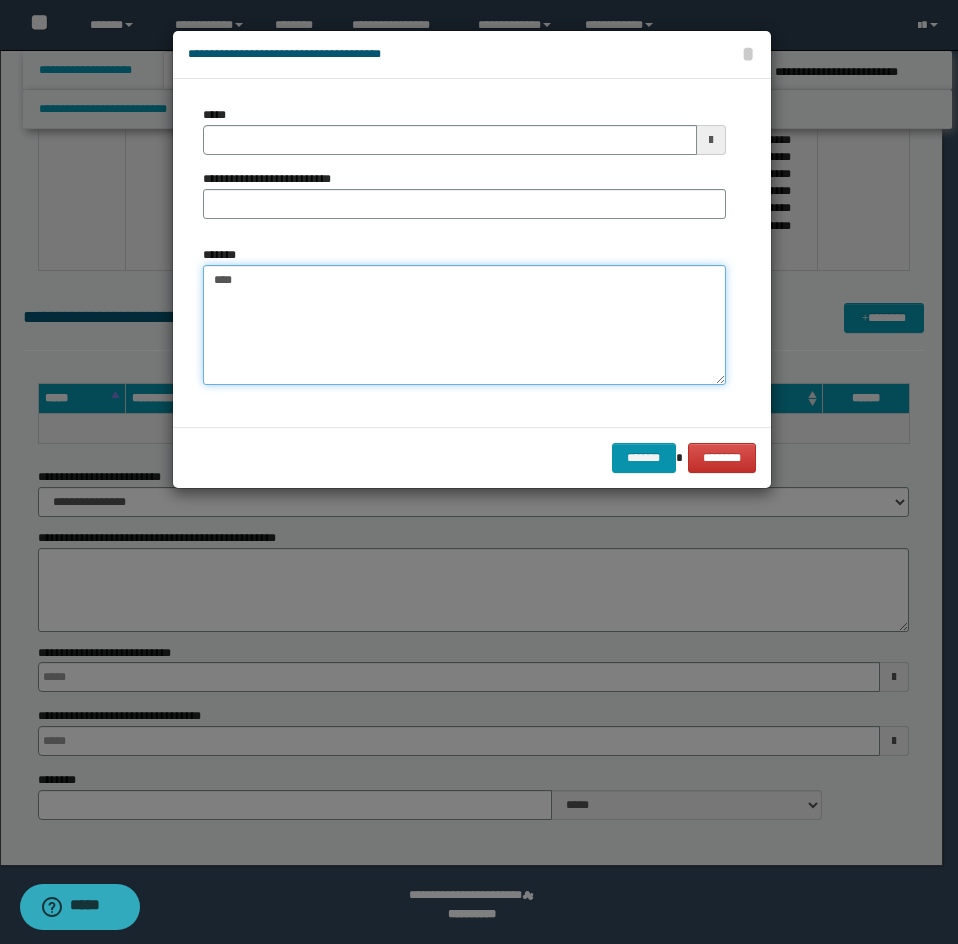 click on "****" at bounding box center (464, 325) 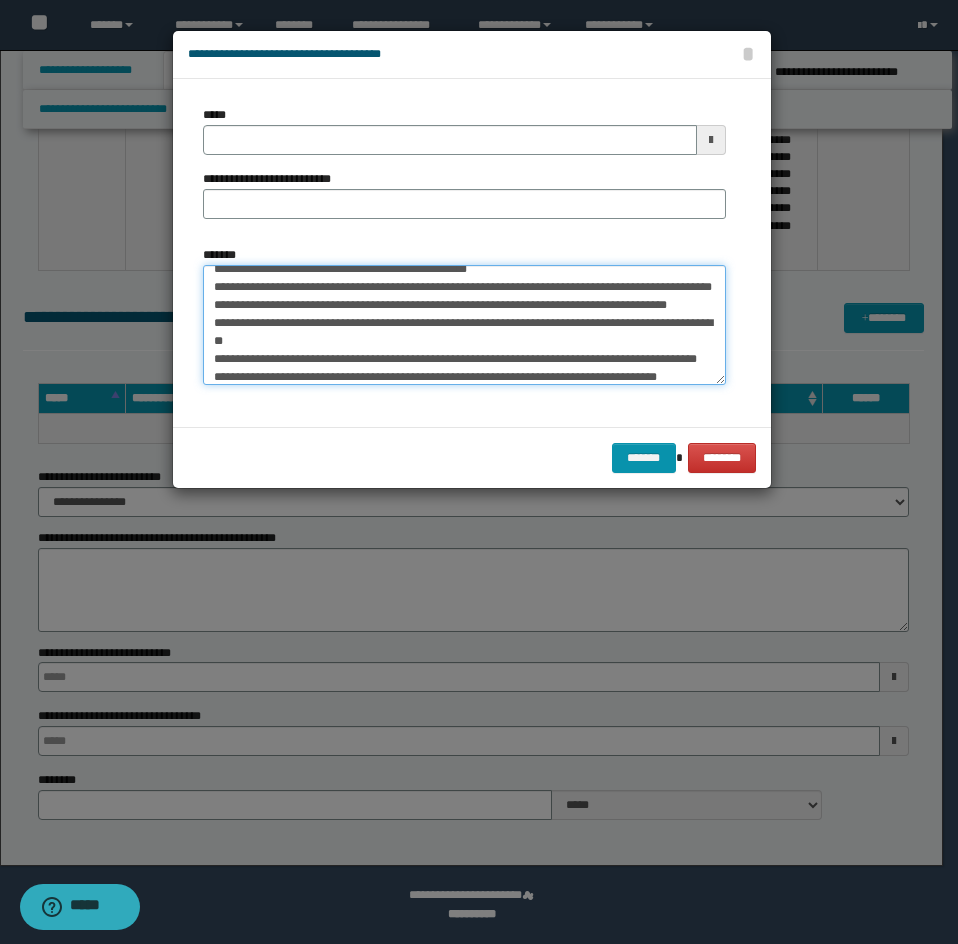scroll, scrollTop: 0, scrollLeft: 0, axis: both 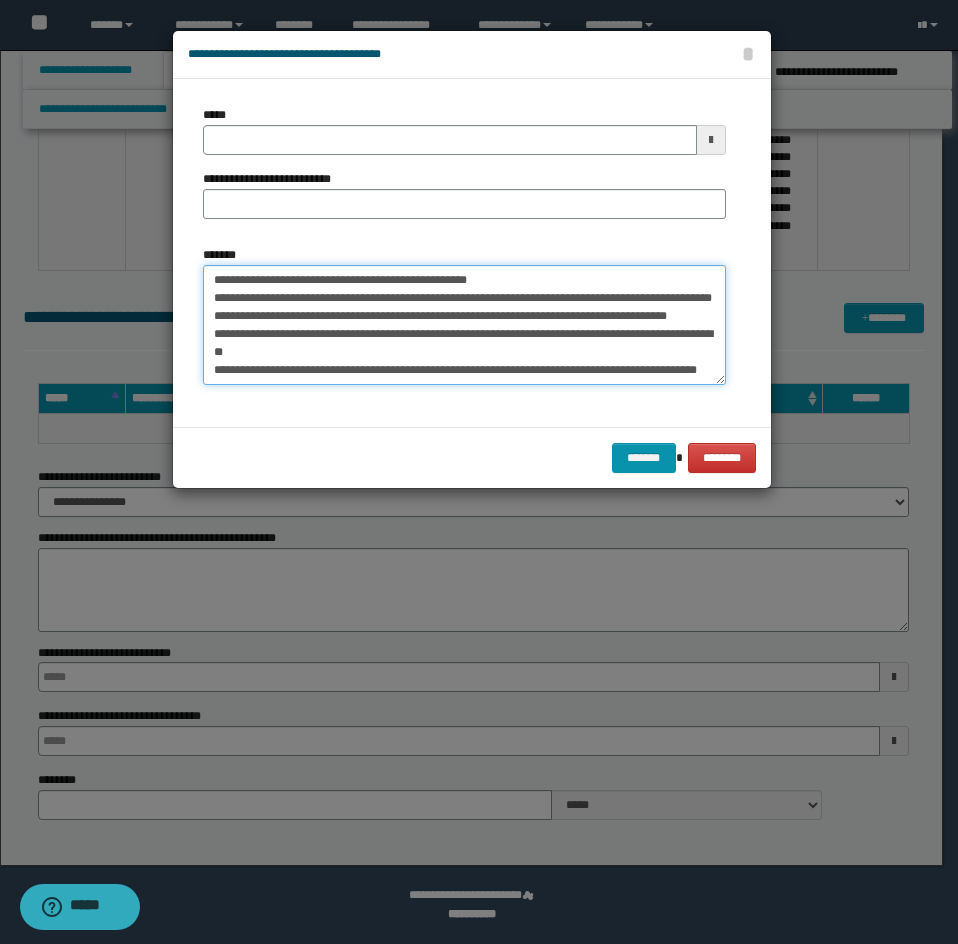 click on "*******" at bounding box center [464, 325] 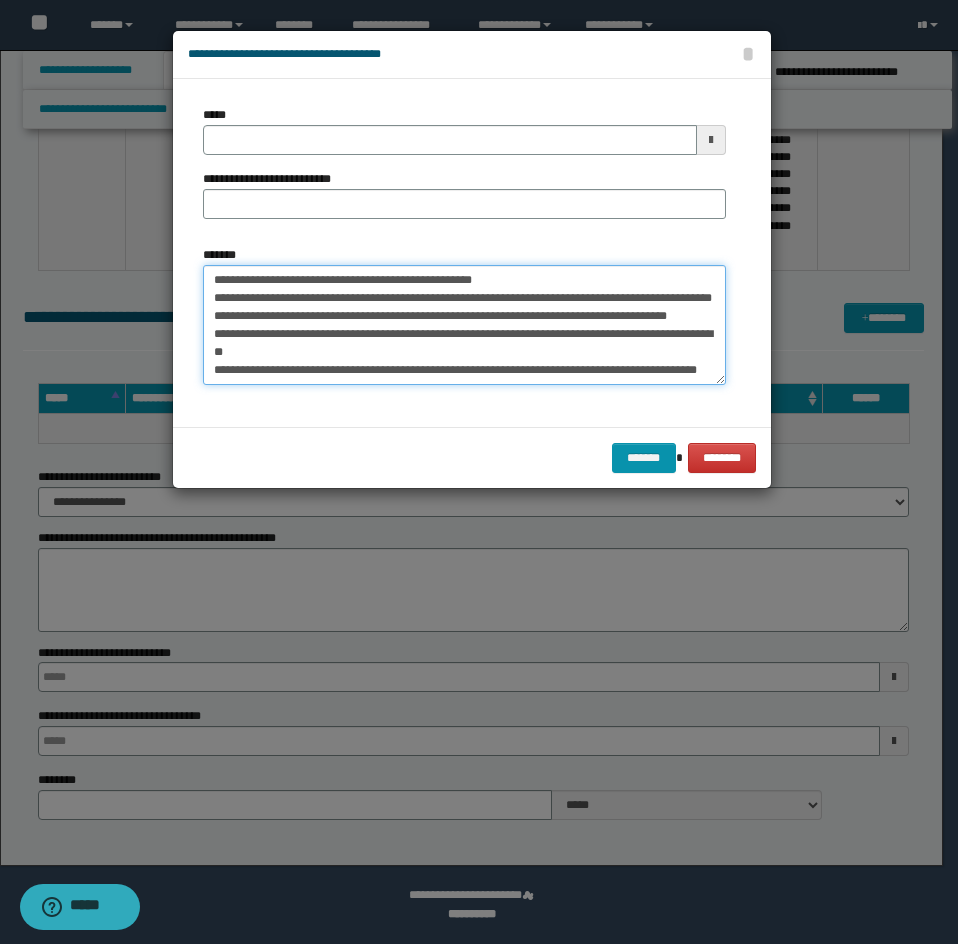 click on "*******" at bounding box center (464, 325) 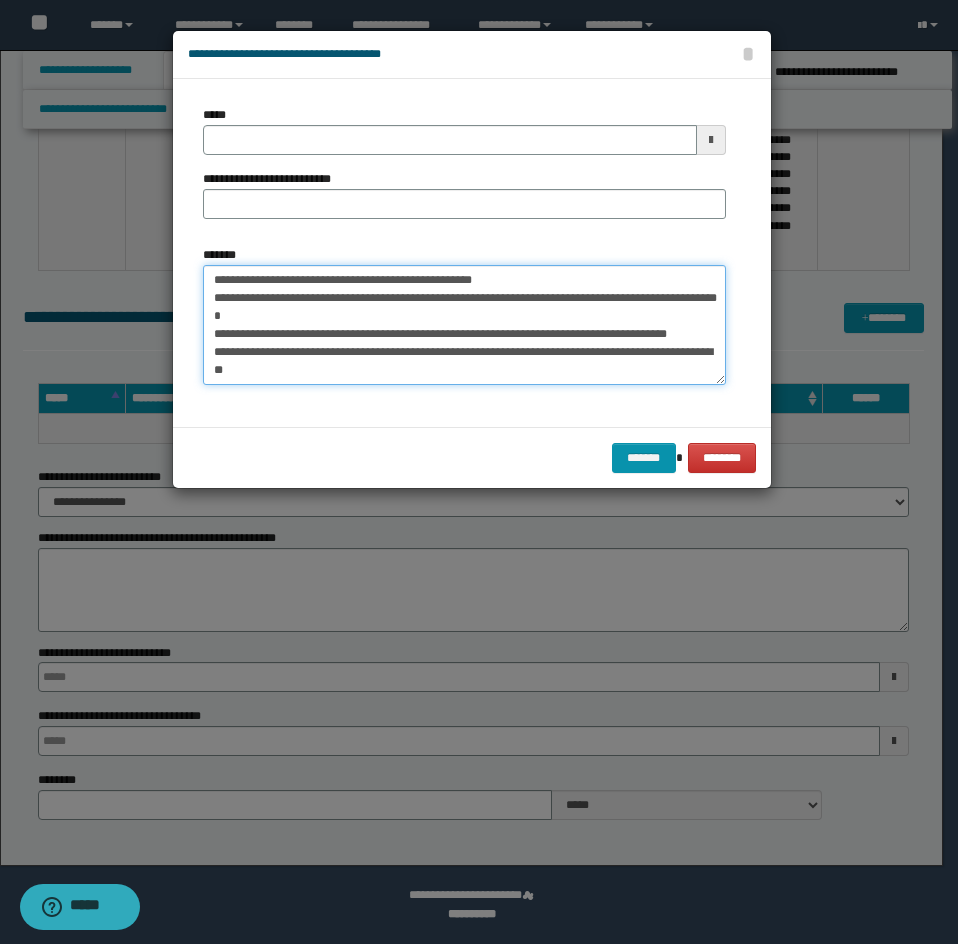 click on "*******" at bounding box center (464, 325) 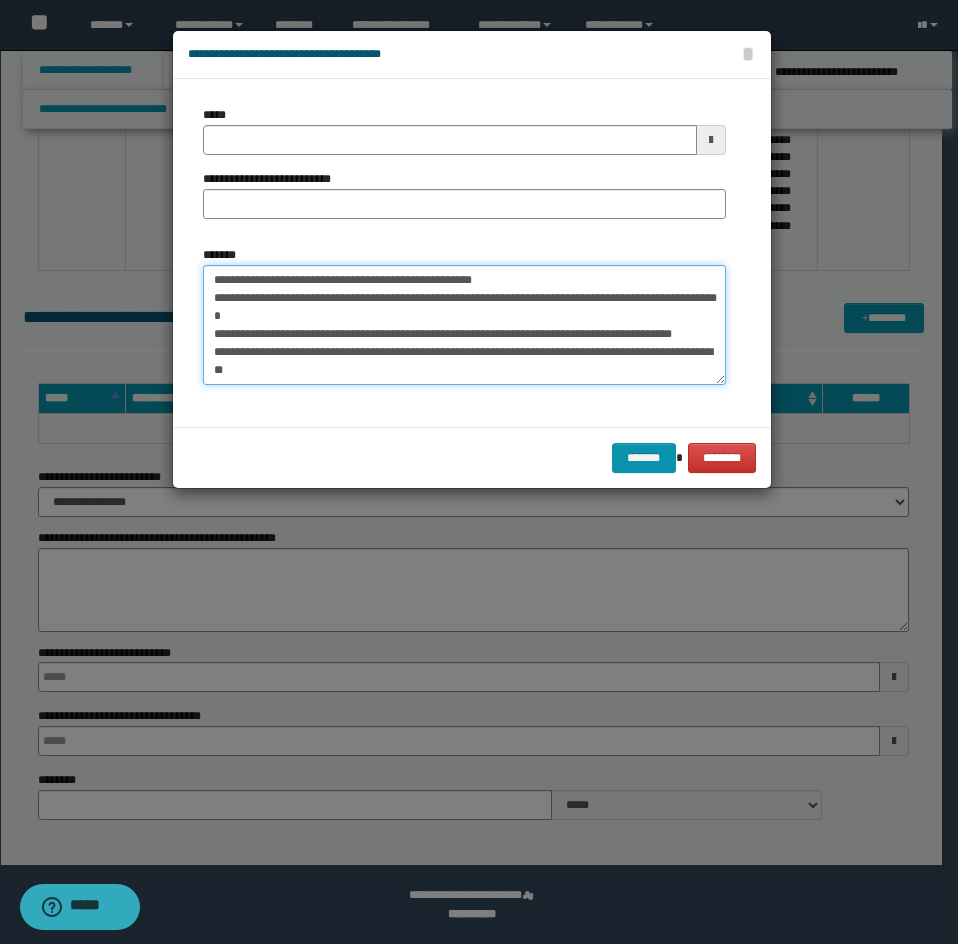 scroll, scrollTop: 100, scrollLeft: 0, axis: vertical 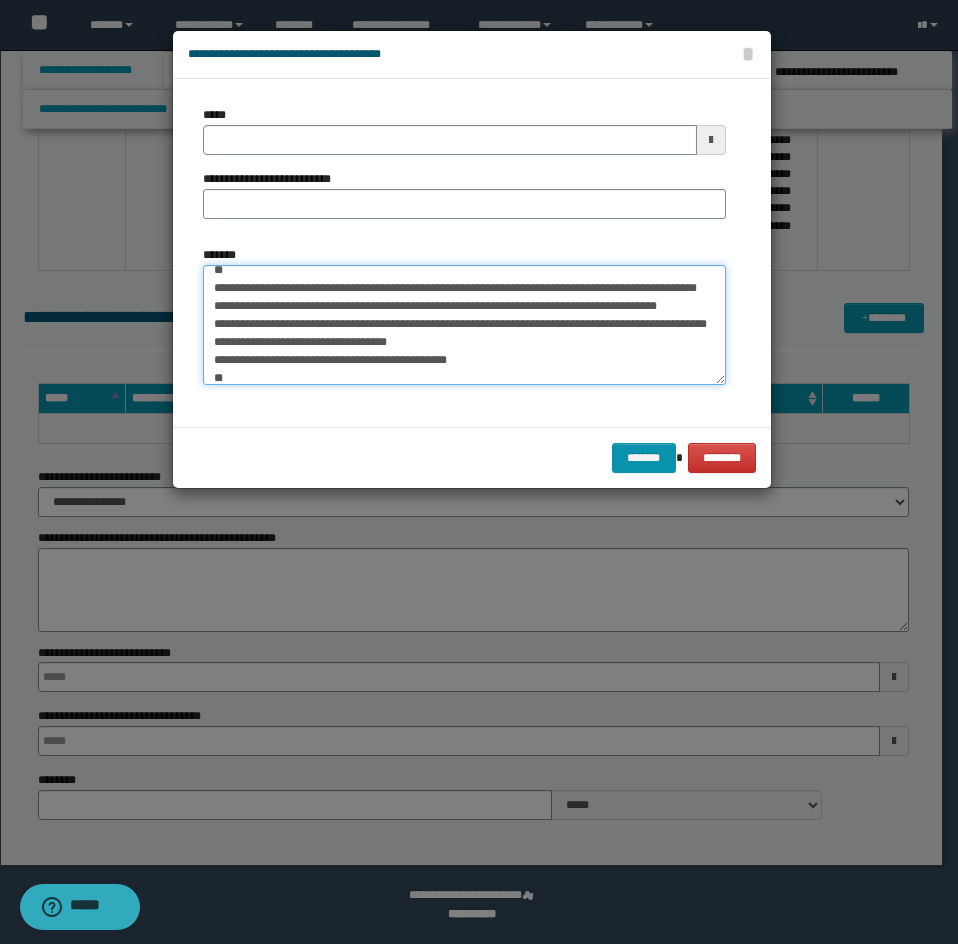 click on "*******" at bounding box center (464, 325) 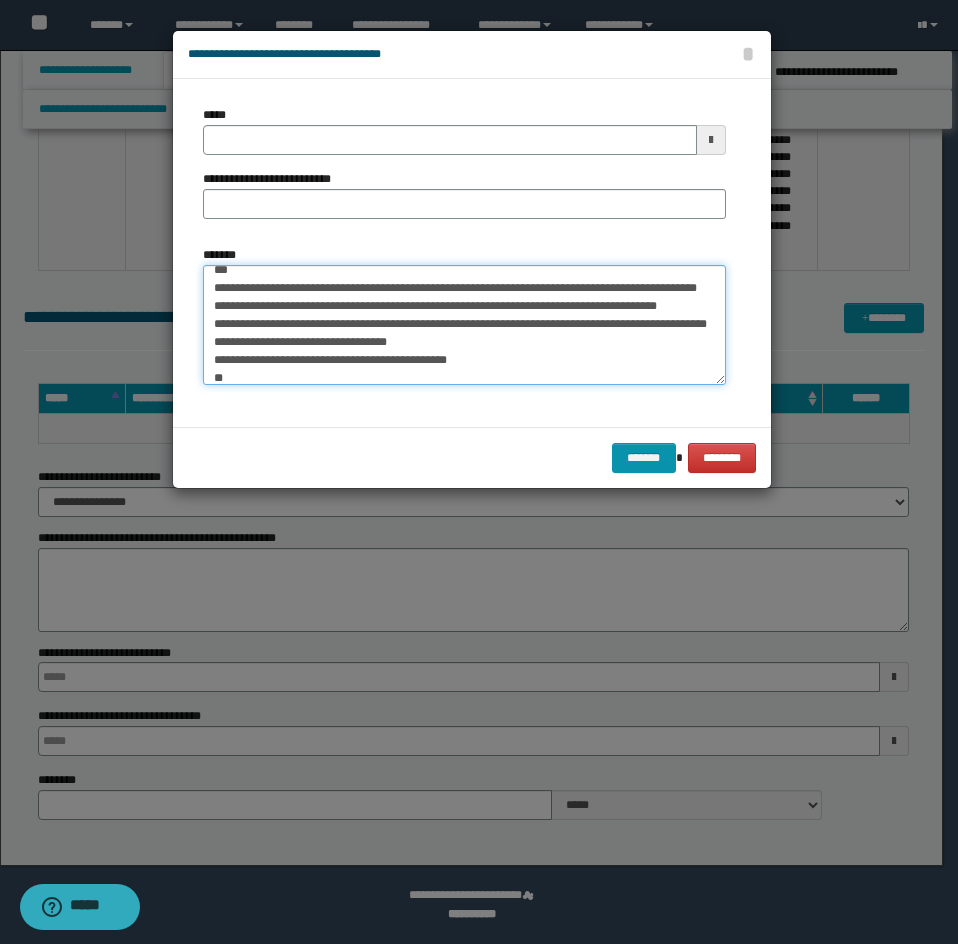 scroll, scrollTop: 95, scrollLeft: 0, axis: vertical 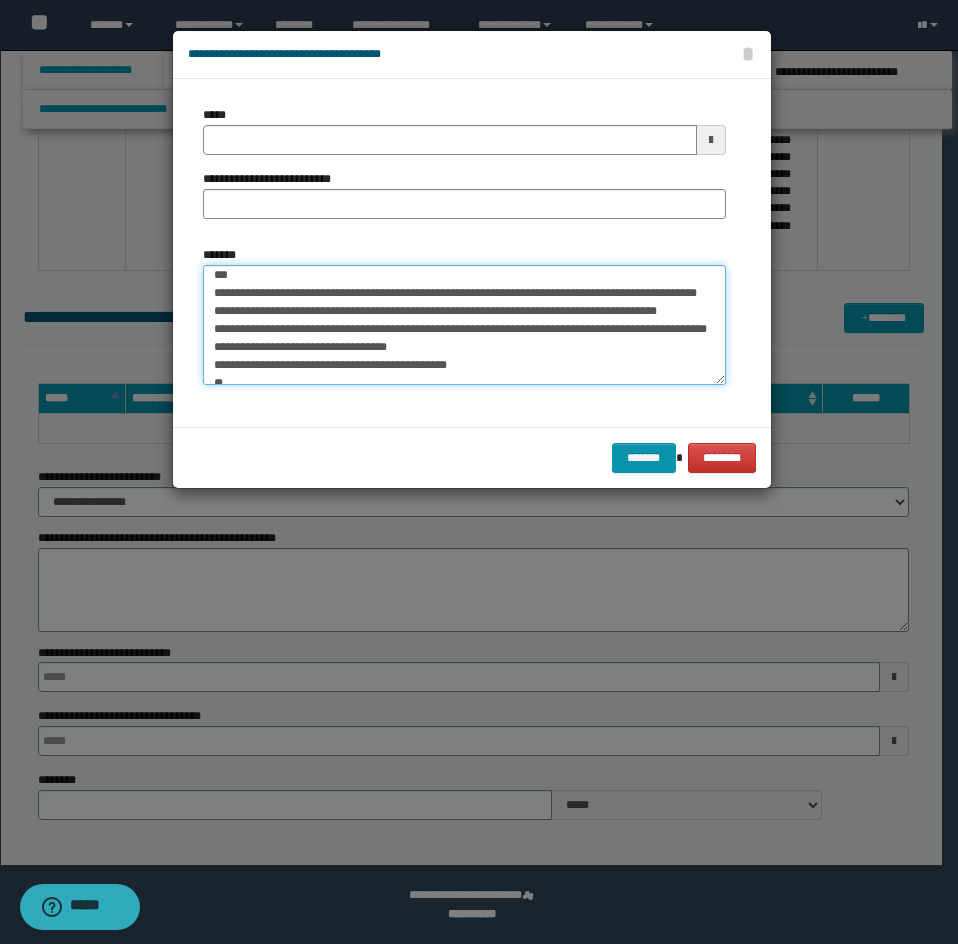 click on "*******" at bounding box center (464, 325) 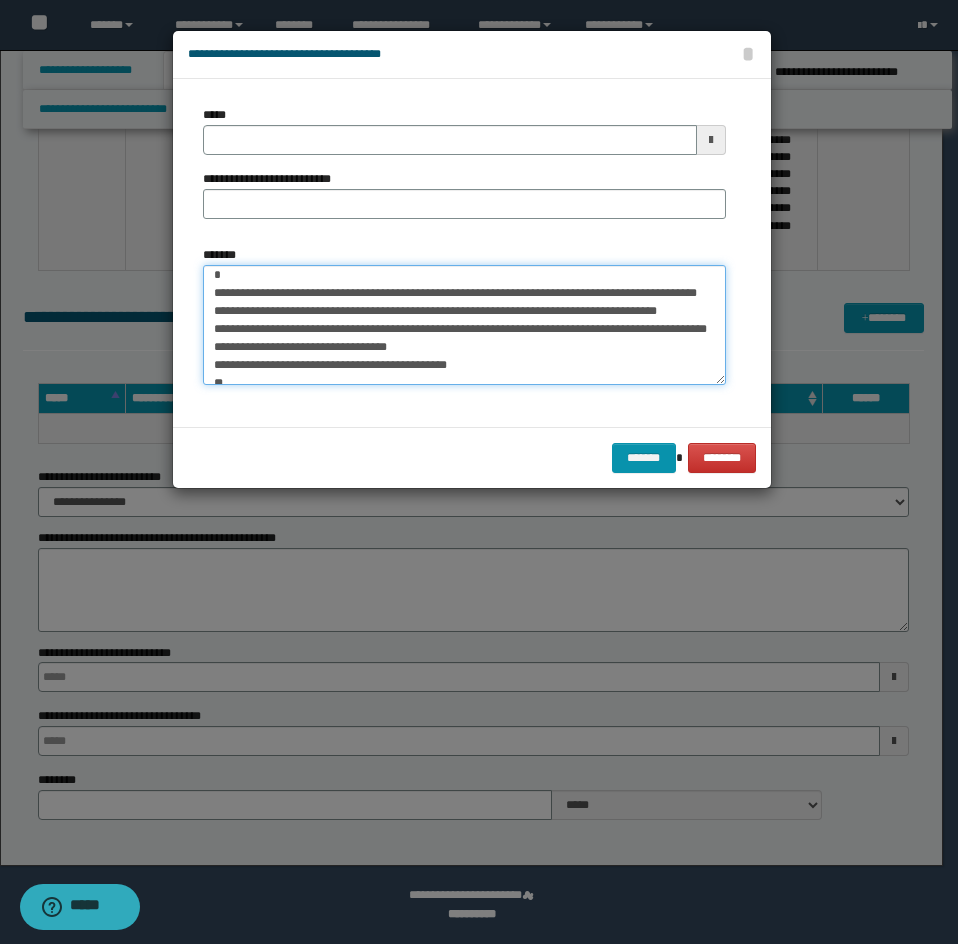 click on "*******" at bounding box center [464, 325] 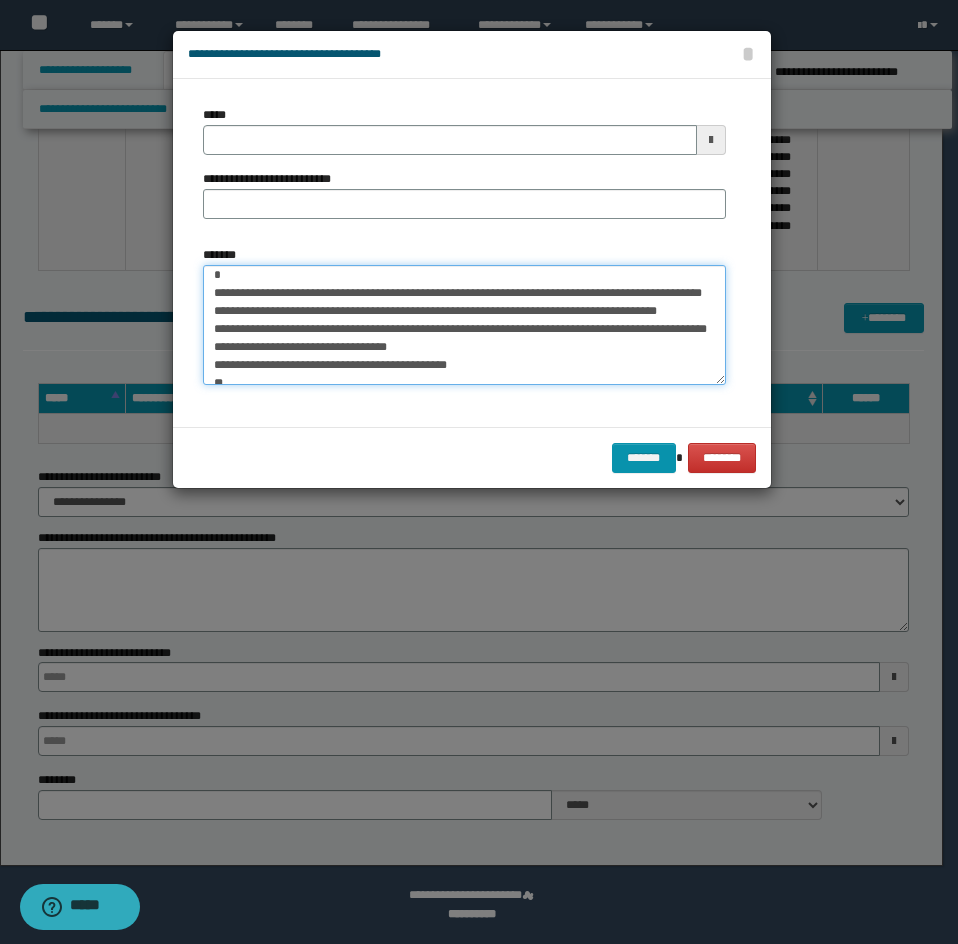 click on "*******" at bounding box center (464, 325) 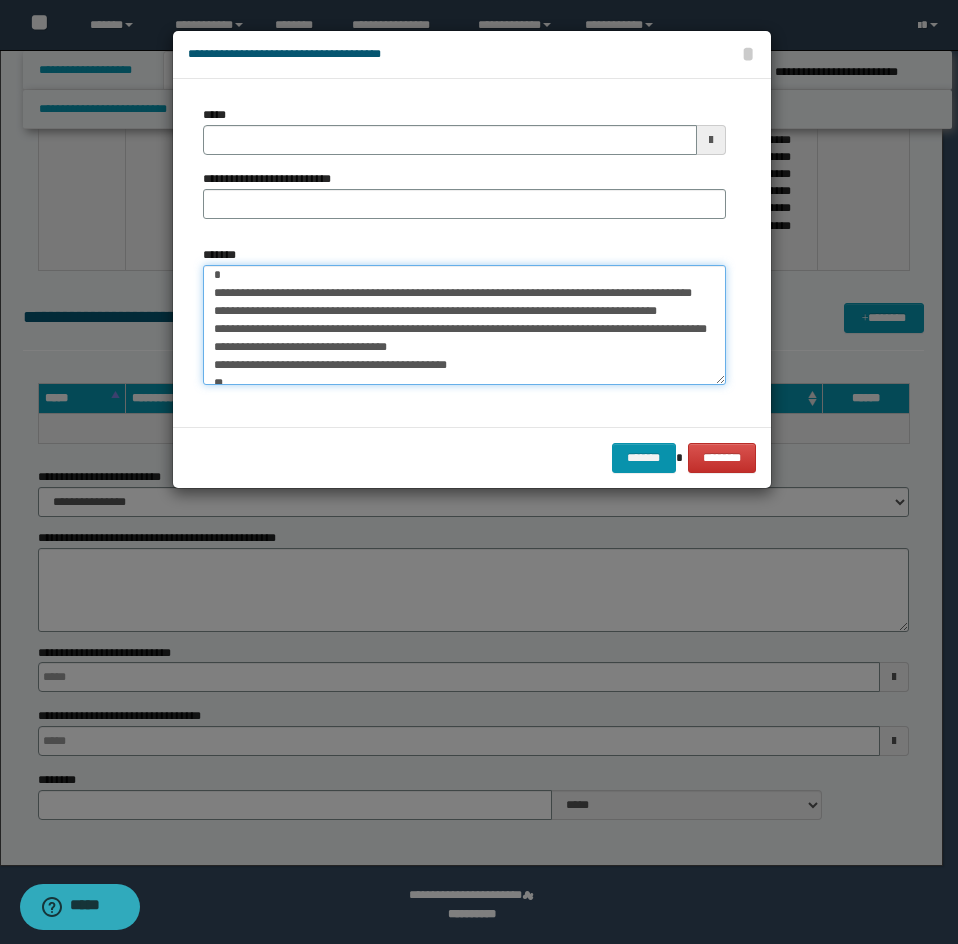 click on "*******" at bounding box center [464, 325] 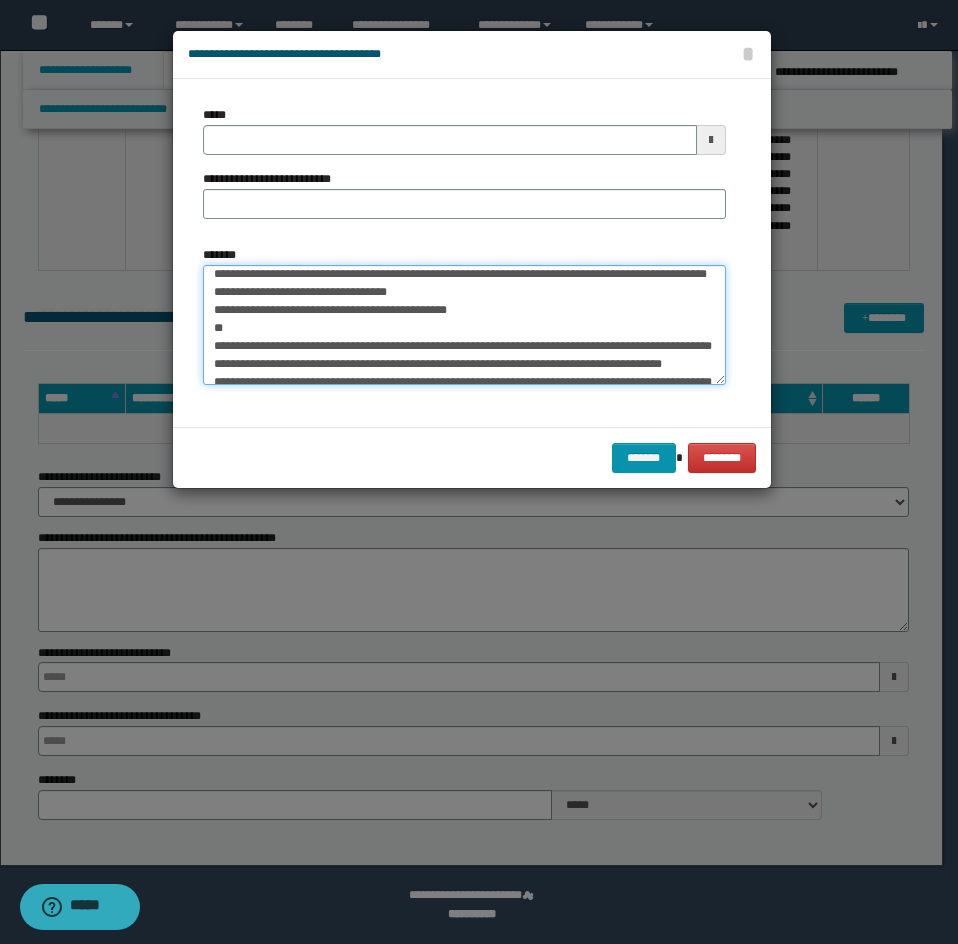 scroll, scrollTop: 195, scrollLeft: 0, axis: vertical 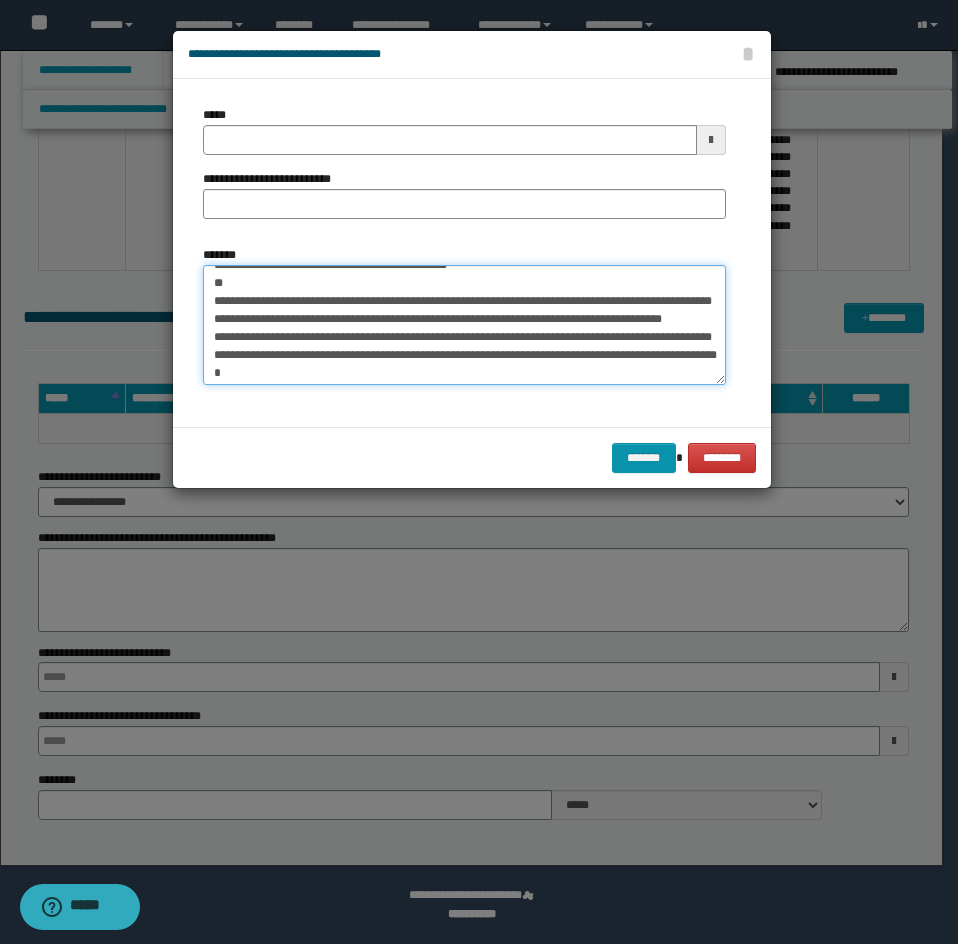 click on "*******" at bounding box center [464, 325] 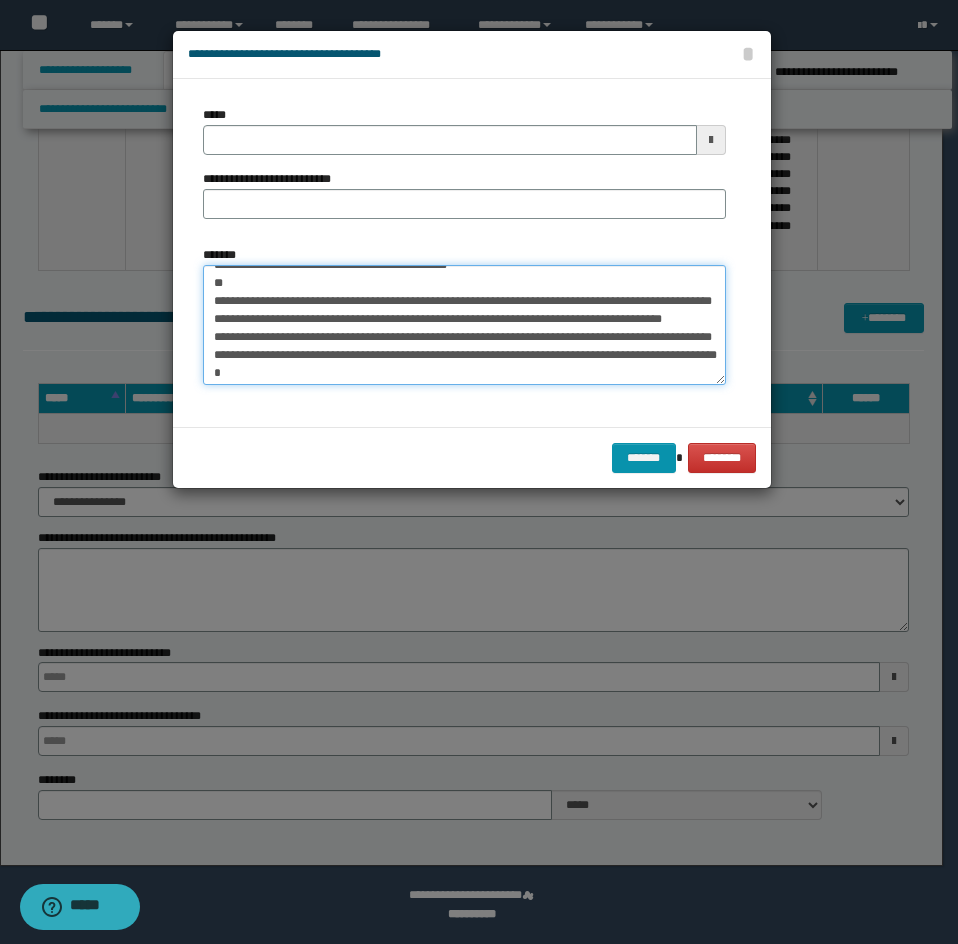 drag, startPoint x: 351, startPoint y: 301, endPoint x: 372, endPoint y: 344, distance: 47.853943 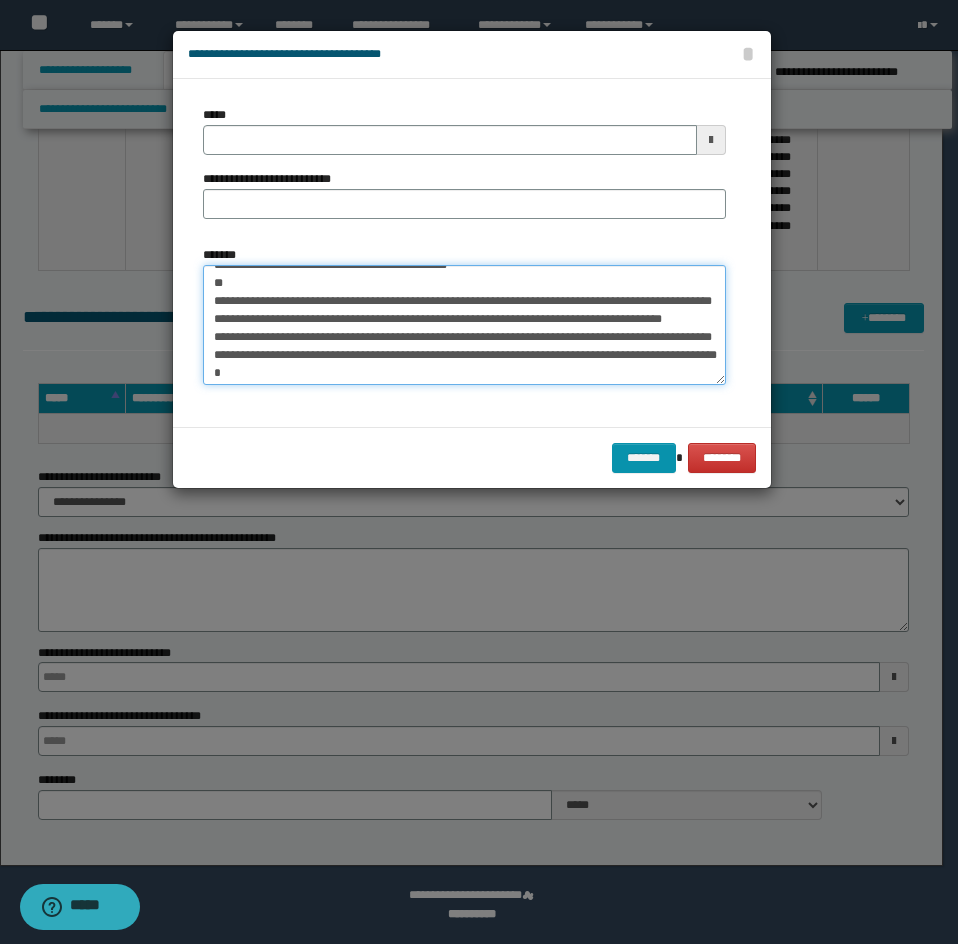 click on "*******" at bounding box center (464, 325) 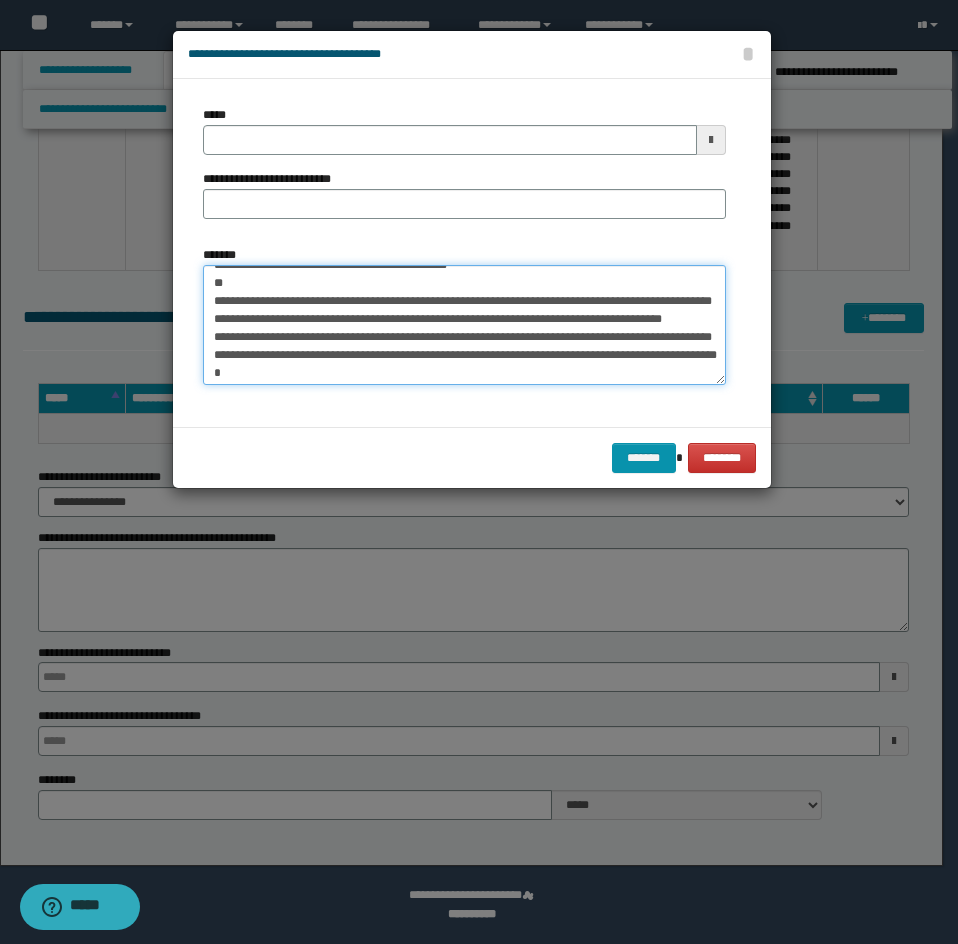 click on "*******" at bounding box center [464, 325] 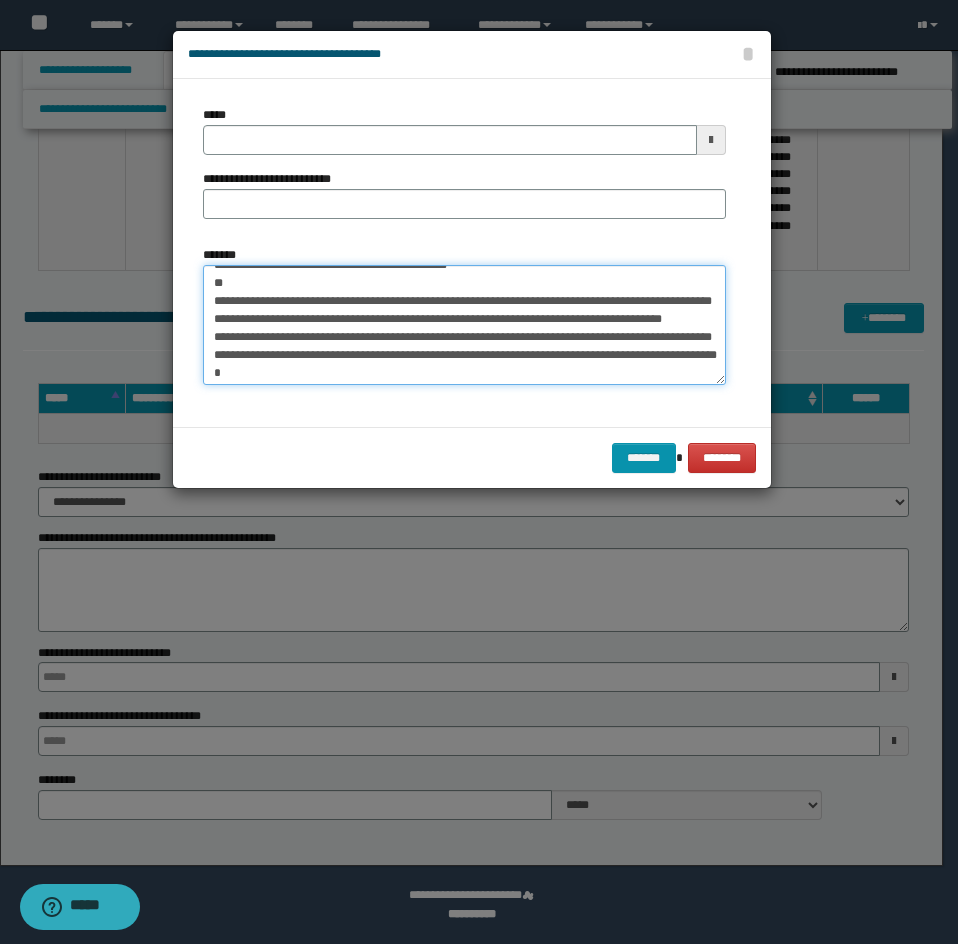 click on "*******" at bounding box center (464, 325) 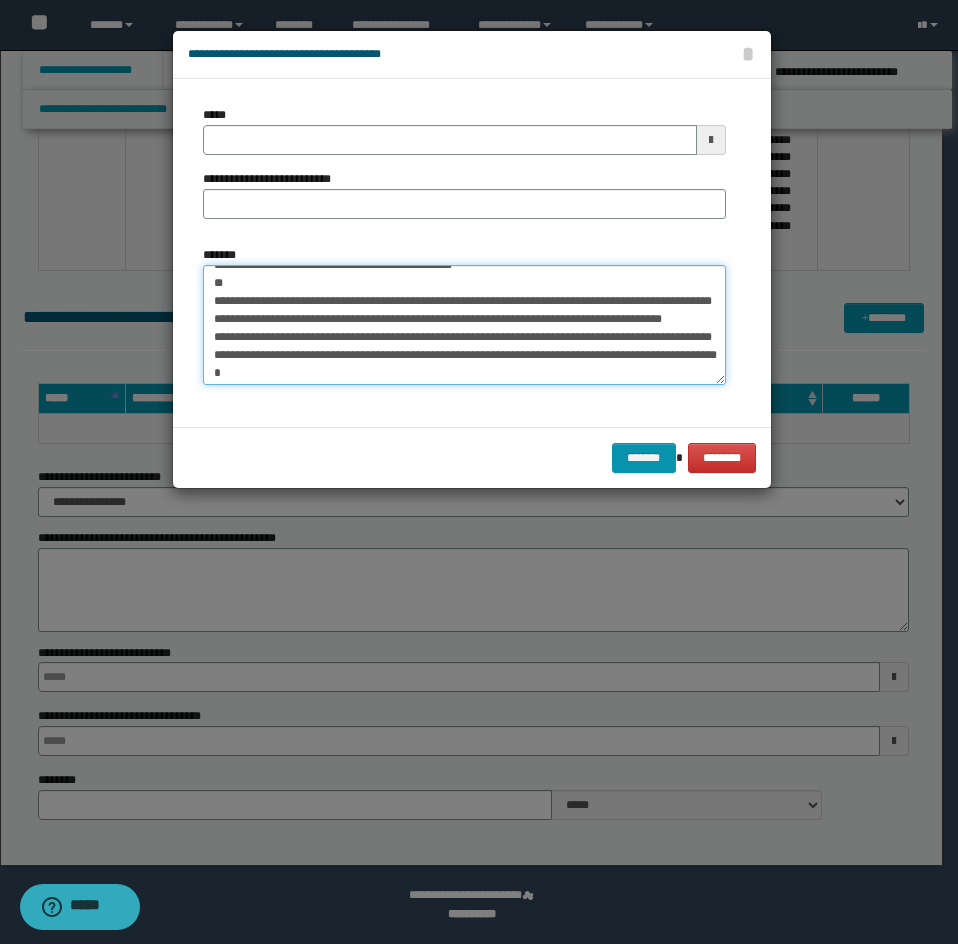 click on "*******" at bounding box center [464, 325] 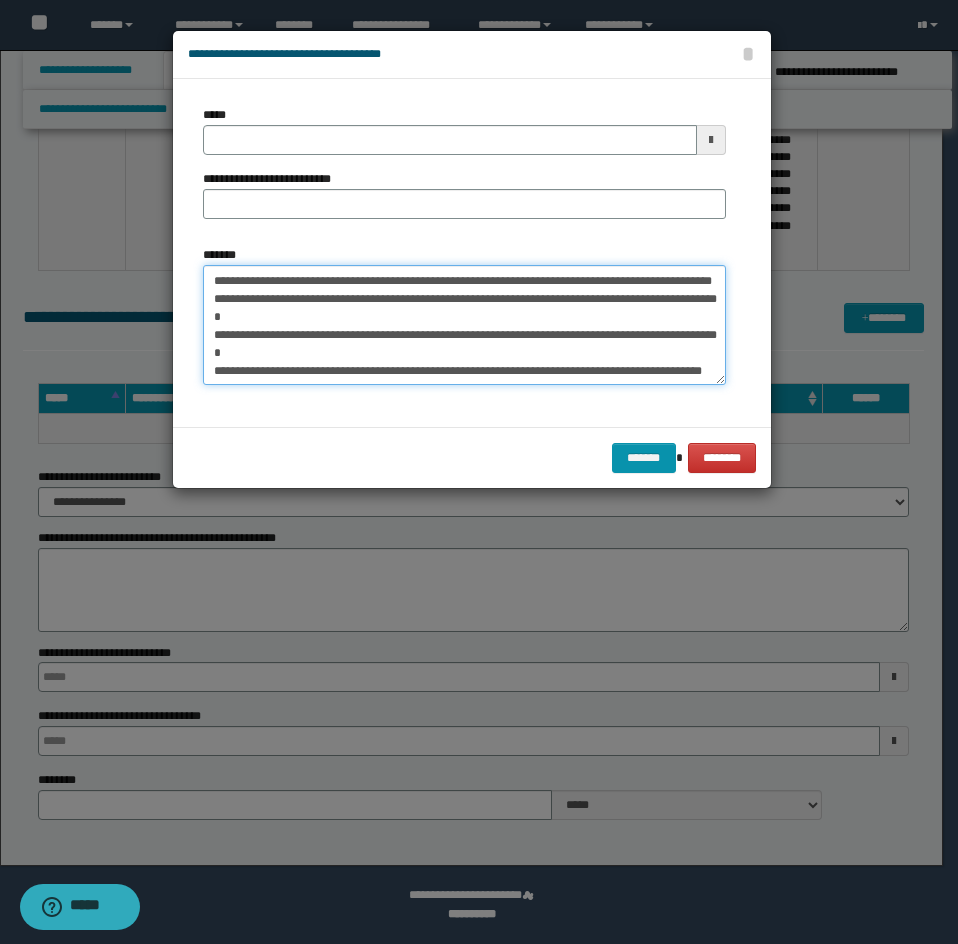 scroll, scrollTop: 295, scrollLeft: 0, axis: vertical 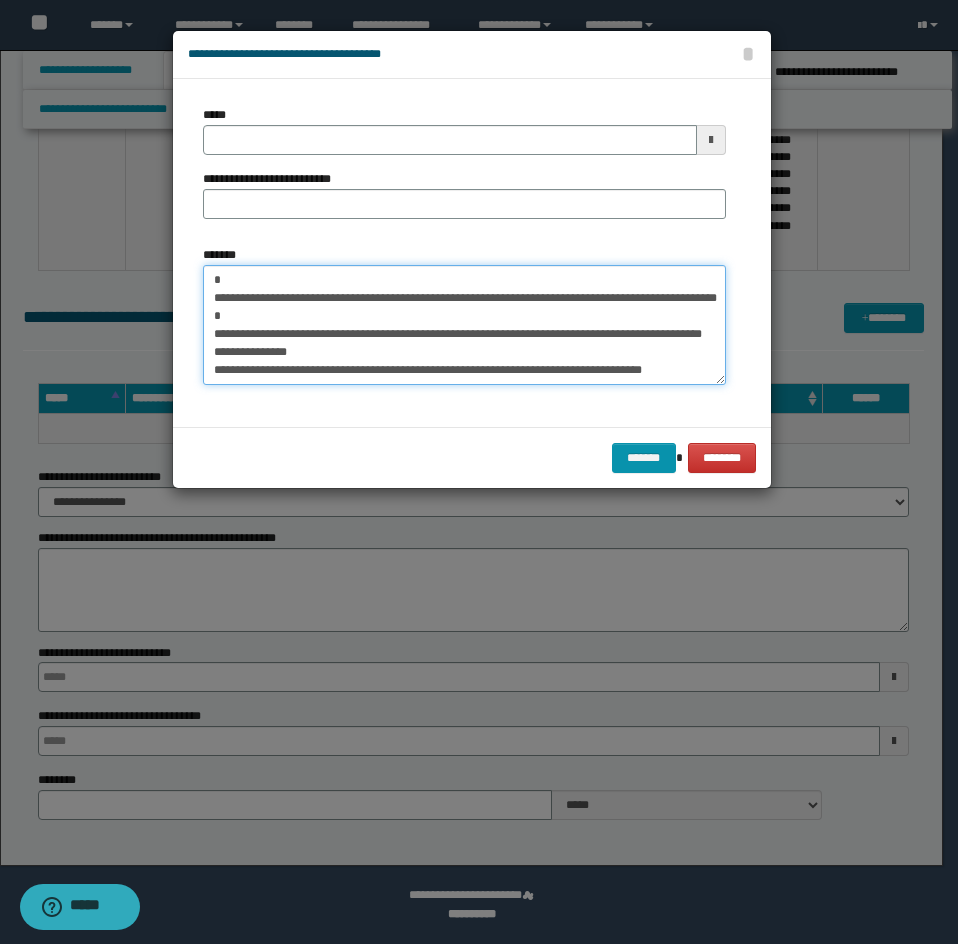 click on "*******" at bounding box center [464, 325] 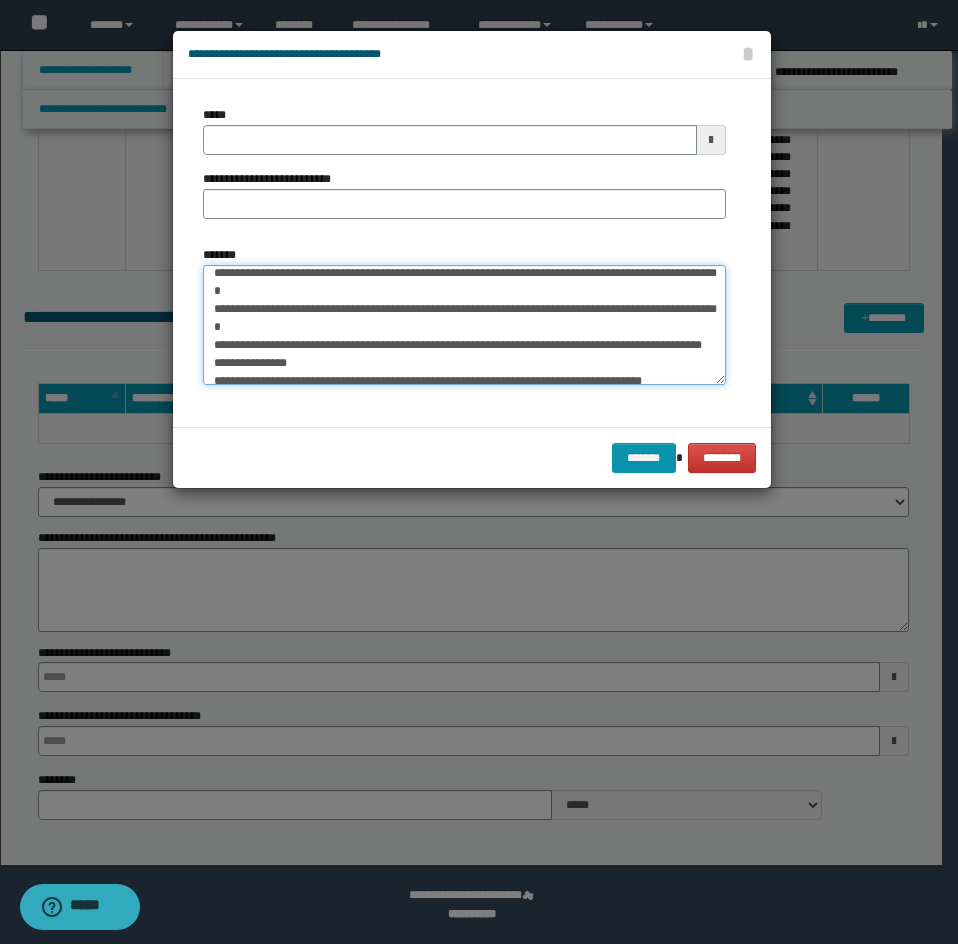 click on "*******" at bounding box center (464, 325) 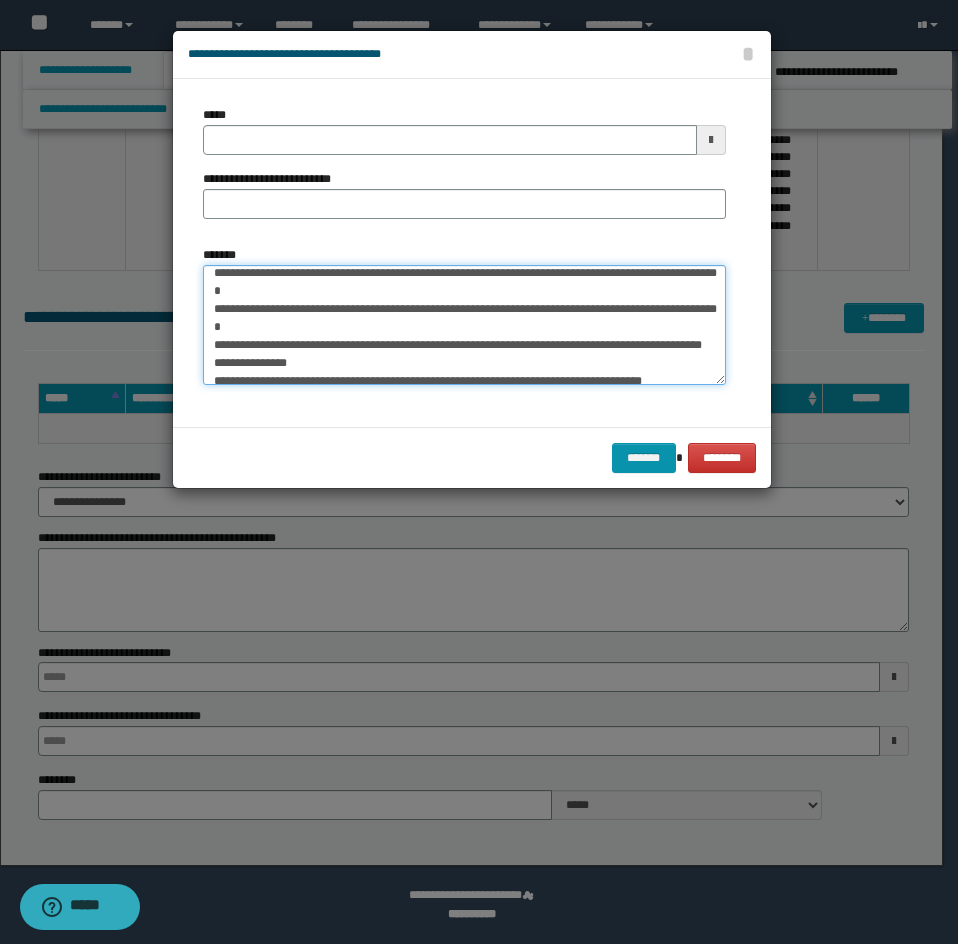 click on "*******" at bounding box center (464, 325) 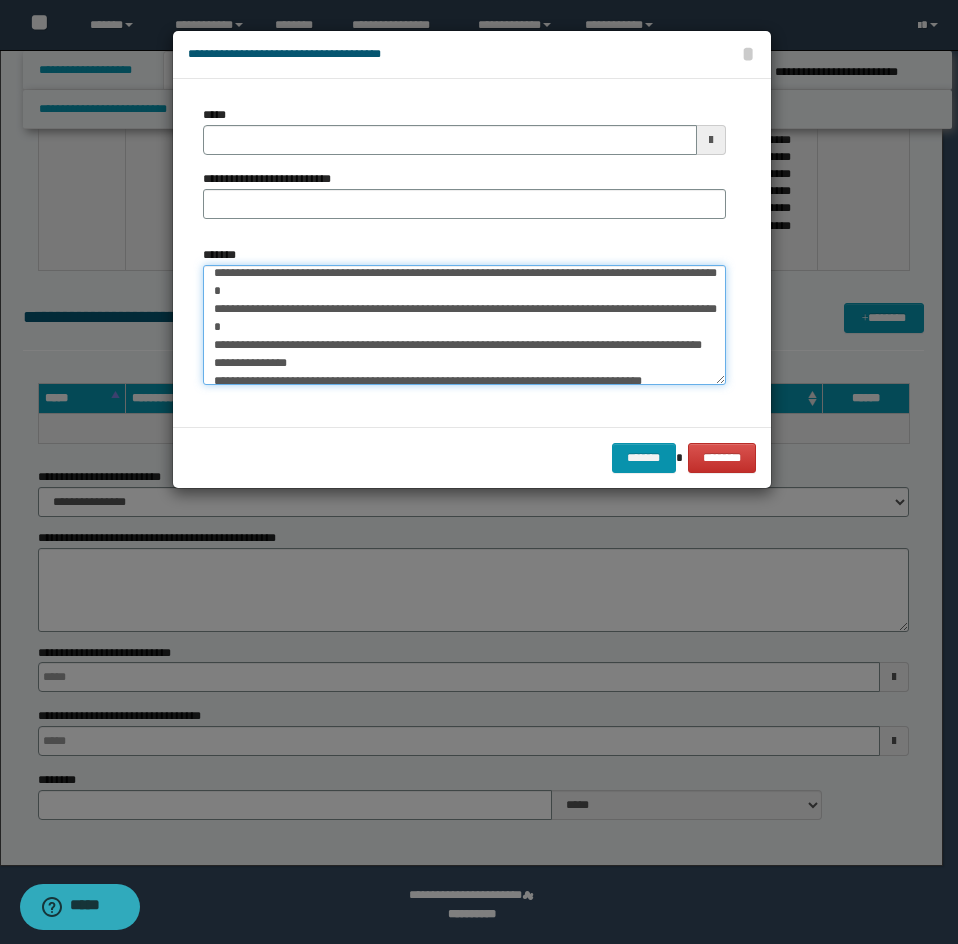 click on "*******" at bounding box center [464, 325] 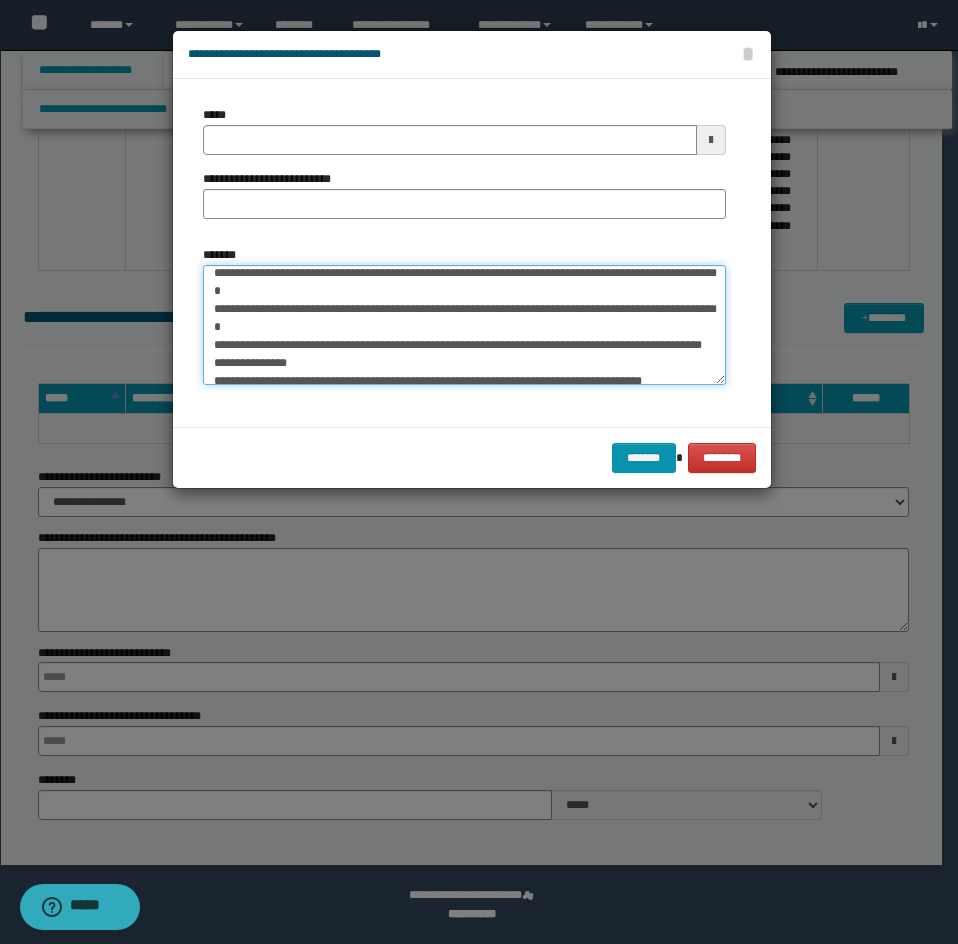click on "*******" at bounding box center [464, 325] 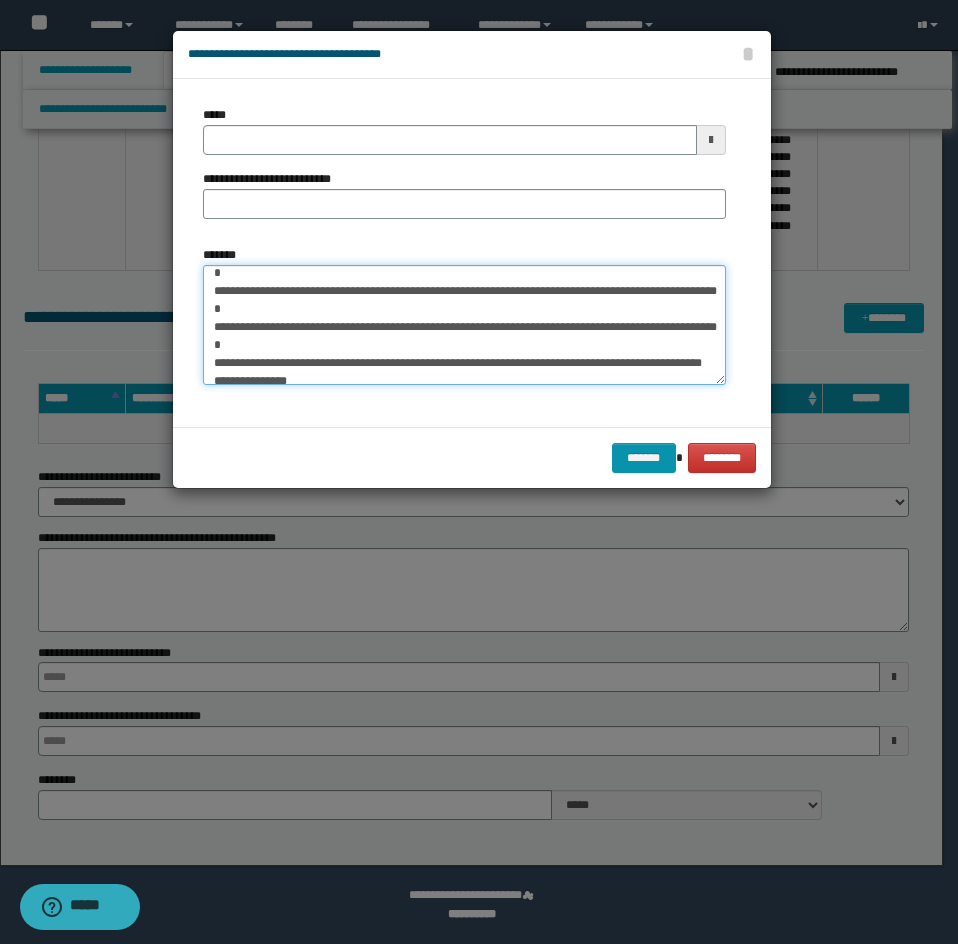 scroll, scrollTop: 395, scrollLeft: 0, axis: vertical 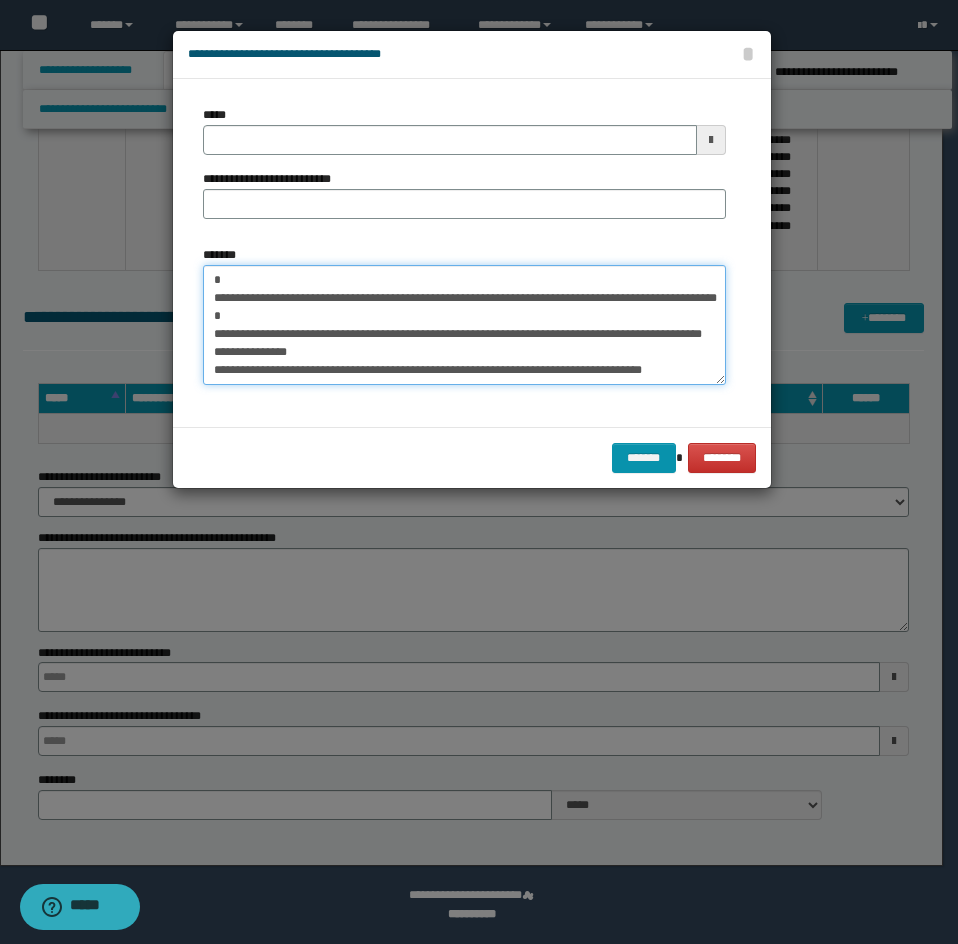 click on "*******" at bounding box center [464, 325] 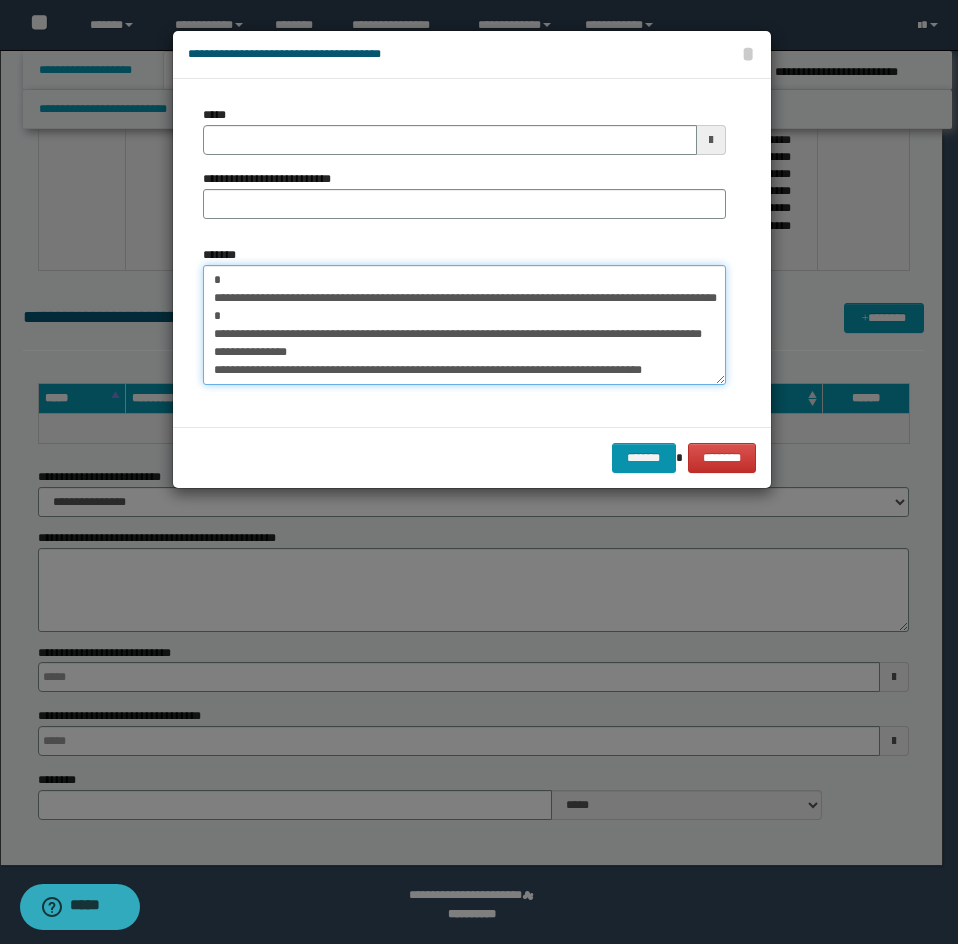 click on "*******" at bounding box center (464, 325) 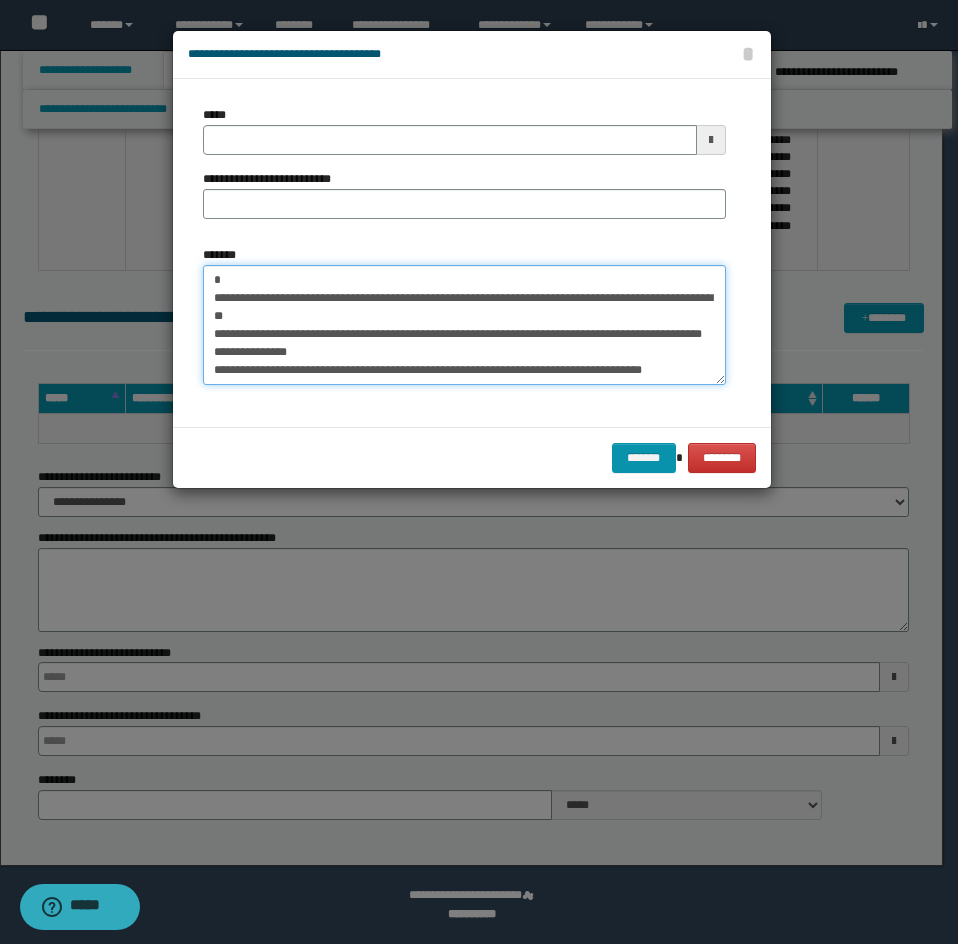 click on "*******" at bounding box center (464, 325) 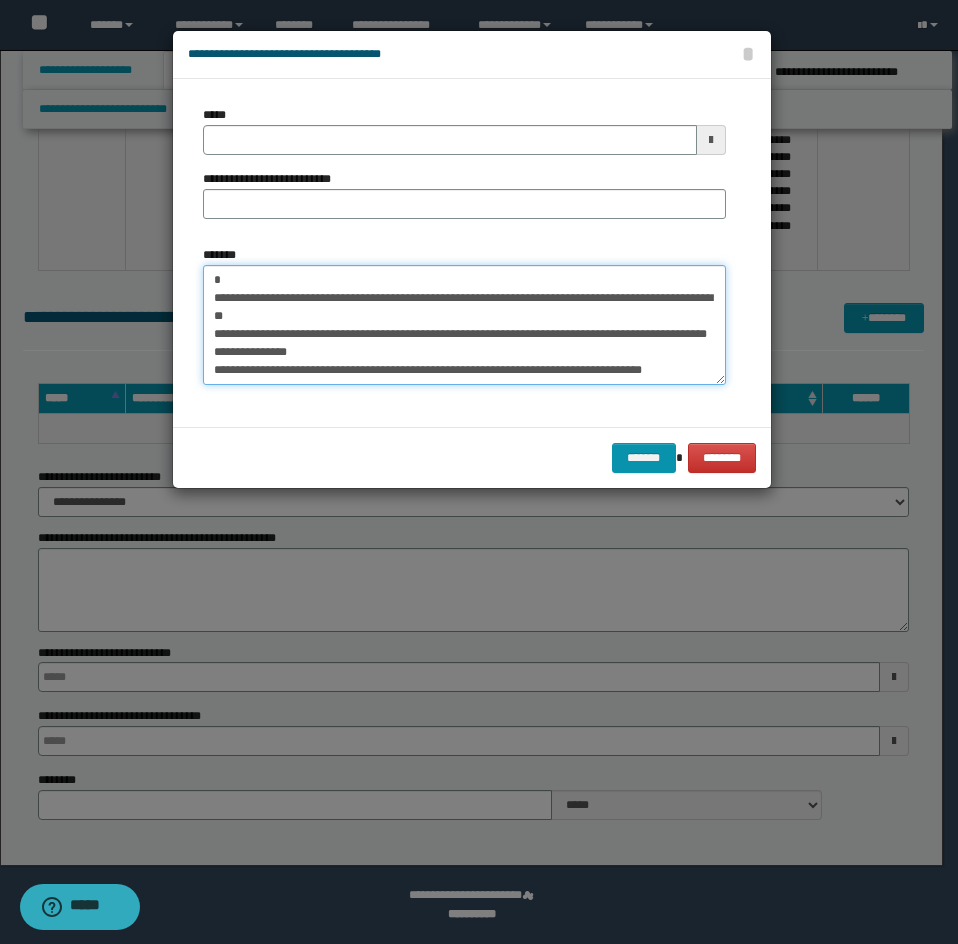 scroll, scrollTop: 468, scrollLeft: 0, axis: vertical 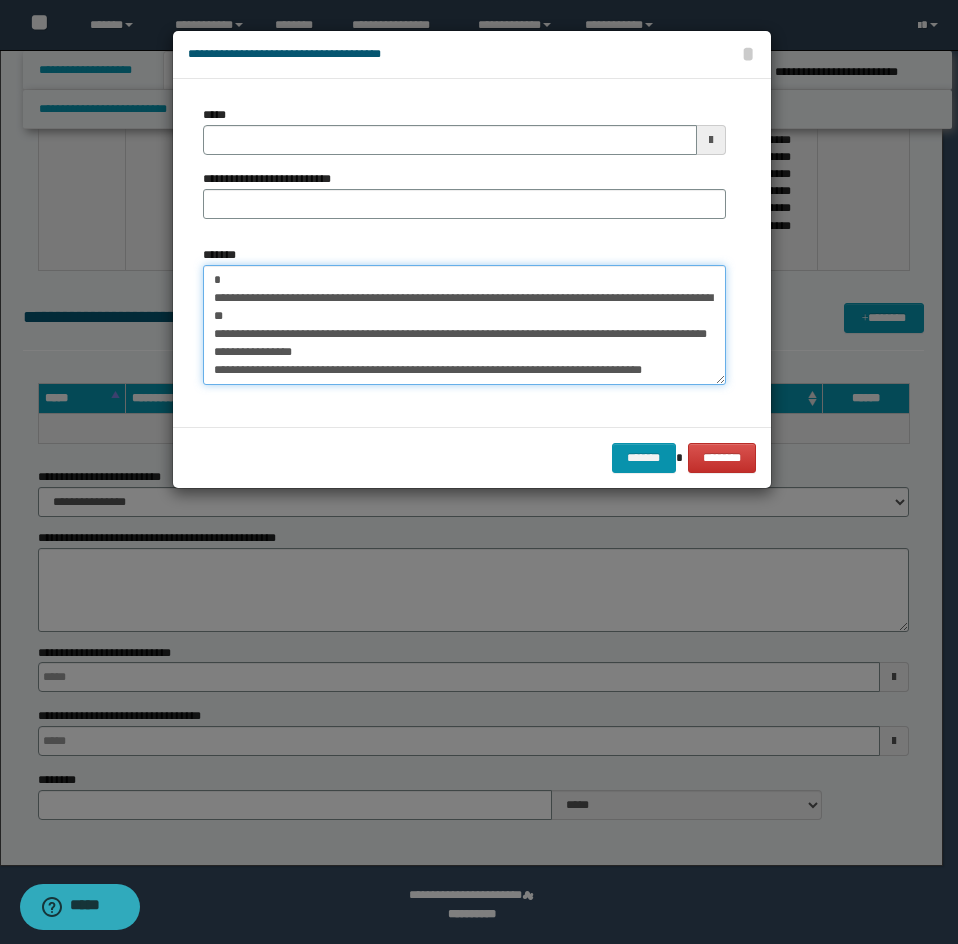 click on "*******" at bounding box center (464, 325) 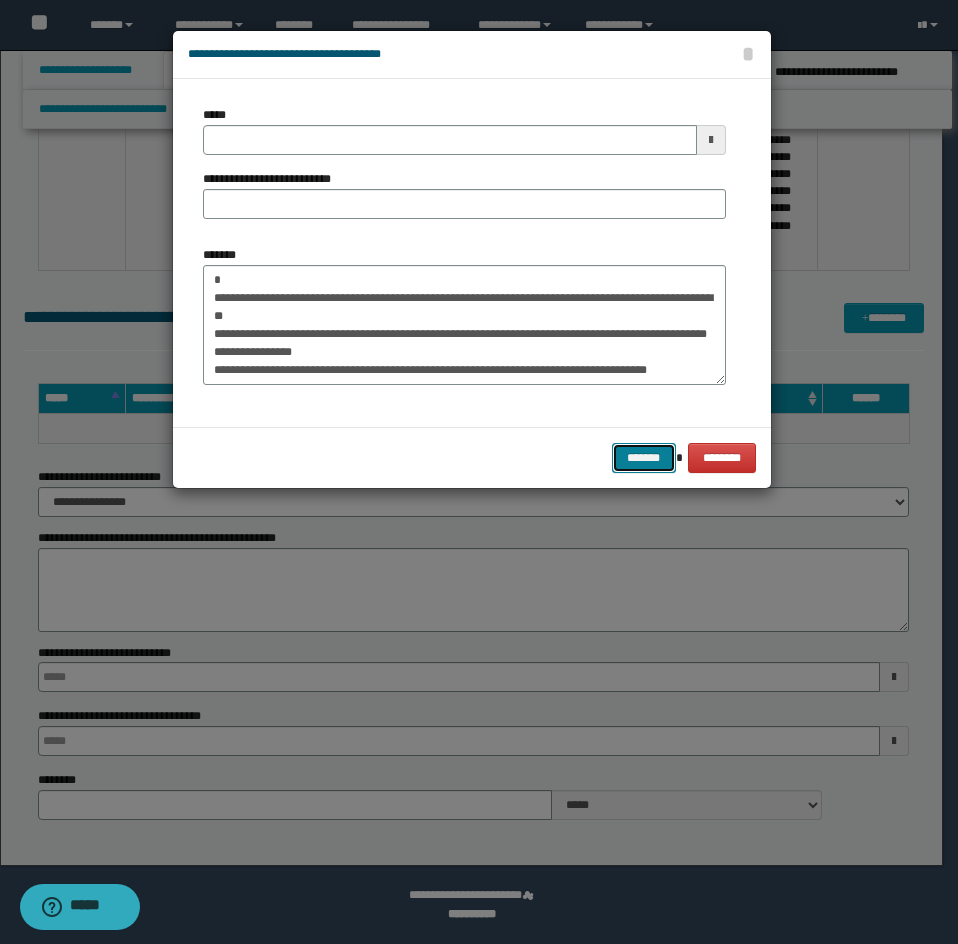 click on "*******" at bounding box center [644, 458] 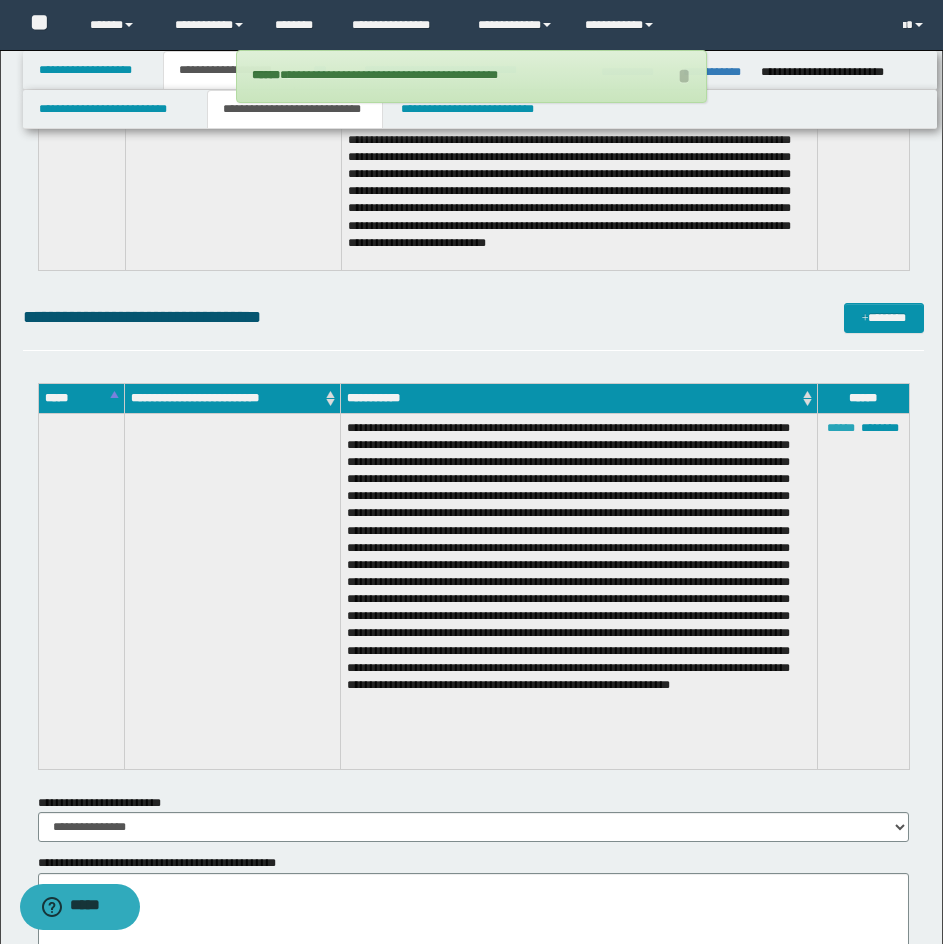 click on "******" at bounding box center (841, 428) 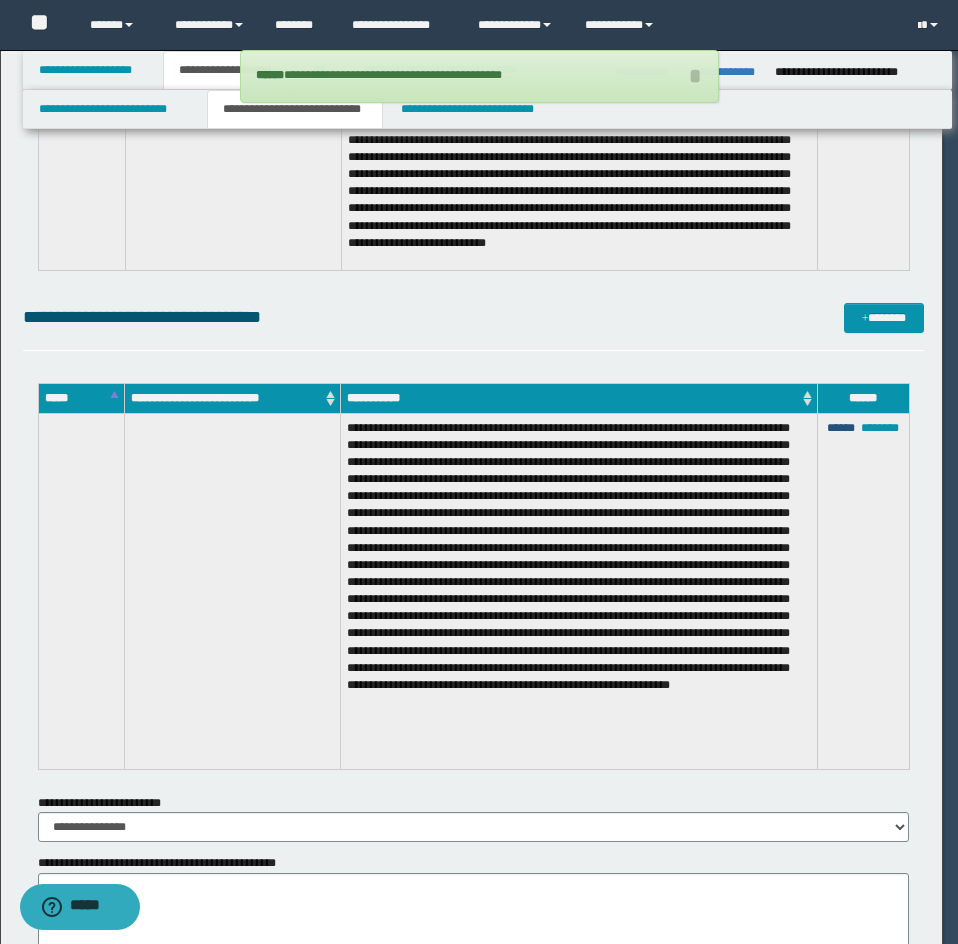 scroll, scrollTop: 252, scrollLeft: 0, axis: vertical 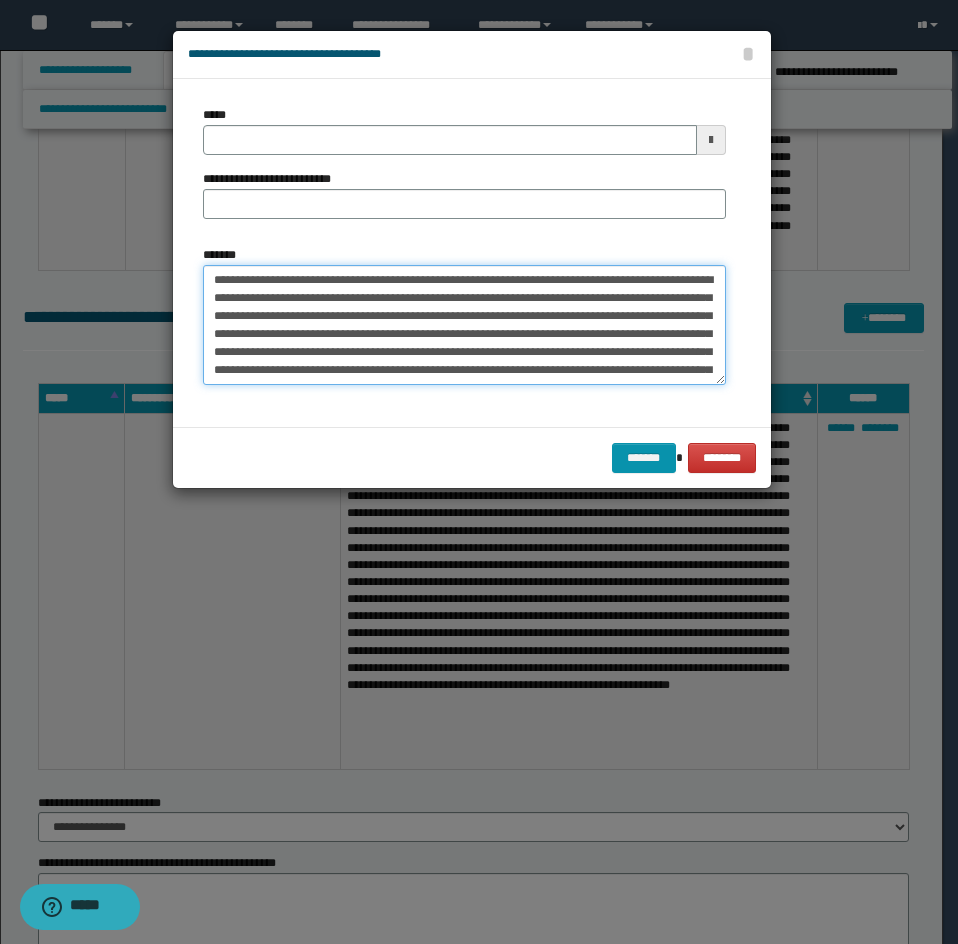 drag, startPoint x: 330, startPoint y: 375, endPoint x: 173, endPoint y: 241, distance: 206.40979 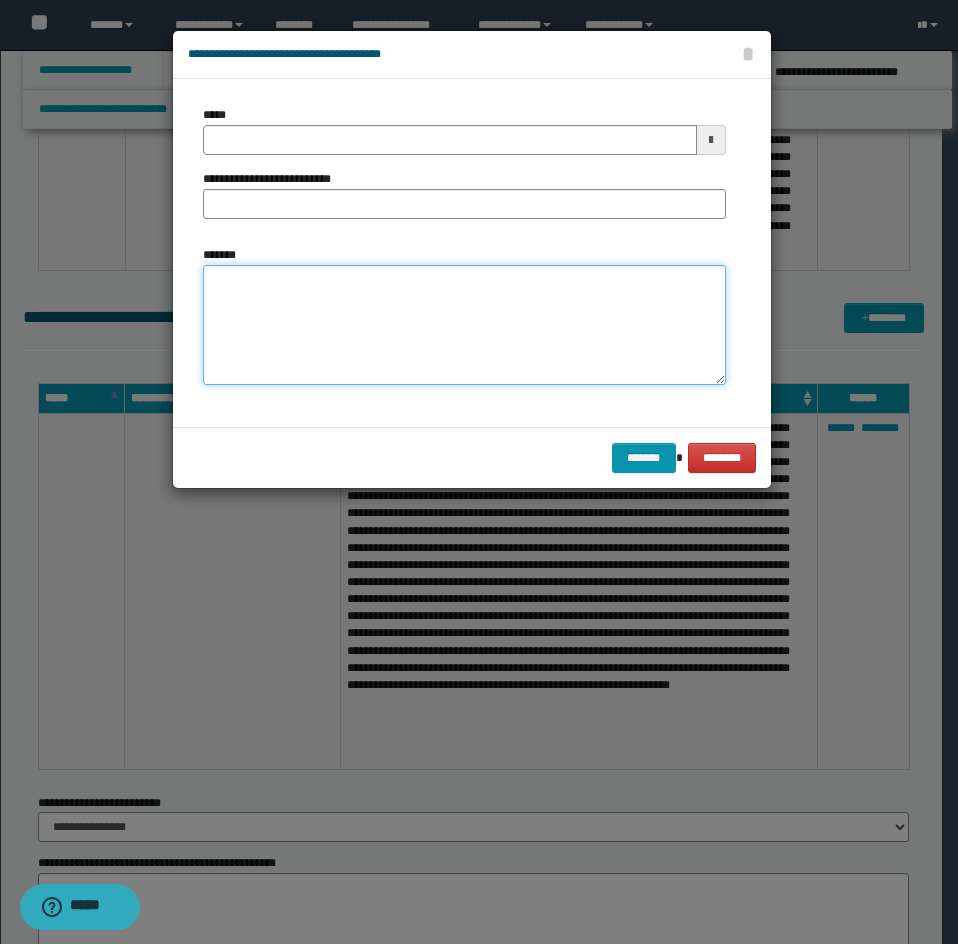 click on "*******" at bounding box center [464, 325] 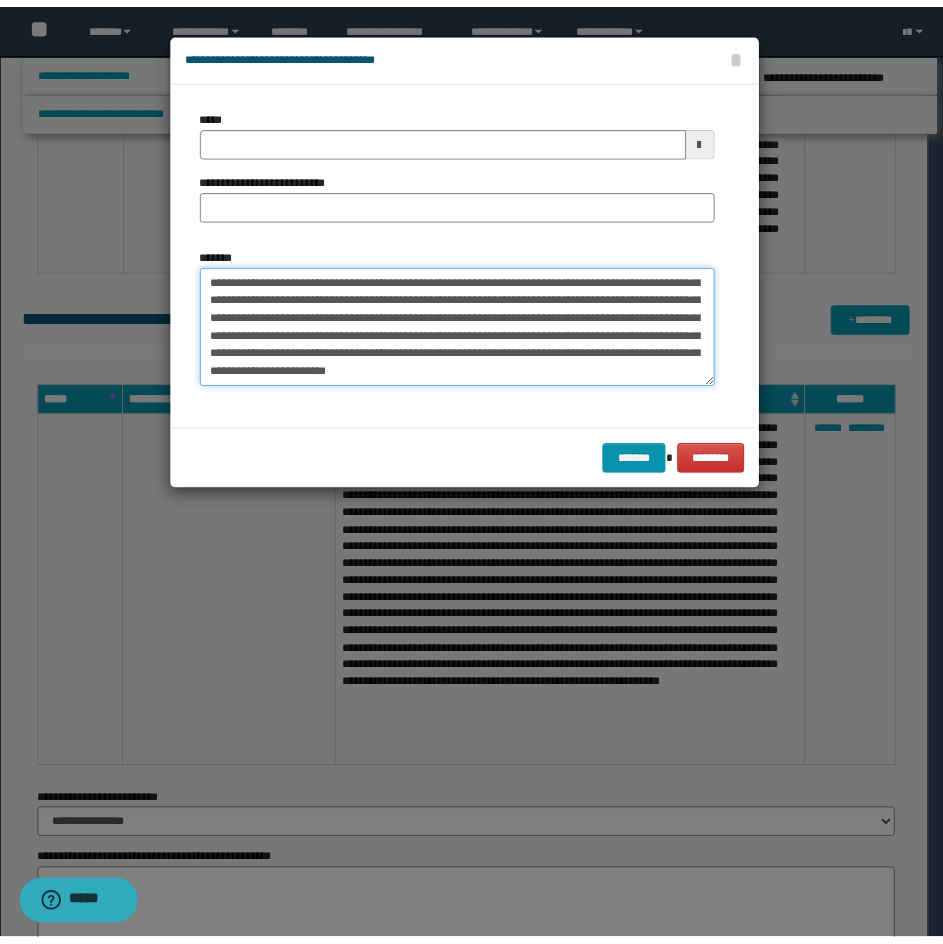 scroll, scrollTop: 192, scrollLeft: 0, axis: vertical 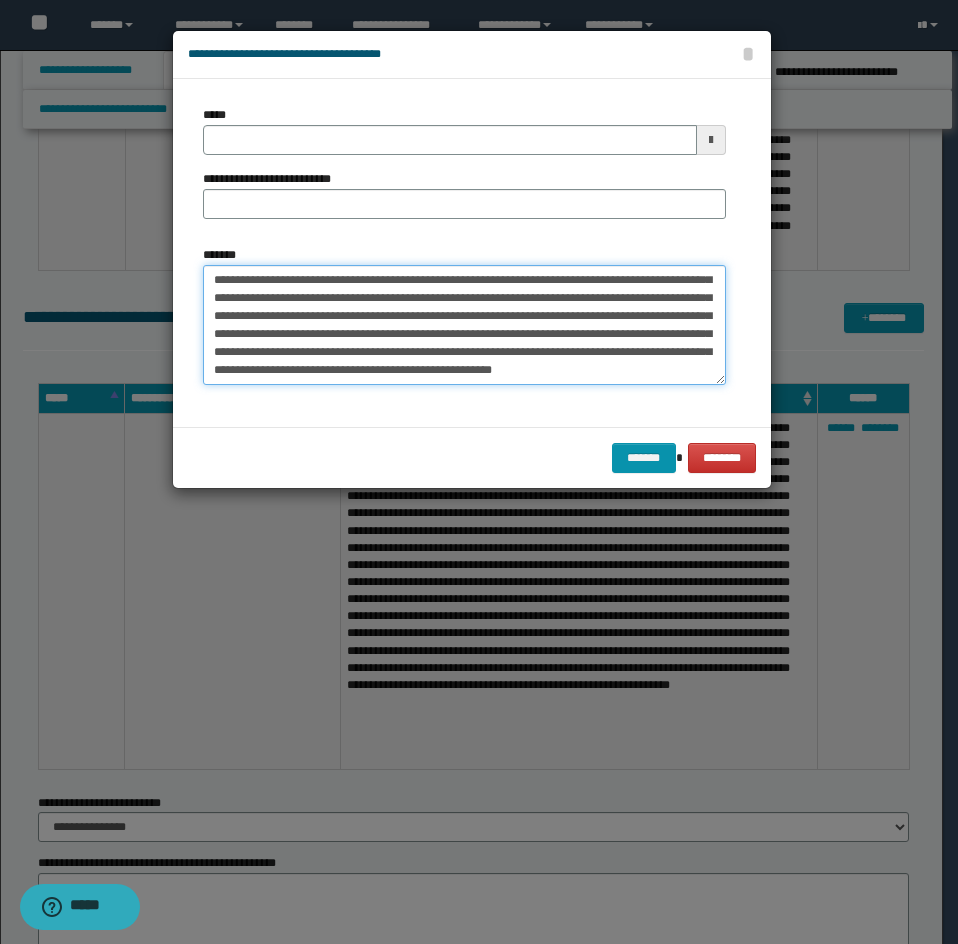 type on "**********" 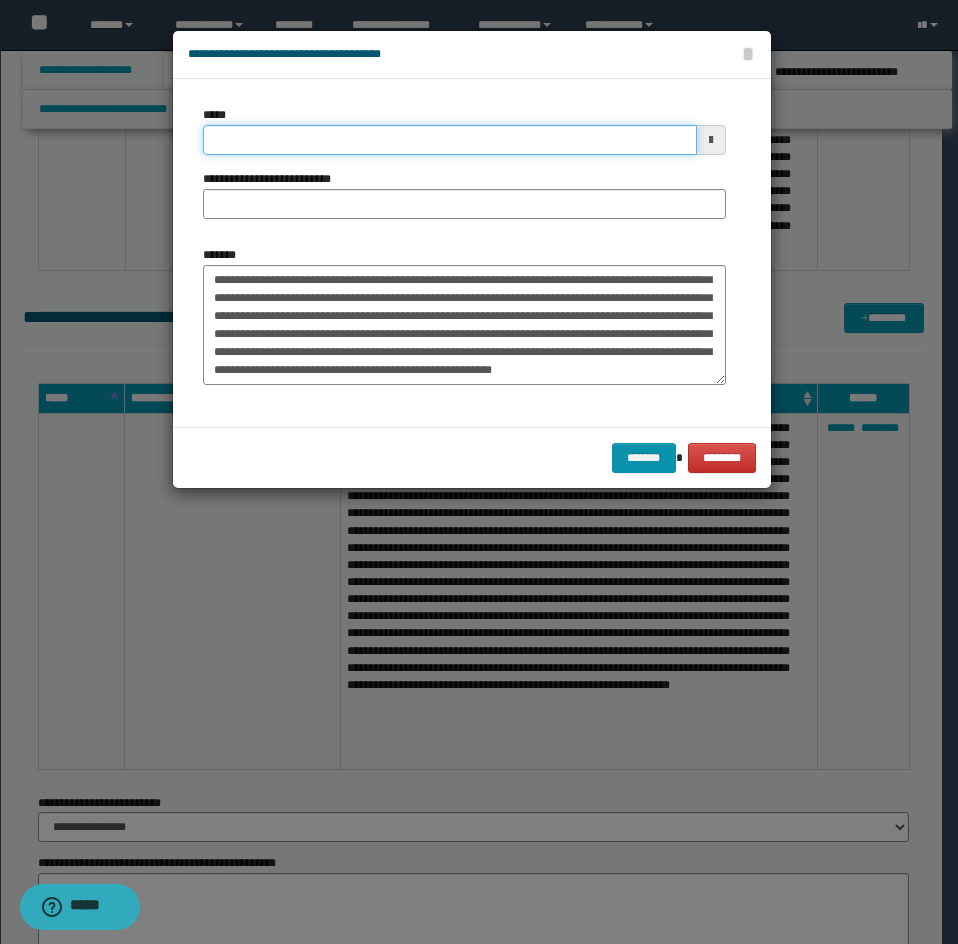 click on "*****" at bounding box center (450, 140) 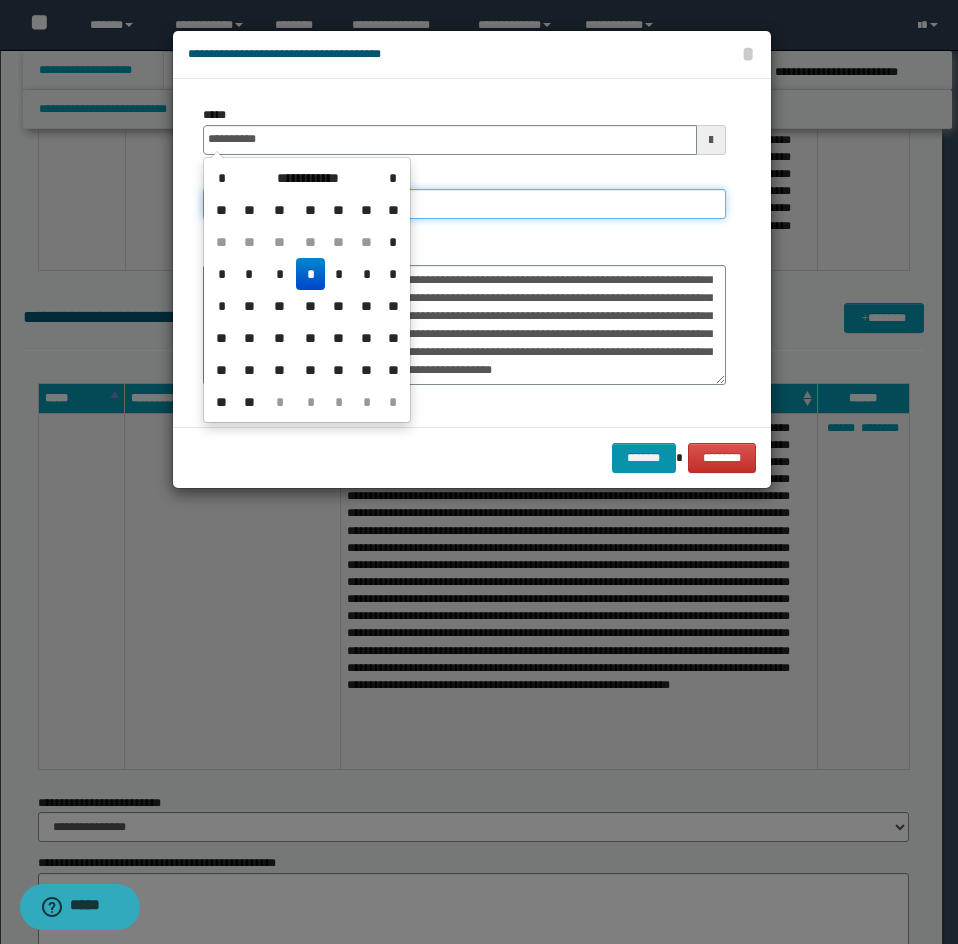 type on "**********" 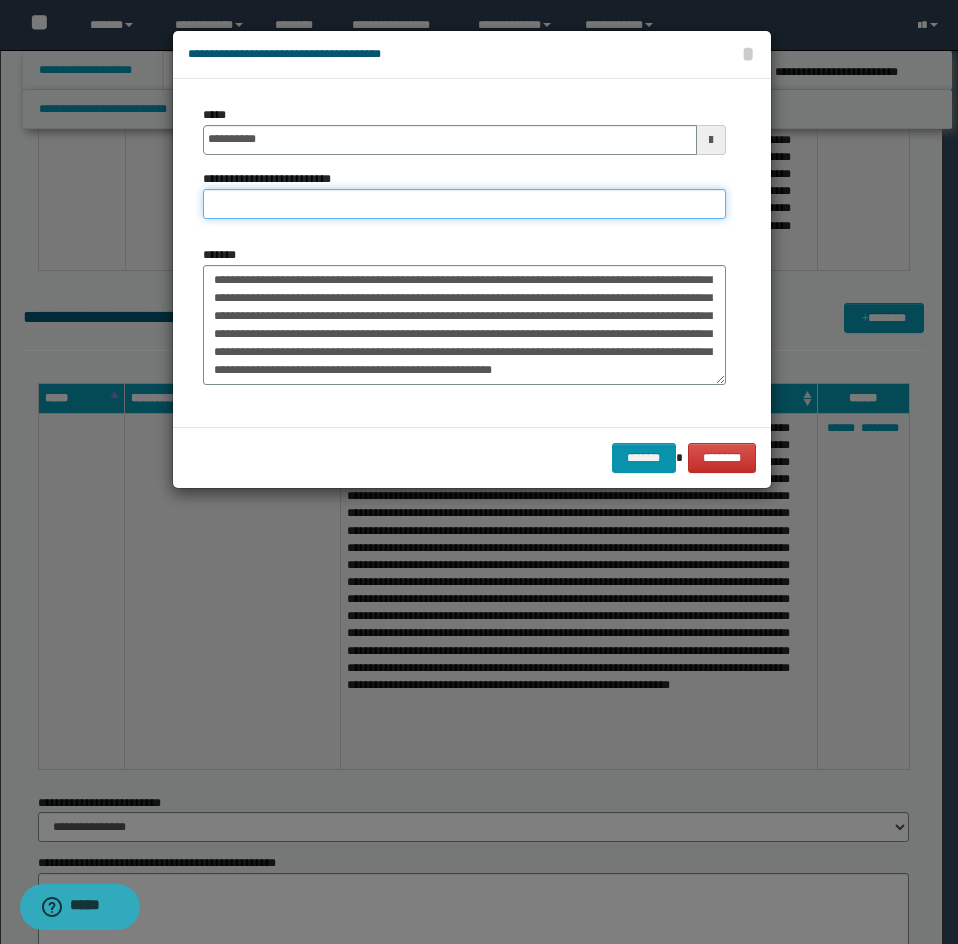 click on "**********" at bounding box center (464, 204) 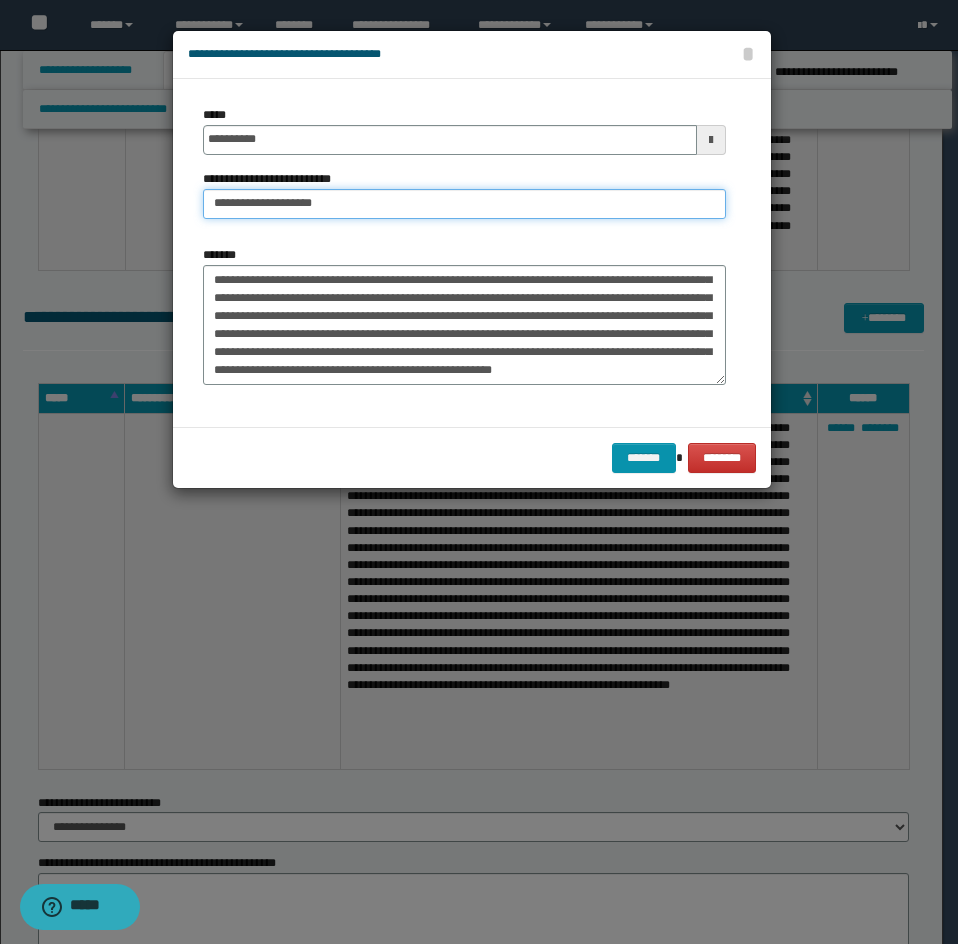 click on "**********" at bounding box center (464, 204) 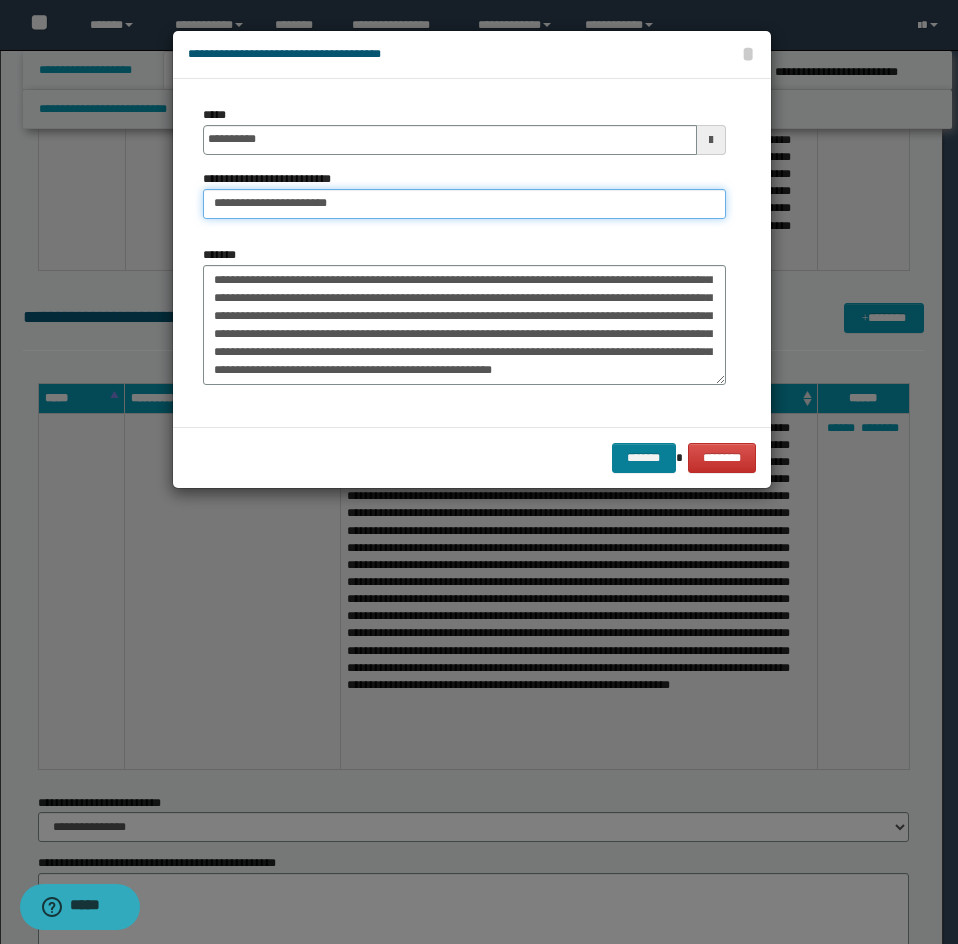 type on "**********" 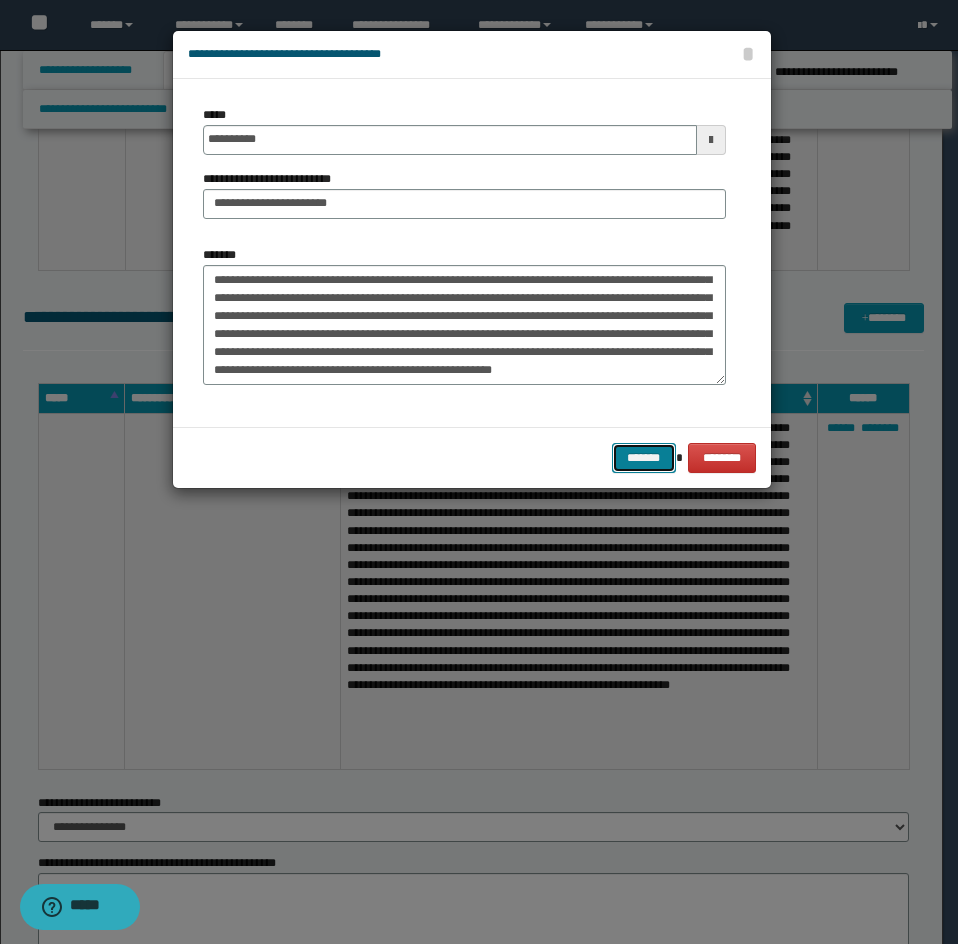 click on "*******" at bounding box center (644, 458) 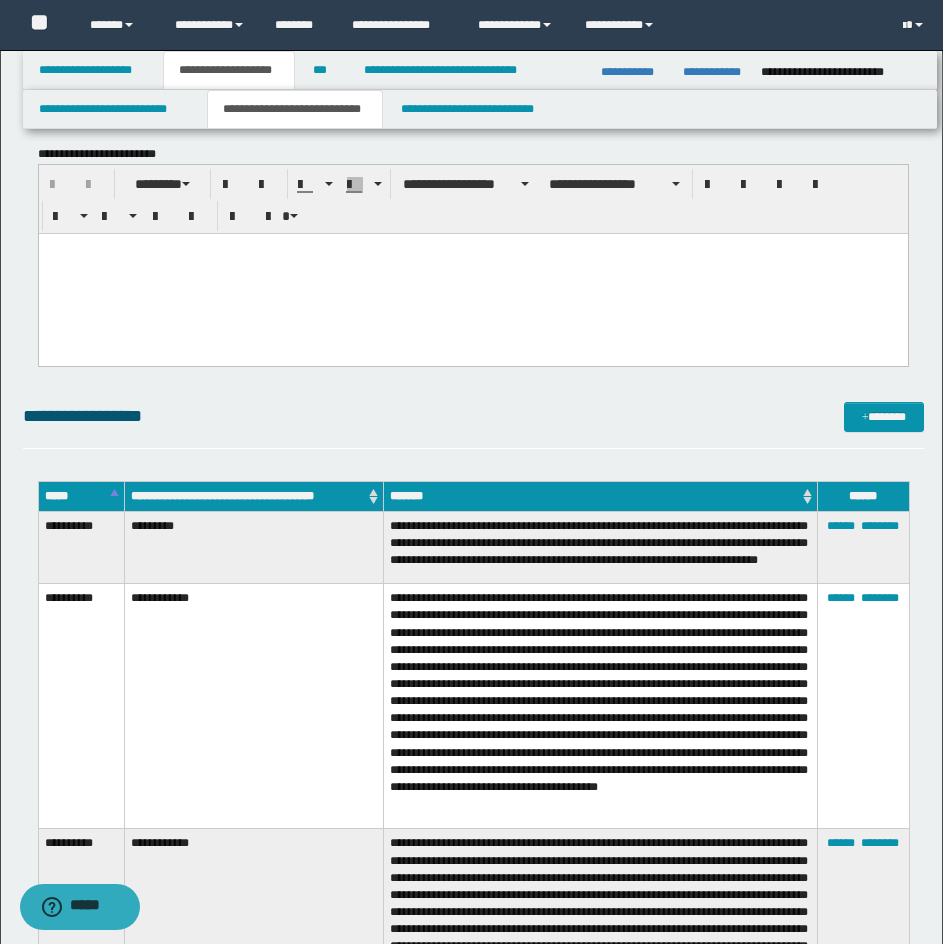 scroll, scrollTop: 1907, scrollLeft: 0, axis: vertical 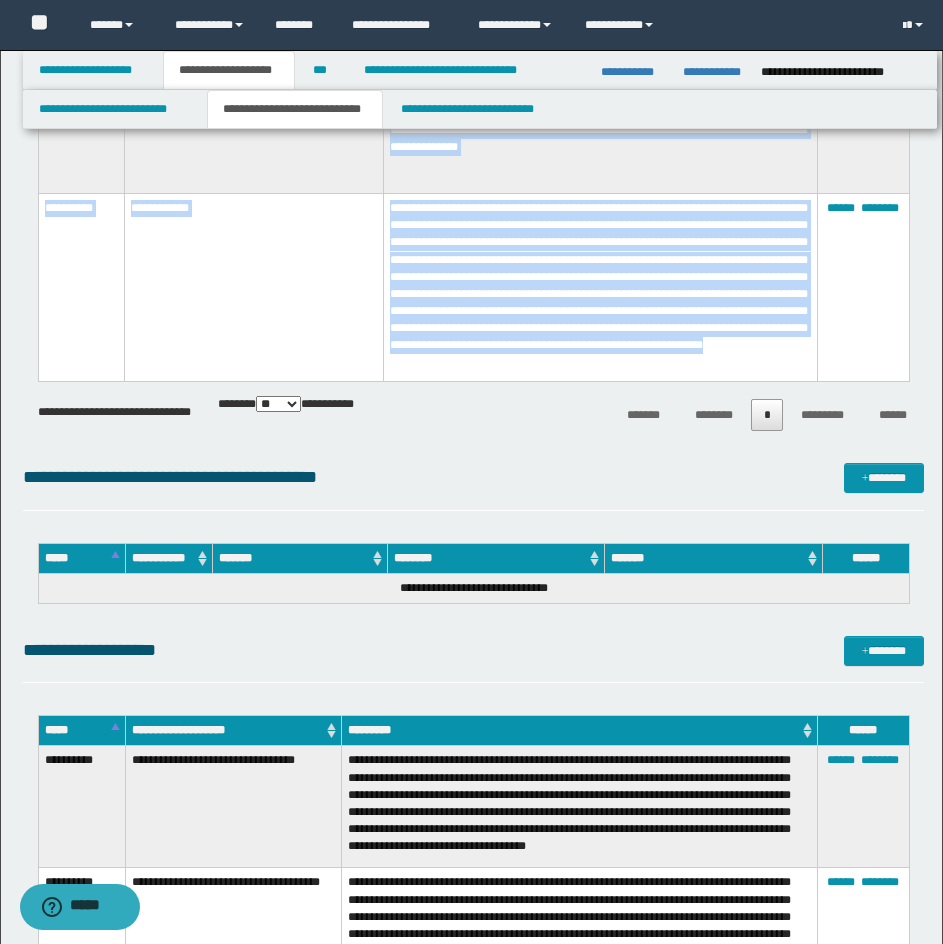 drag, startPoint x: 38, startPoint y: 342, endPoint x: 797, endPoint y: 362, distance: 759.2635 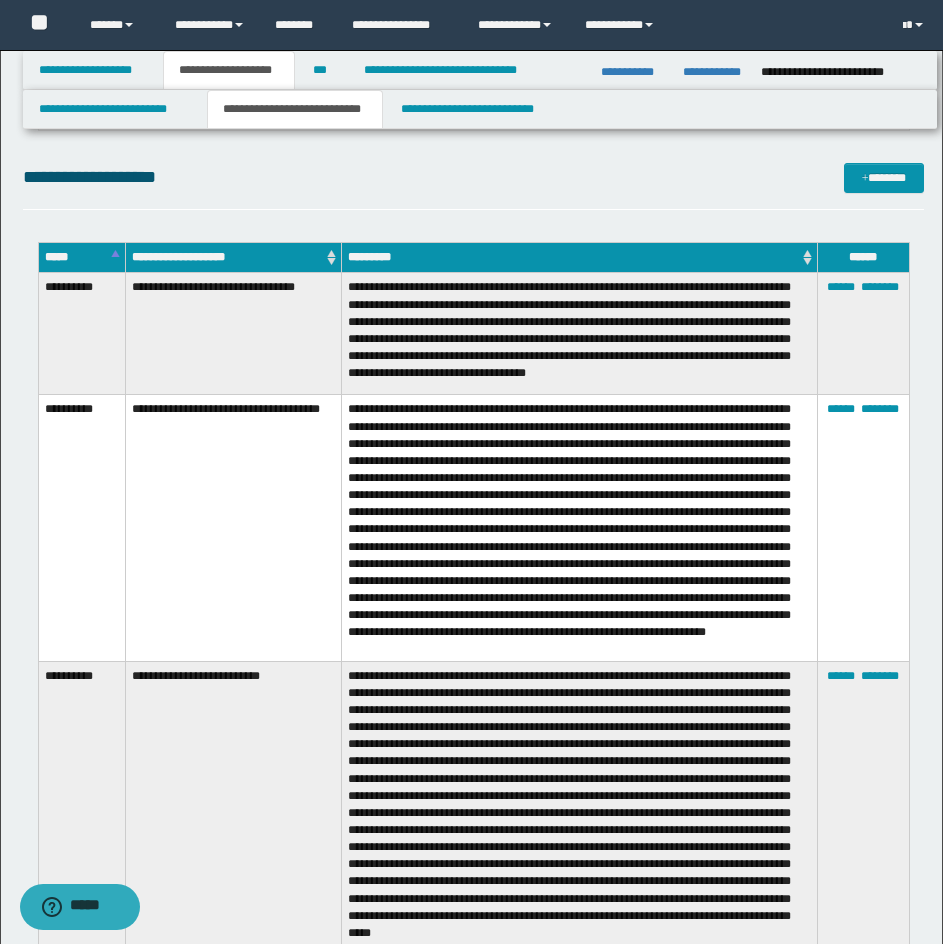 scroll, scrollTop: 4107, scrollLeft: 0, axis: vertical 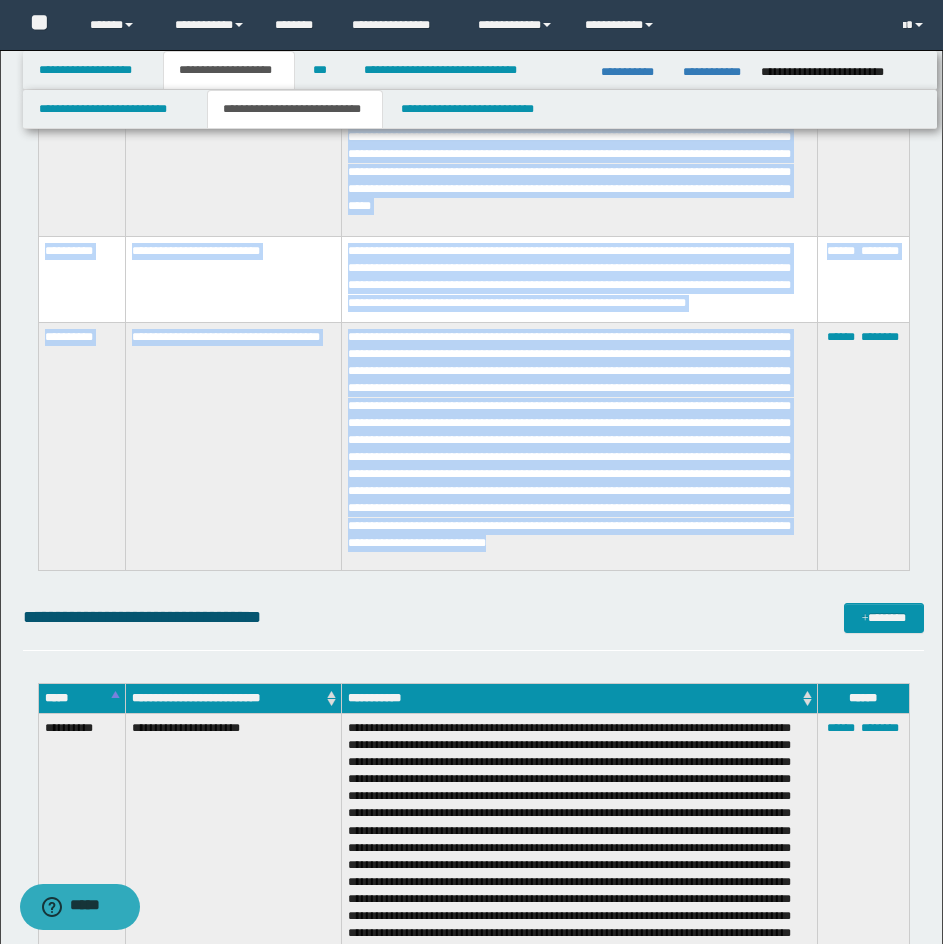 drag, startPoint x: 30, startPoint y: 270, endPoint x: 544, endPoint y: 561, distance: 590.6581 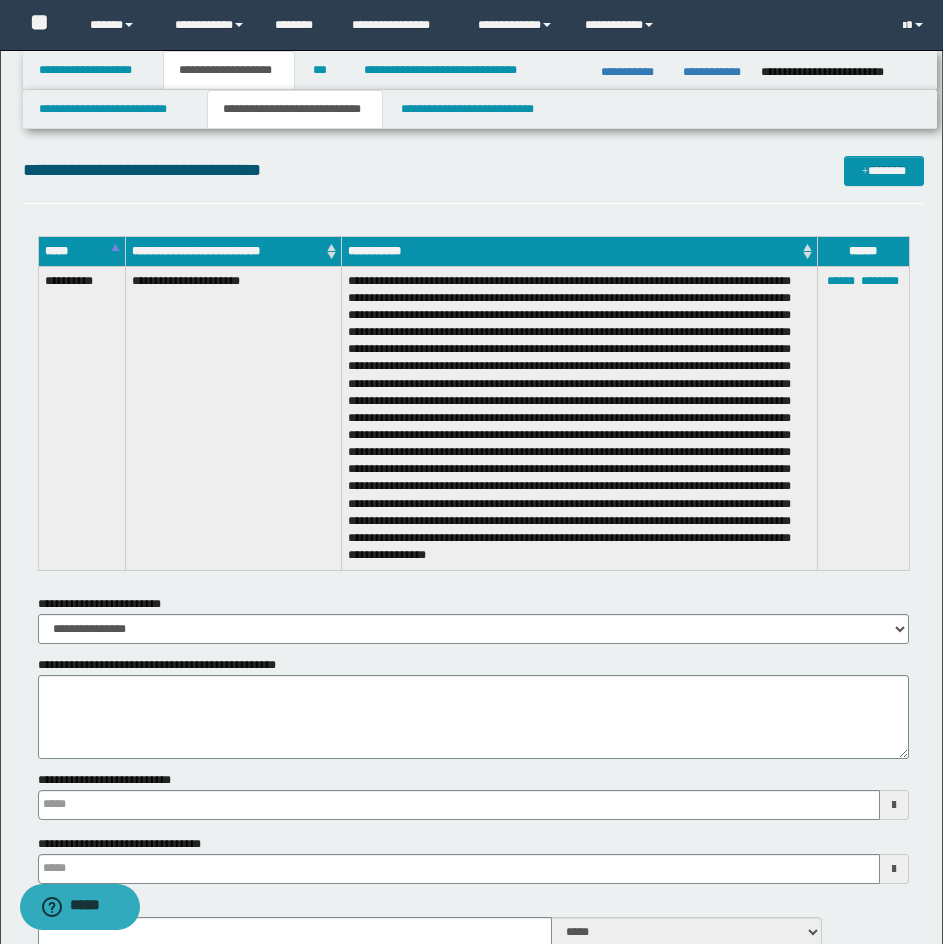 scroll, scrollTop: 5307, scrollLeft: 0, axis: vertical 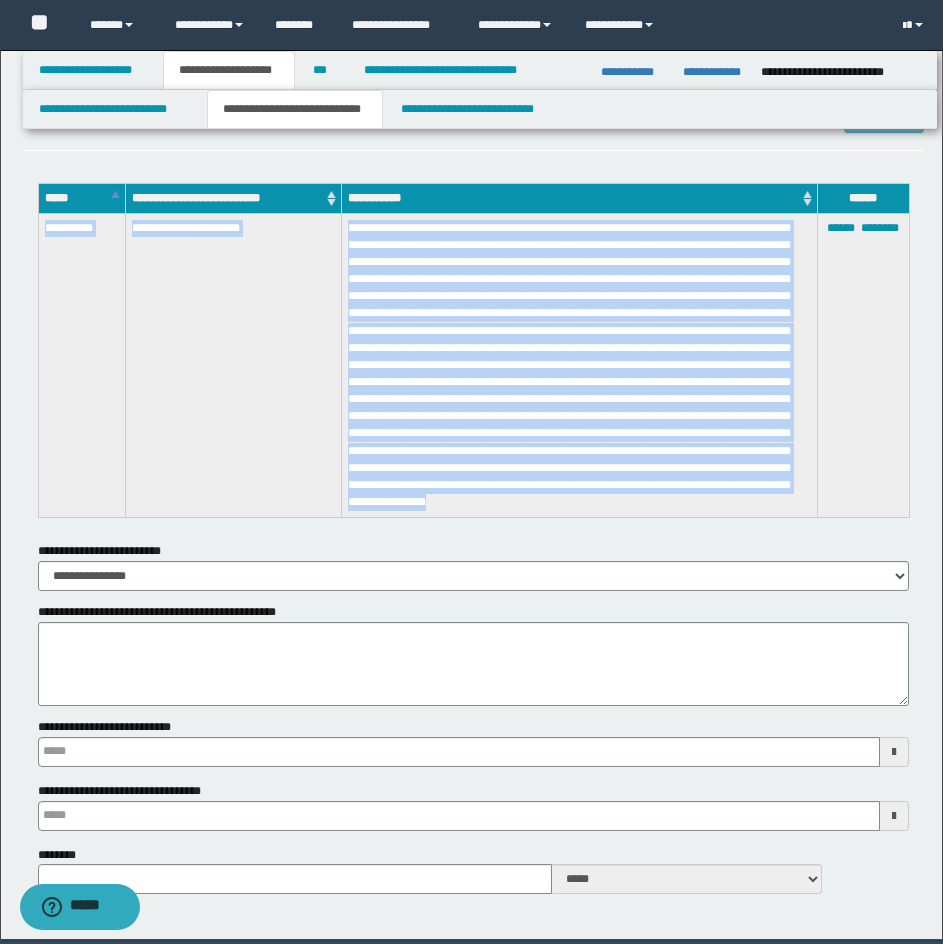 drag, startPoint x: 69, startPoint y: 229, endPoint x: 741, endPoint y: 507, distance: 727.2331 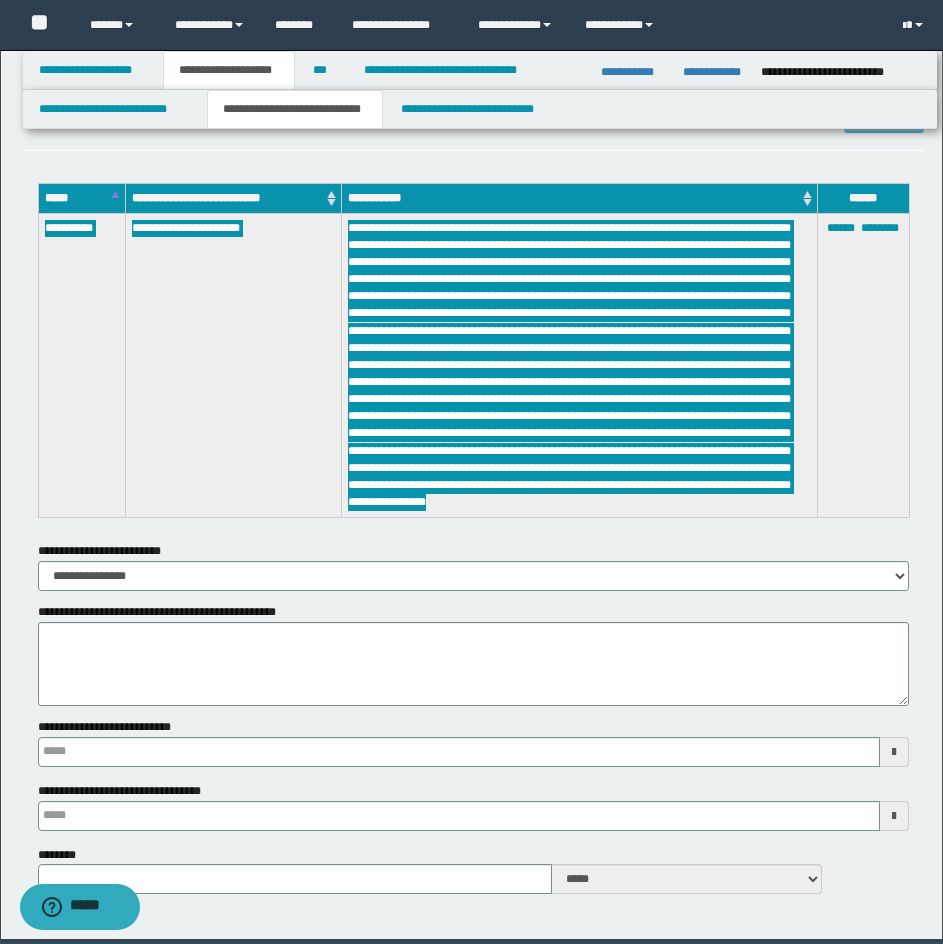 type 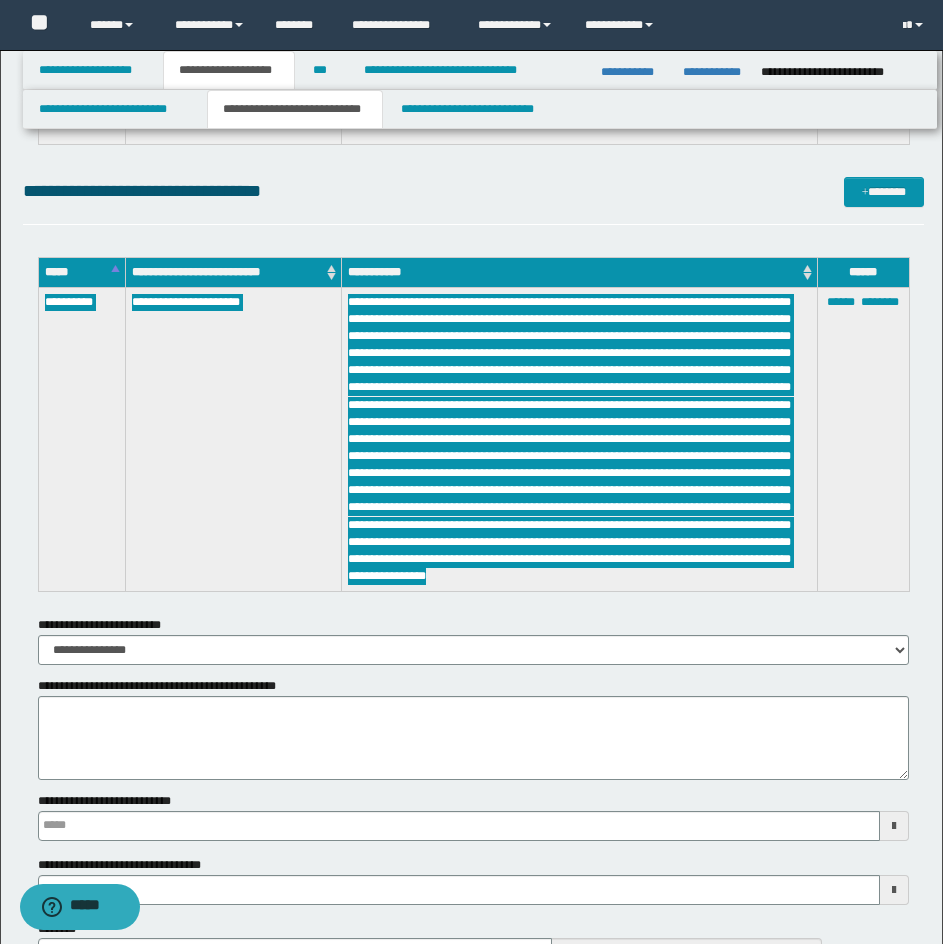 scroll, scrollTop: 5107, scrollLeft: 0, axis: vertical 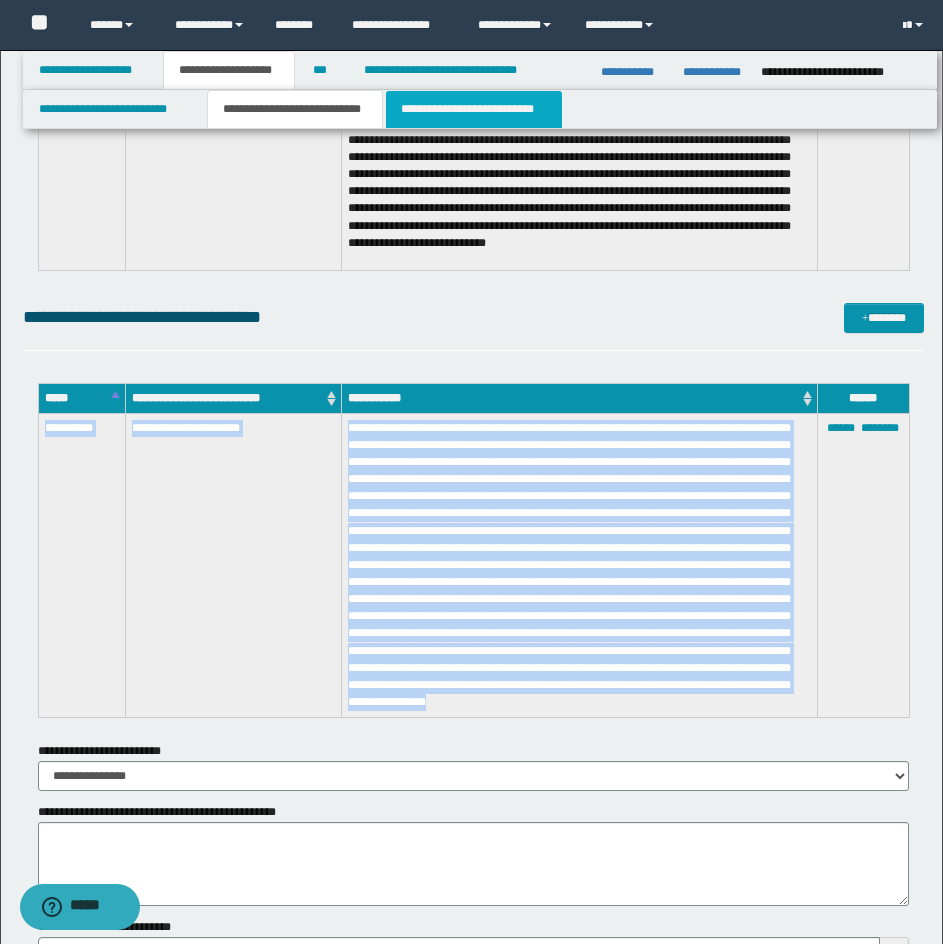 click on "**********" at bounding box center [474, 109] 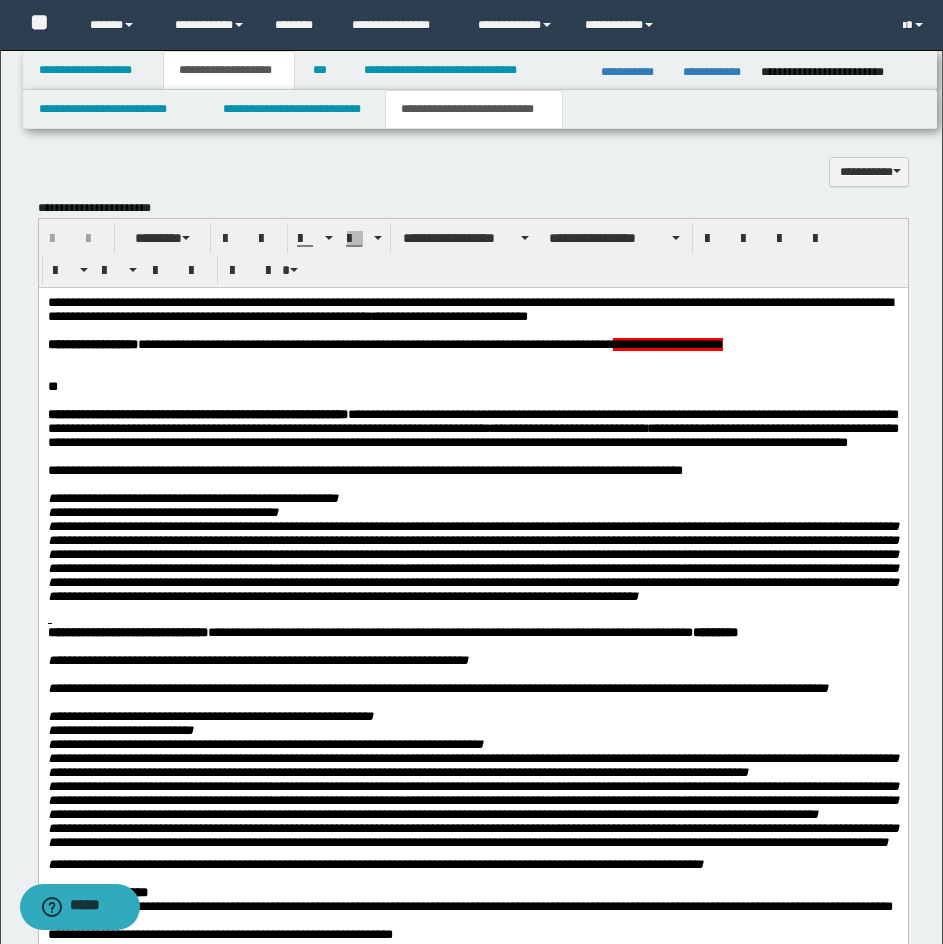 scroll, scrollTop: 1700, scrollLeft: 0, axis: vertical 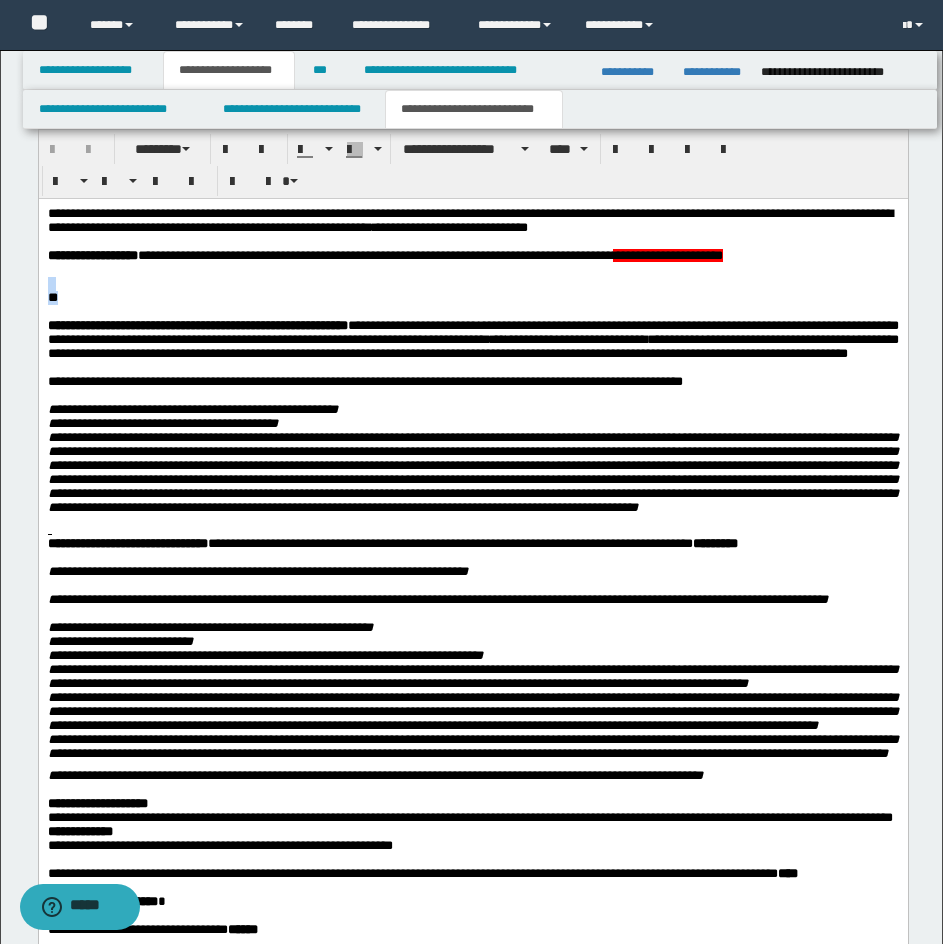 drag, startPoint x: 84, startPoint y: 305, endPoint x: 46, endPoint y: 298, distance: 38.63936 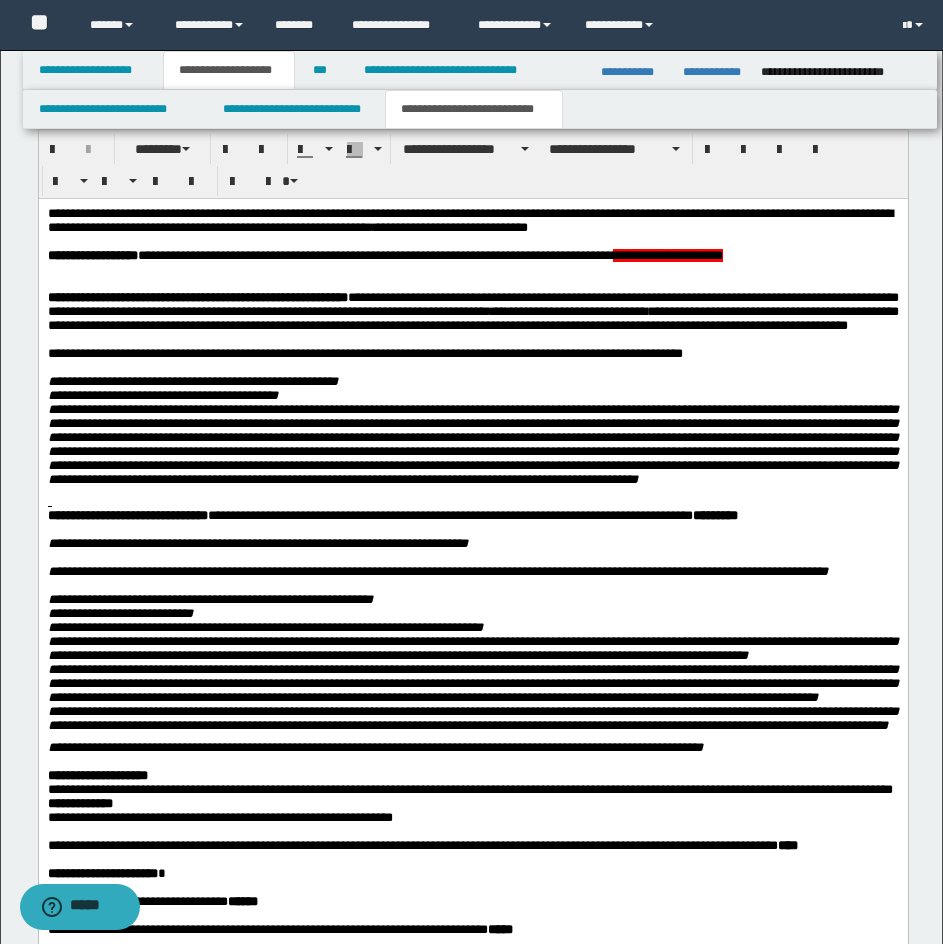 type 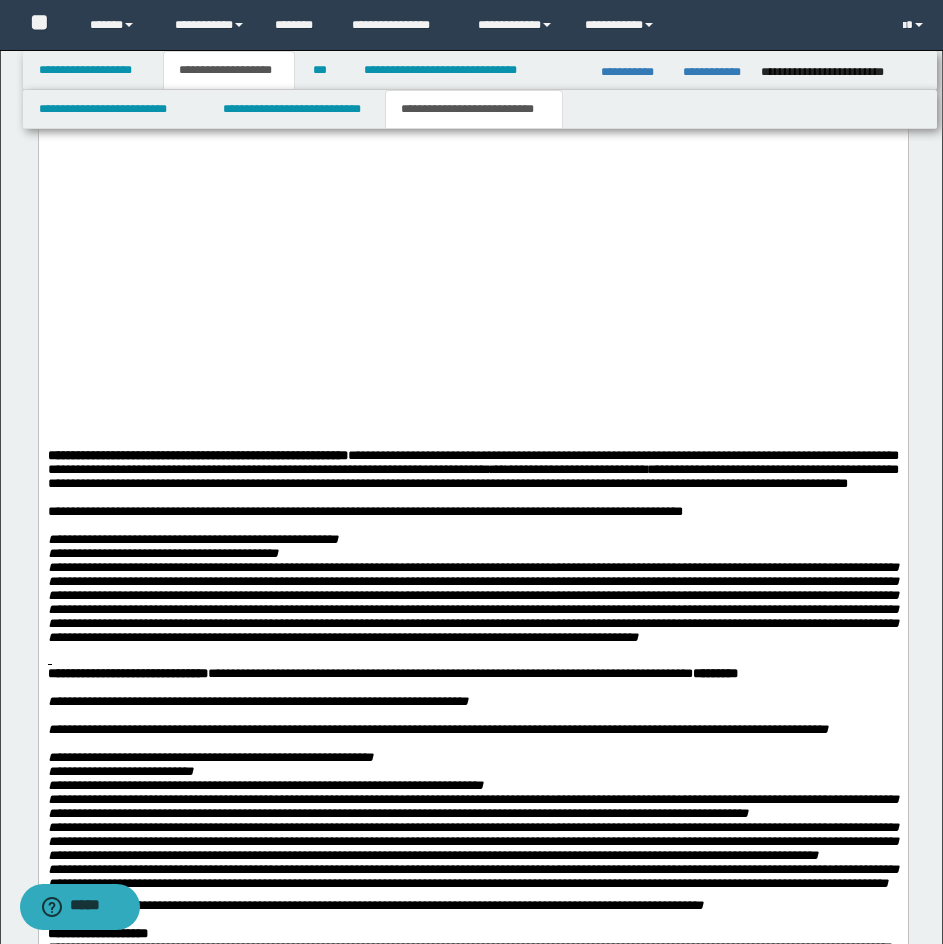 scroll, scrollTop: 3300, scrollLeft: 0, axis: vertical 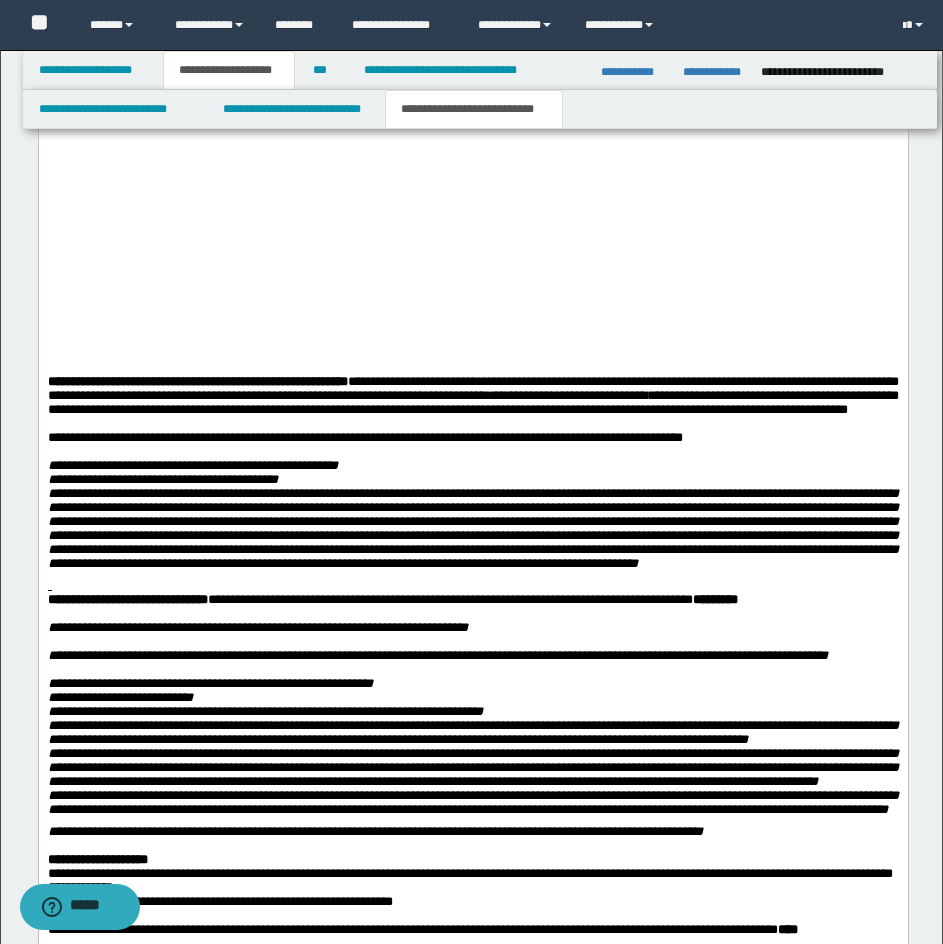 drag, startPoint x: 47, startPoint y: -1308, endPoint x: 825, endPoint y: 353, distance: 1834.1769 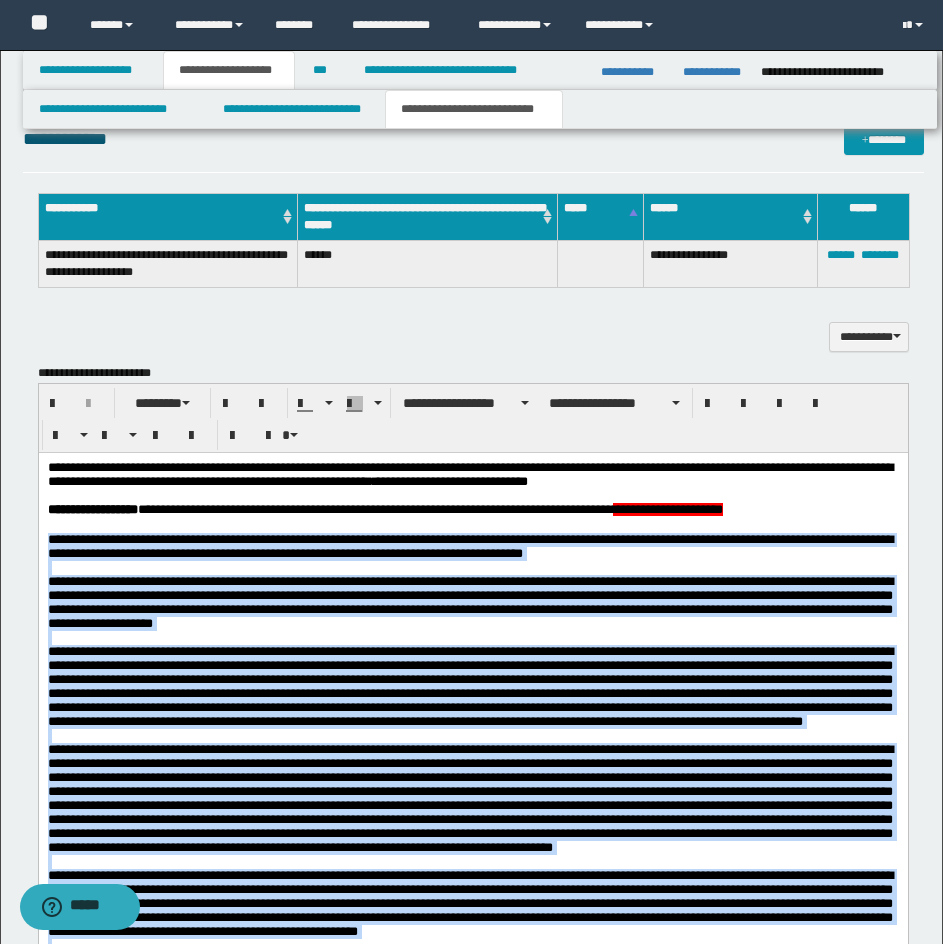 scroll, scrollTop: 1400, scrollLeft: 0, axis: vertical 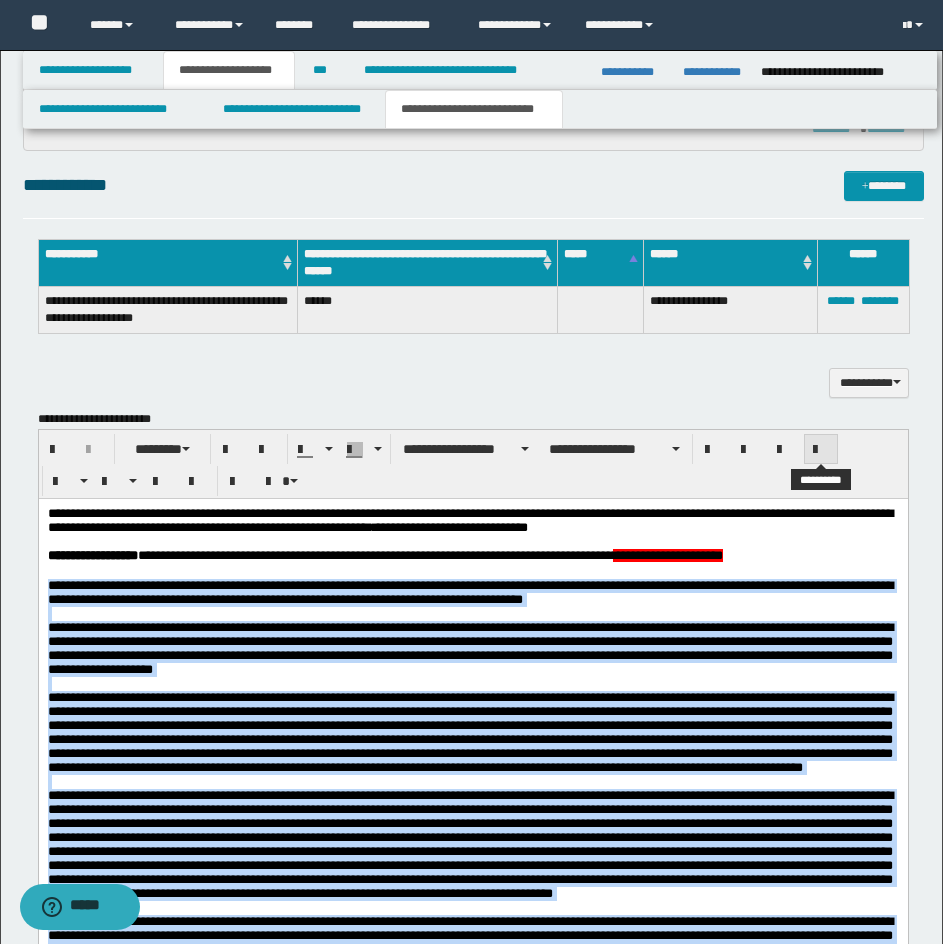 click at bounding box center [821, 450] 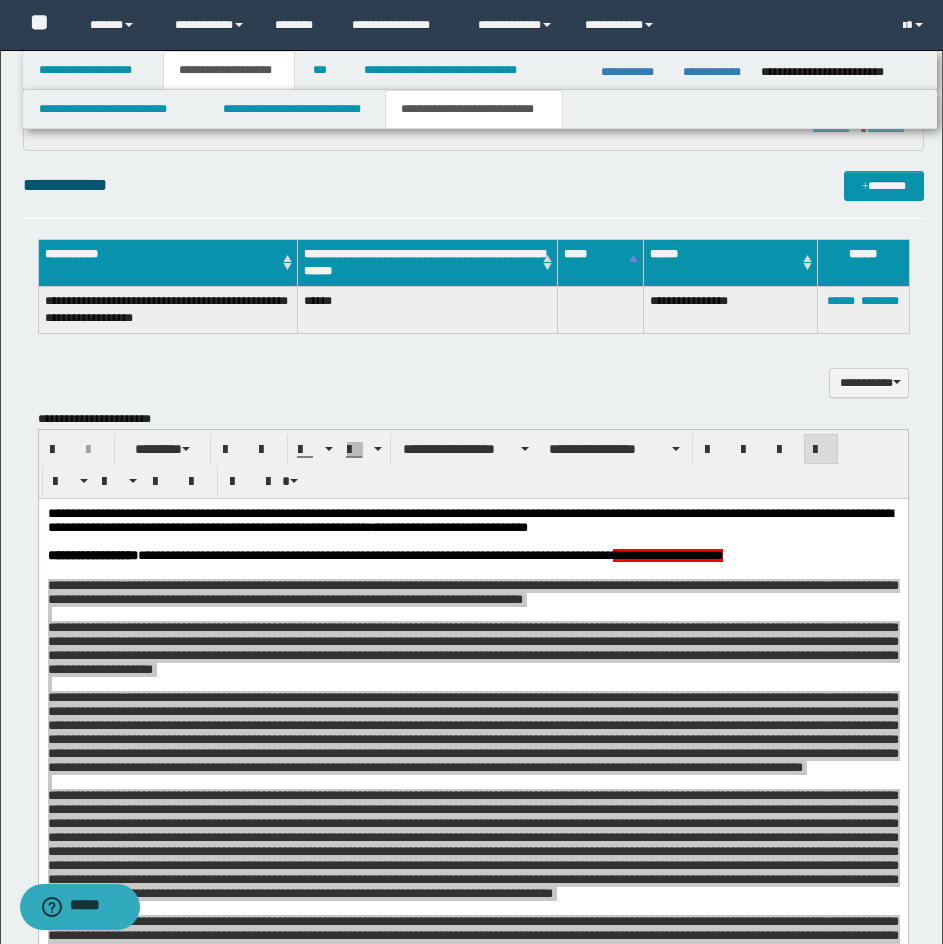 click on "**********" at bounding box center [473, 372] 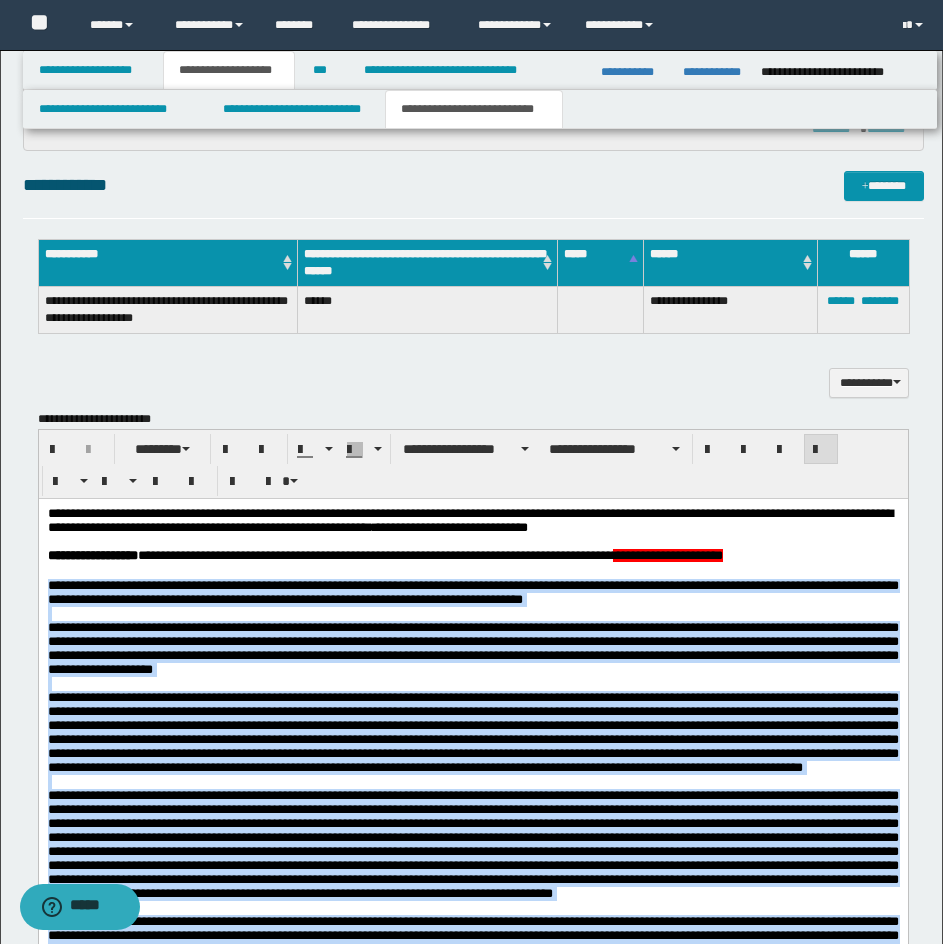 click on "**********" at bounding box center (472, 1418) 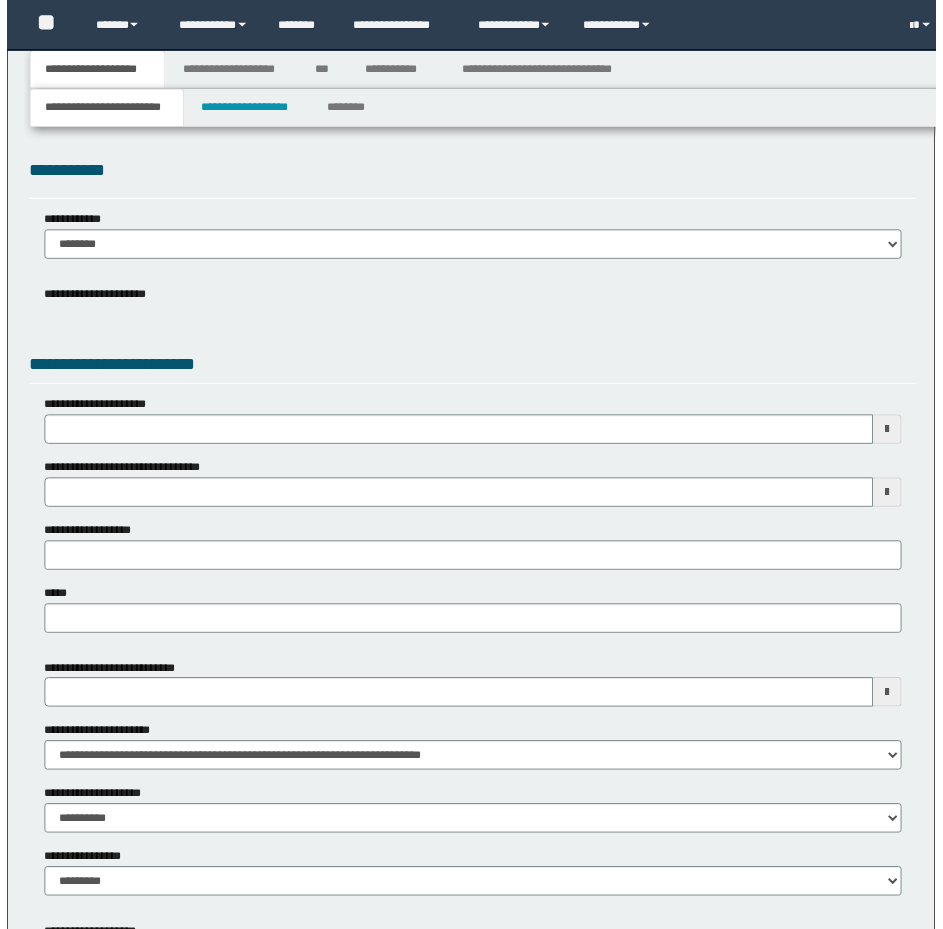 scroll, scrollTop: 229, scrollLeft: 0, axis: vertical 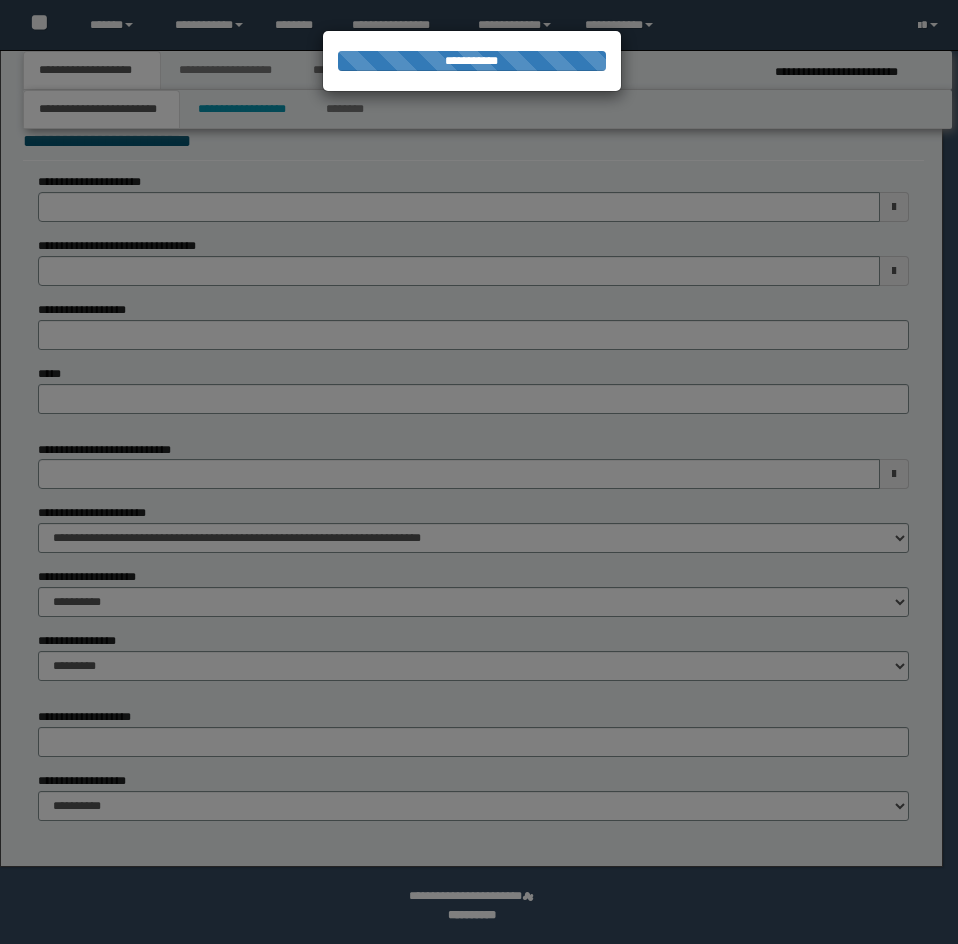 select on "*" 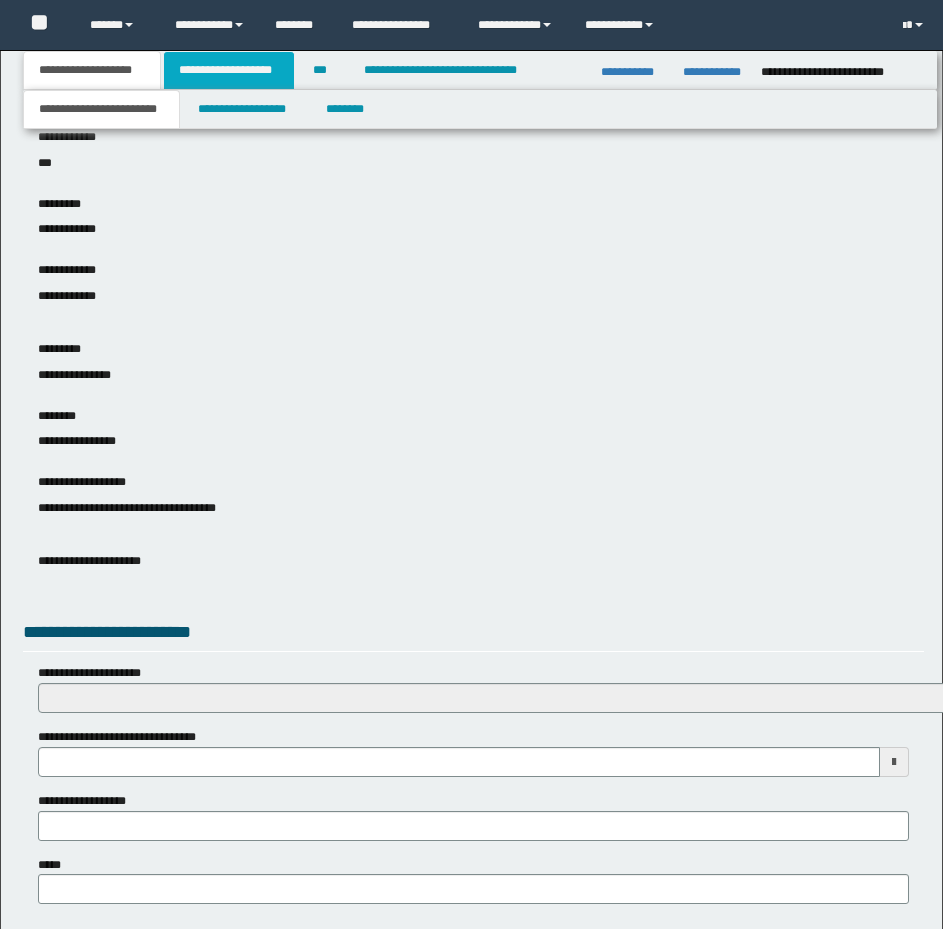 scroll, scrollTop: 0, scrollLeft: 0, axis: both 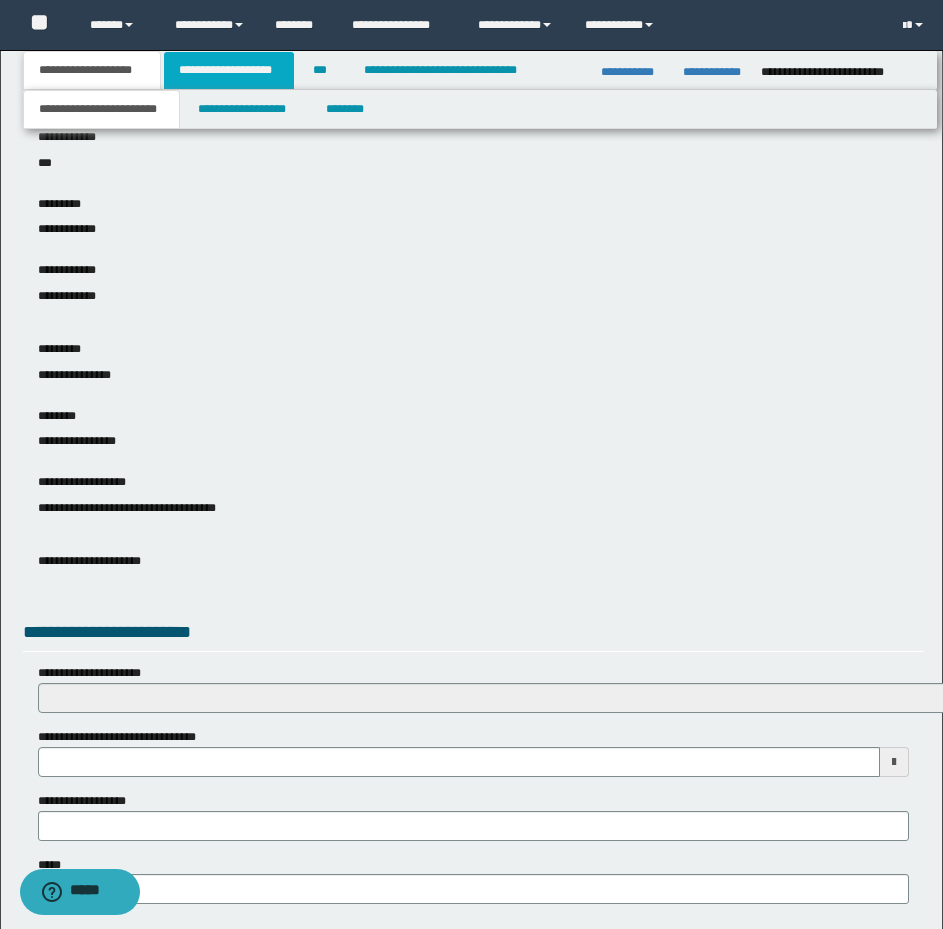 click on "**********" at bounding box center (229, 70) 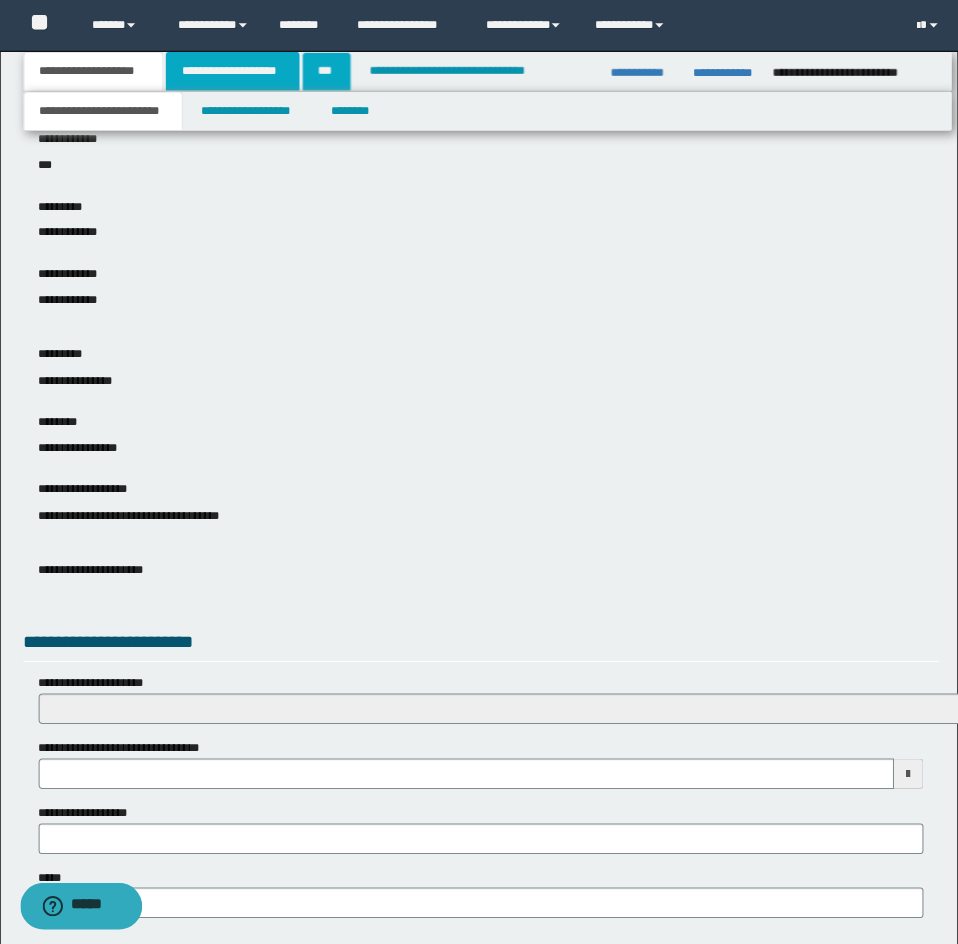 scroll, scrollTop: 0, scrollLeft: 0, axis: both 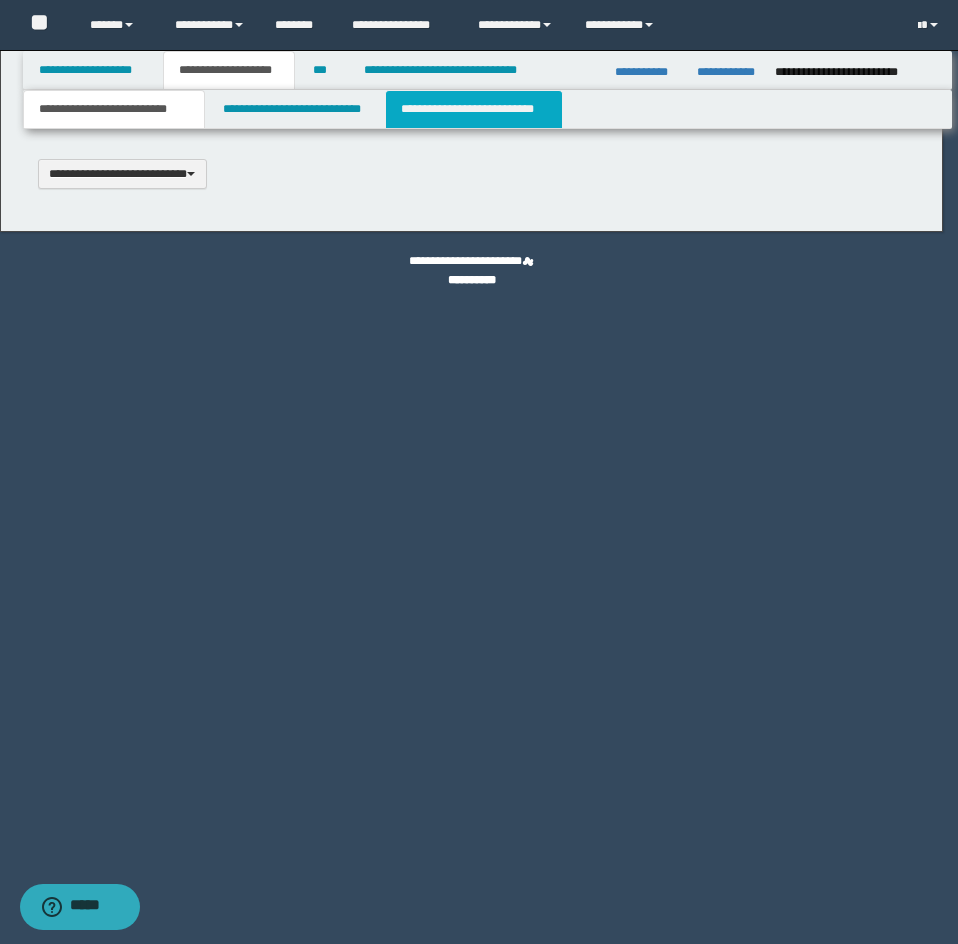 type 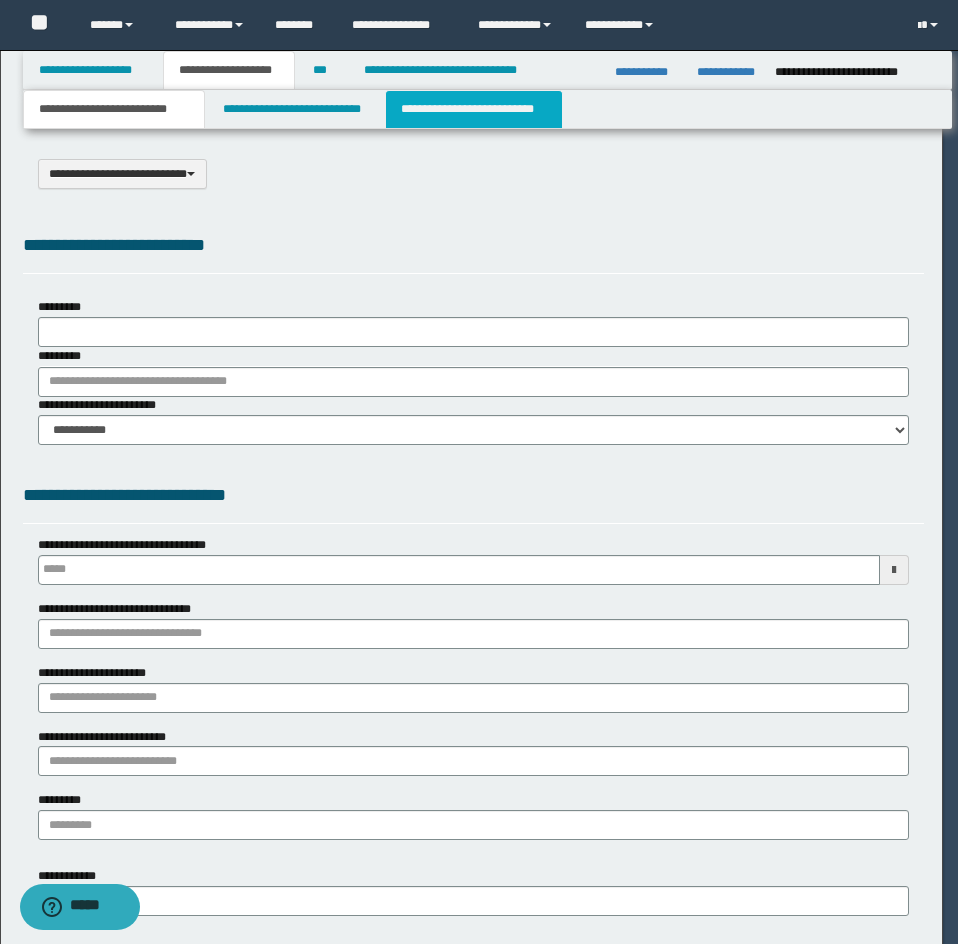 select on "*" 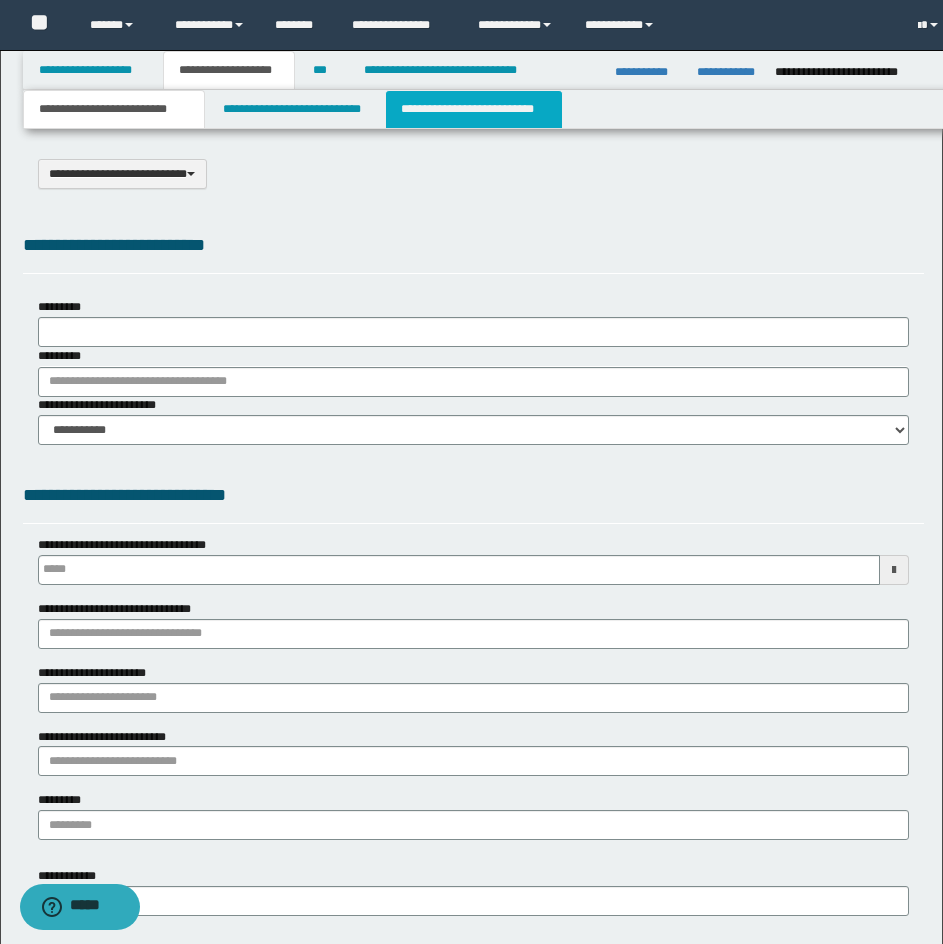 click on "**********" at bounding box center (474, 109) 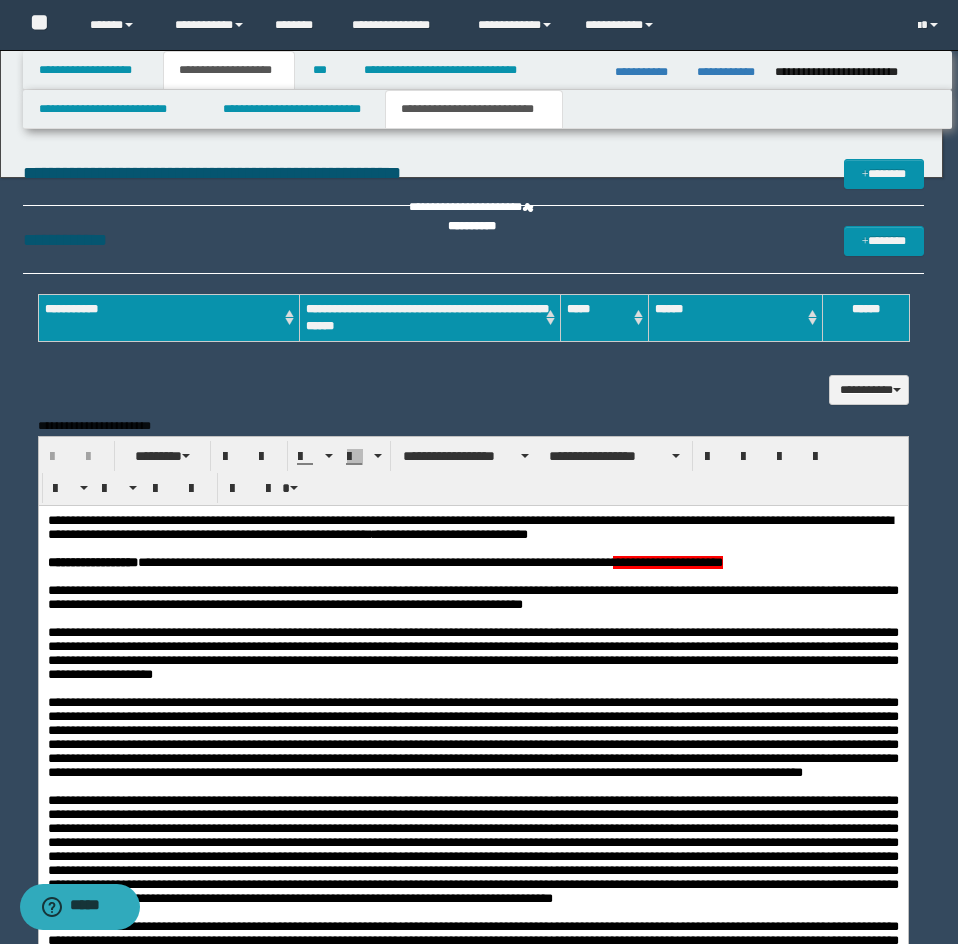 scroll, scrollTop: 0, scrollLeft: 0, axis: both 